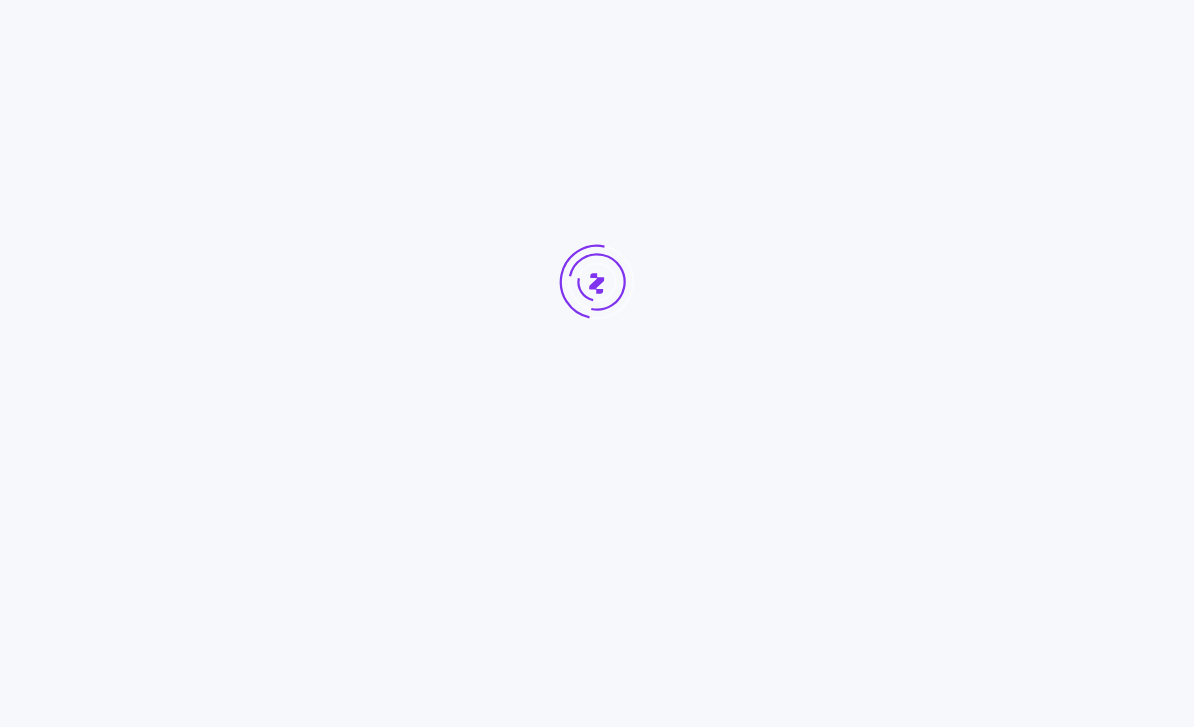 scroll, scrollTop: 0, scrollLeft: 0, axis: both 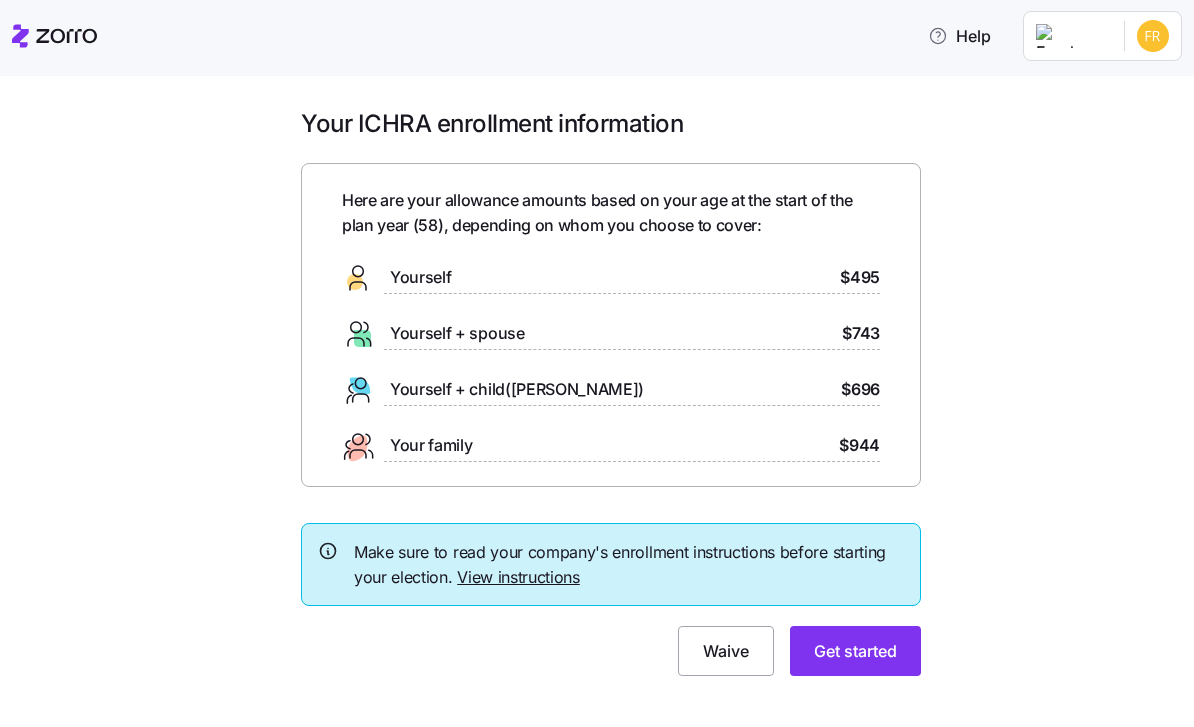 click on "Your family" at bounding box center (431, 445) 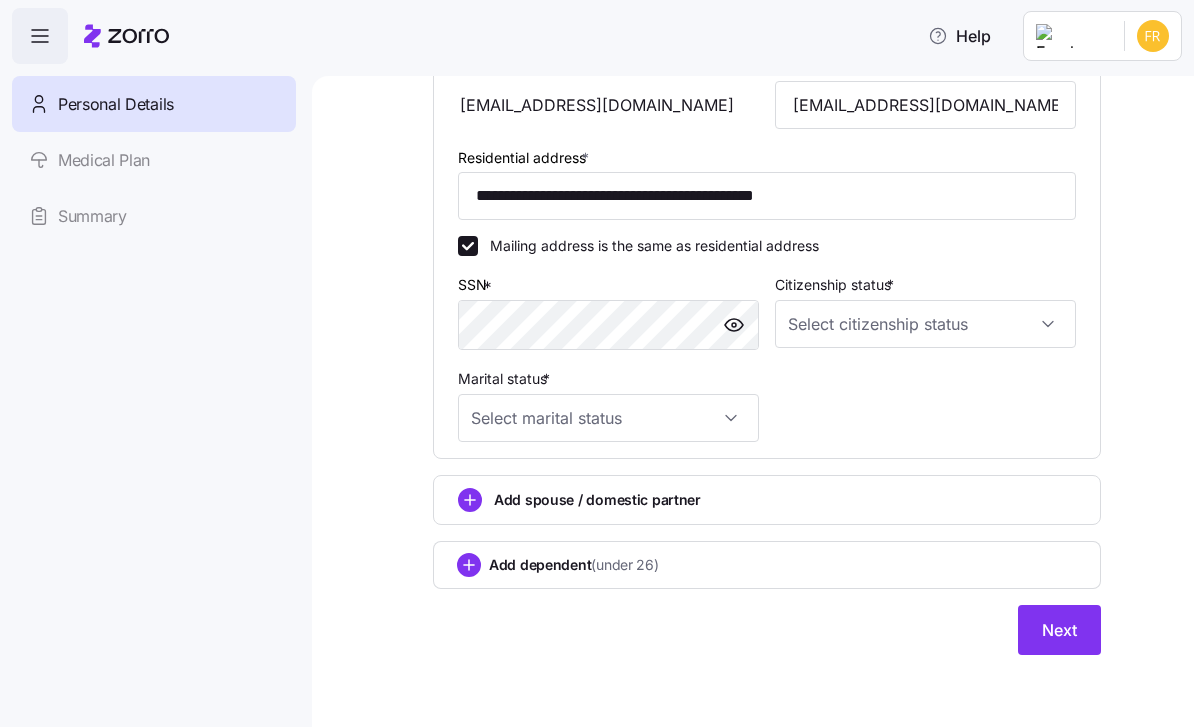 scroll, scrollTop: 509, scrollLeft: 0, axis: vertical 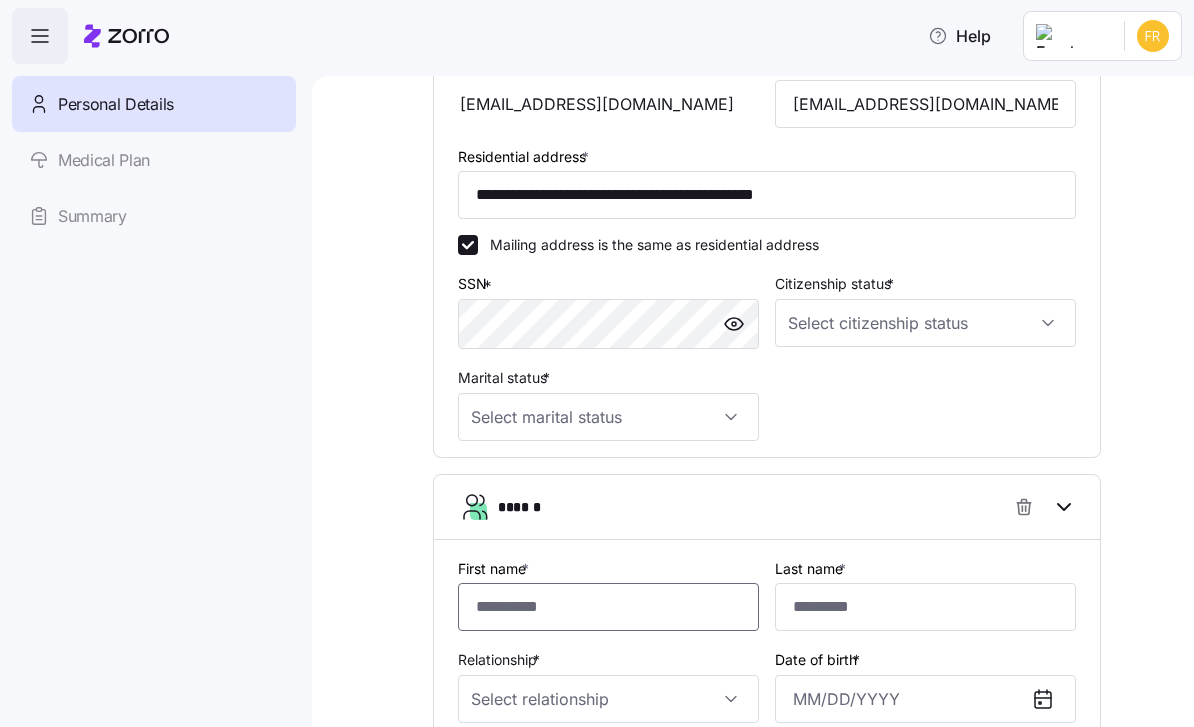click on "First name  *" at bounding box center (608, 607) 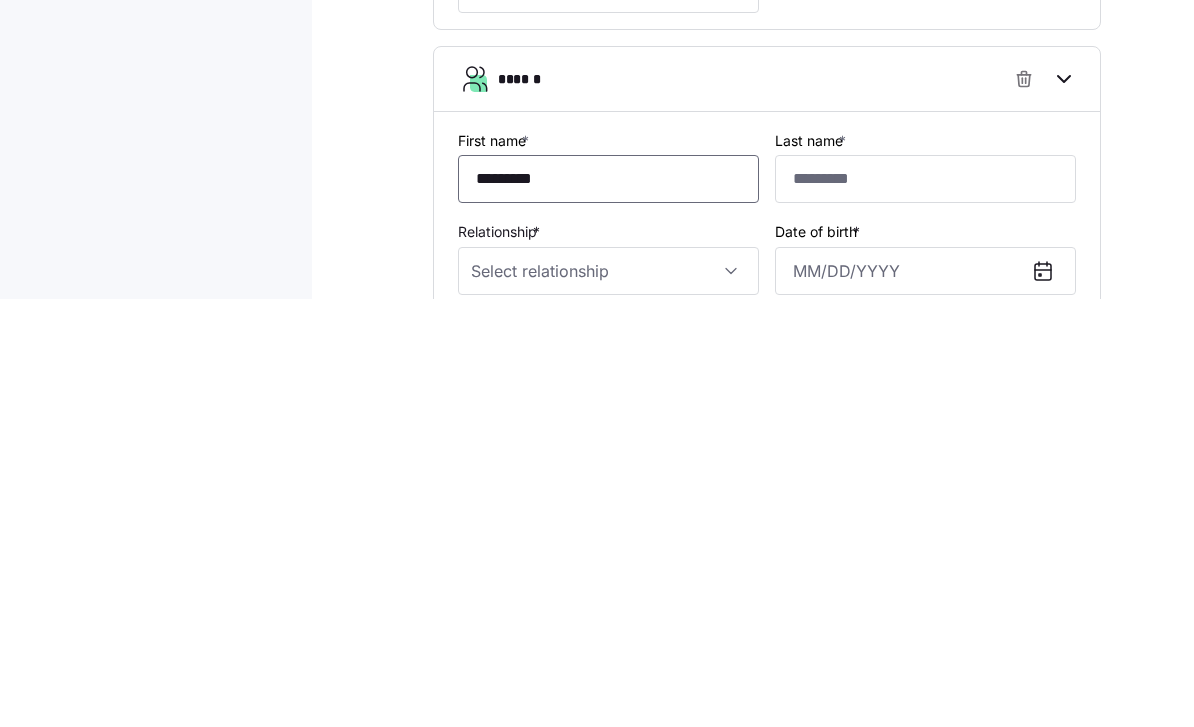 type on "********" 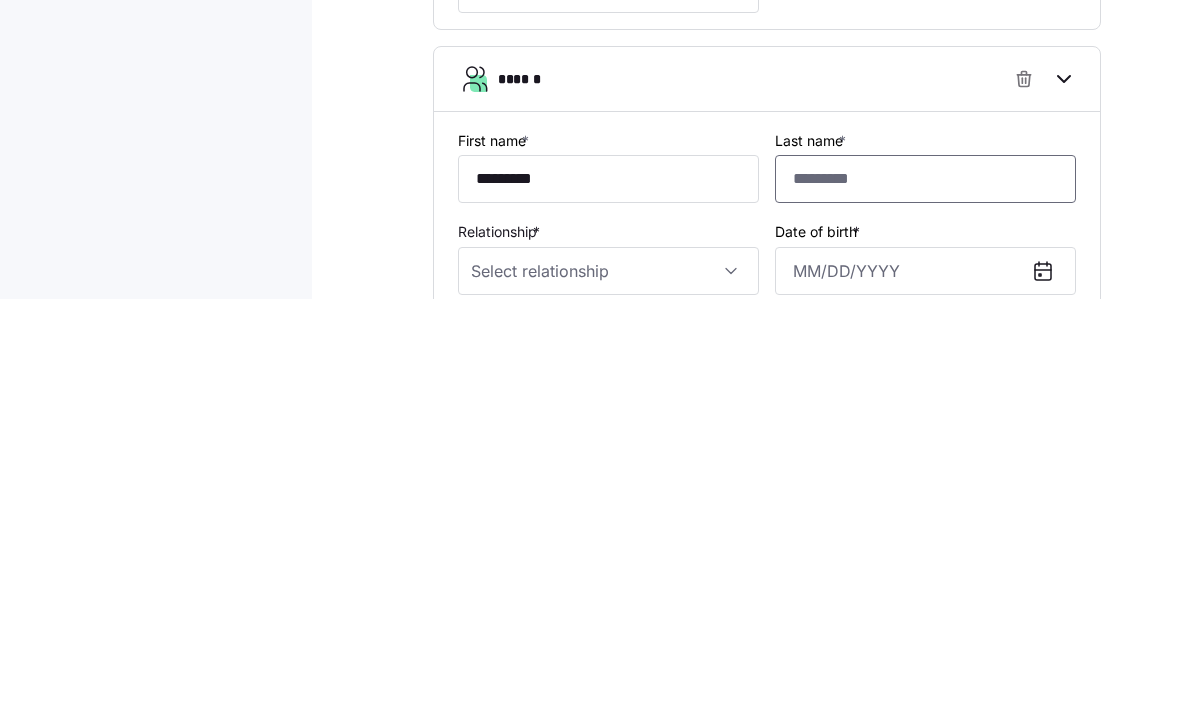 click on "Last name  *" at bounding box center (925, 607) 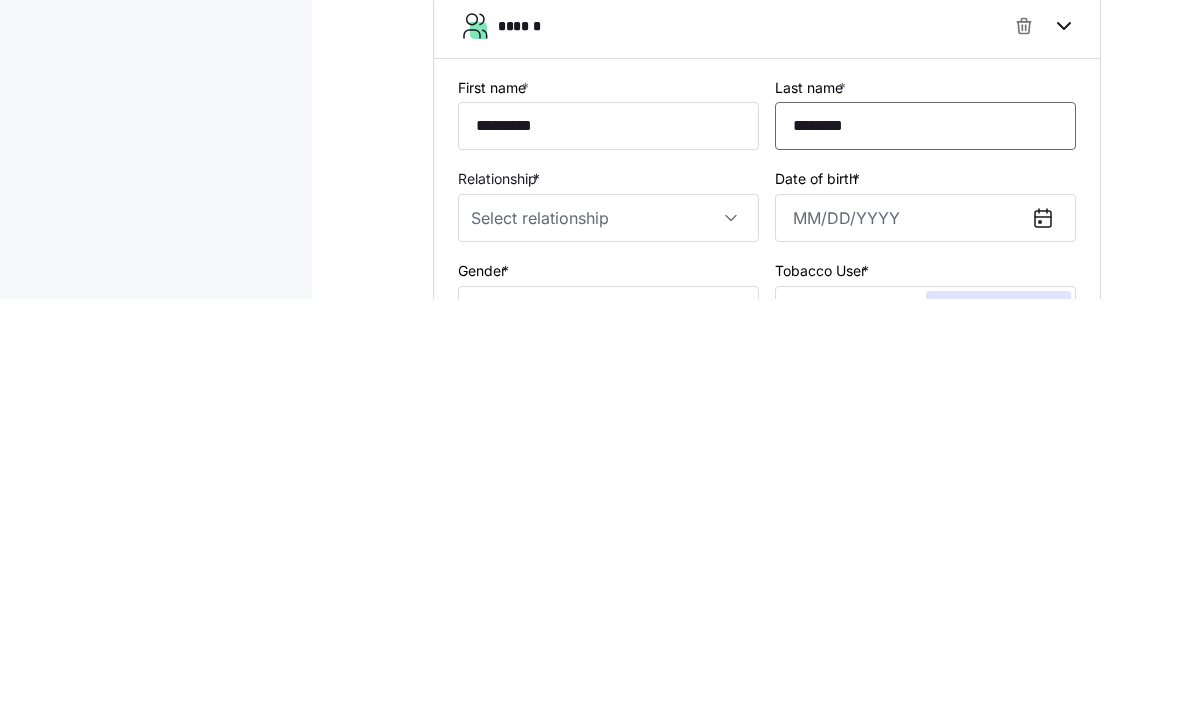 scroll, scrollTop: 563, scrollLeft: 0, axis: vertical 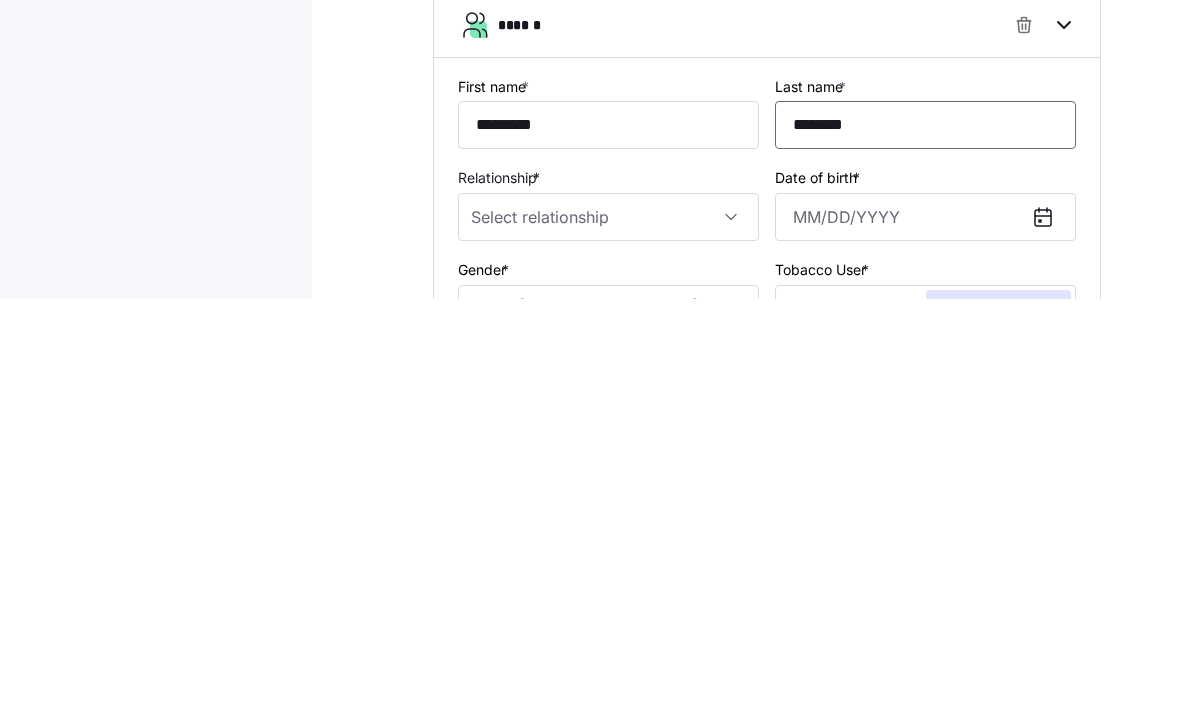 type on "*******" 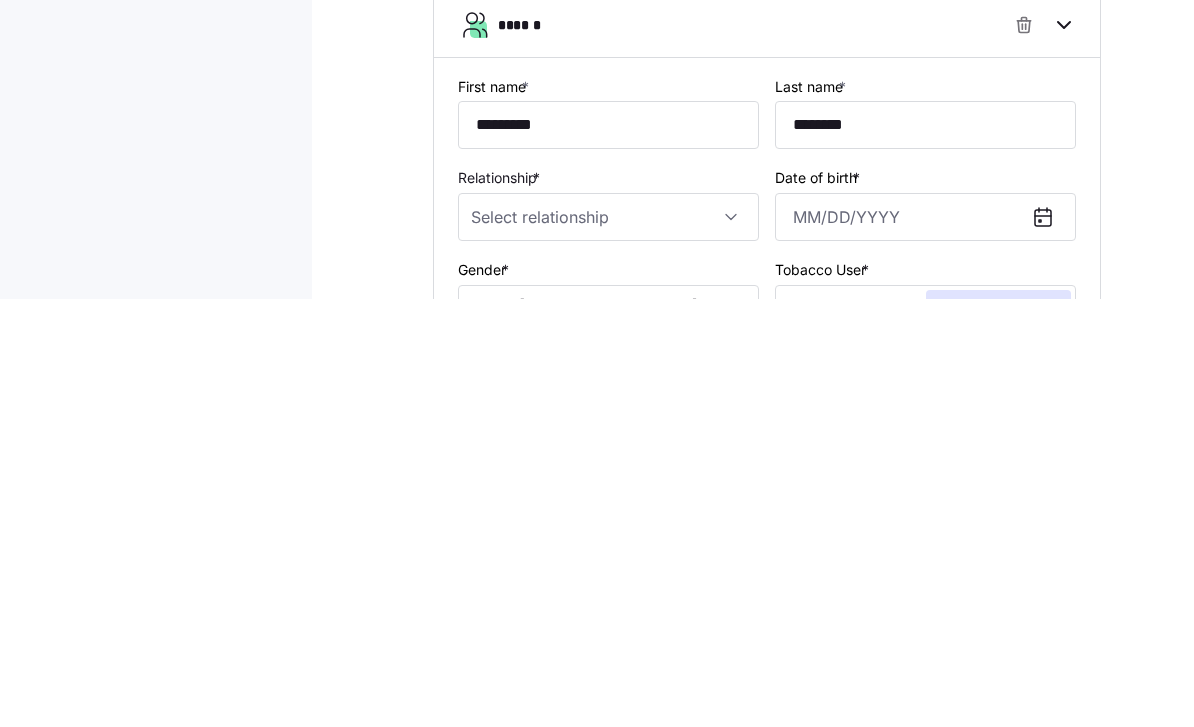 click on "Relationship  *" at bounding box center [608, 645] 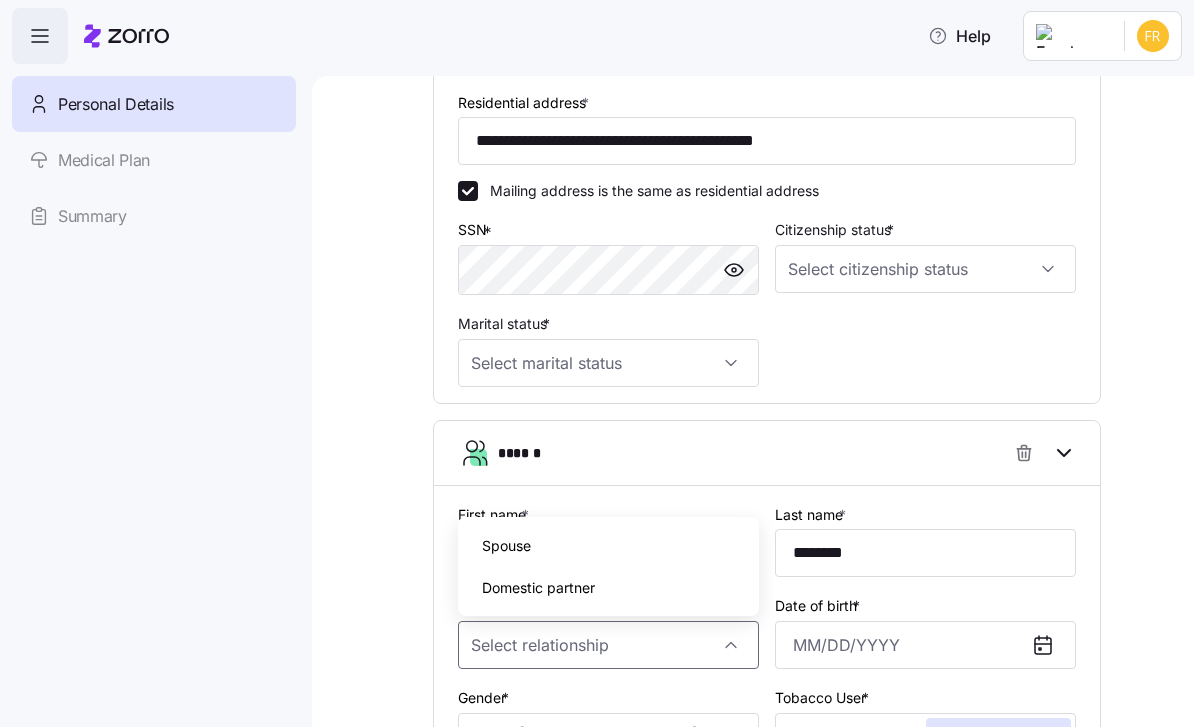 click on "Spouse" at bounding box center [608, 546] 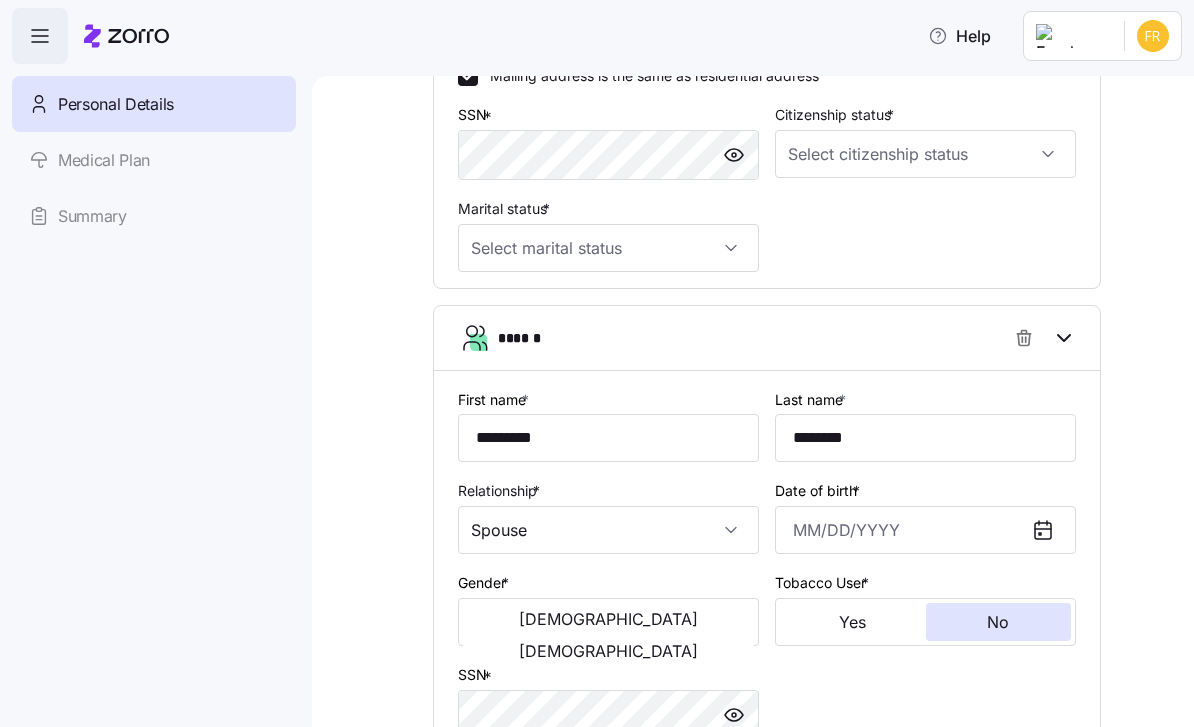 scroll, scrollTop: 708, scrollLeft: 0, axis: vertical 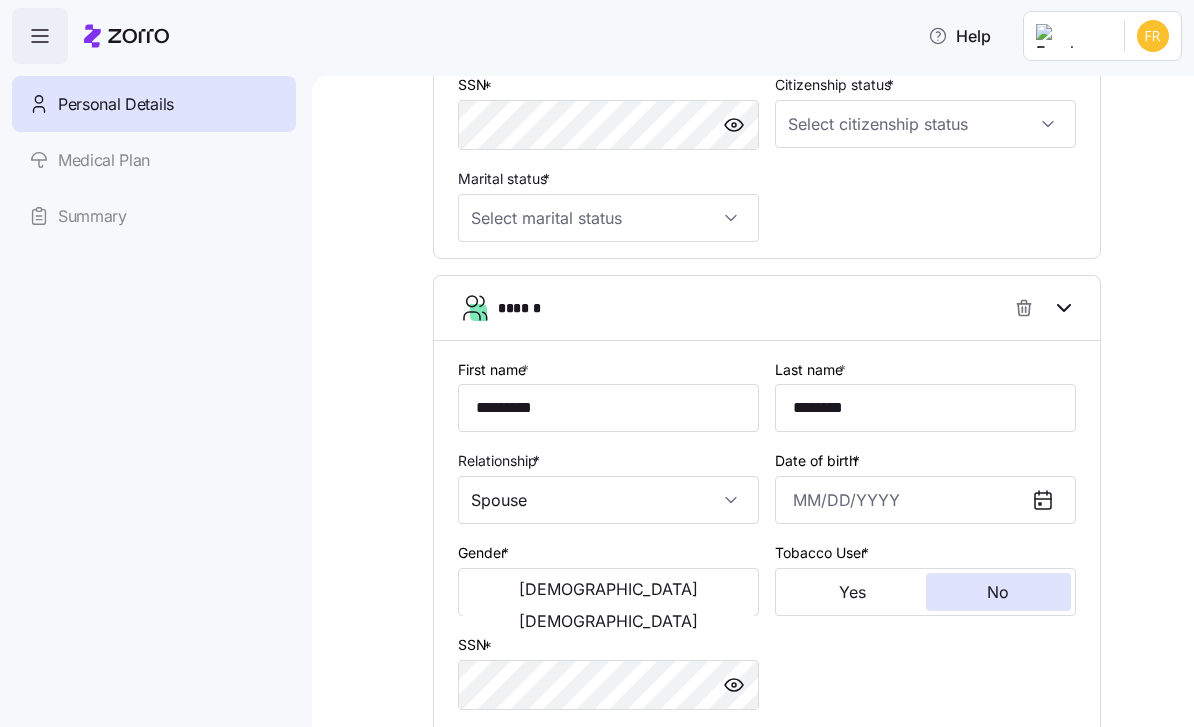 click on "Date of birth  *" at bounding box center (925, 500) 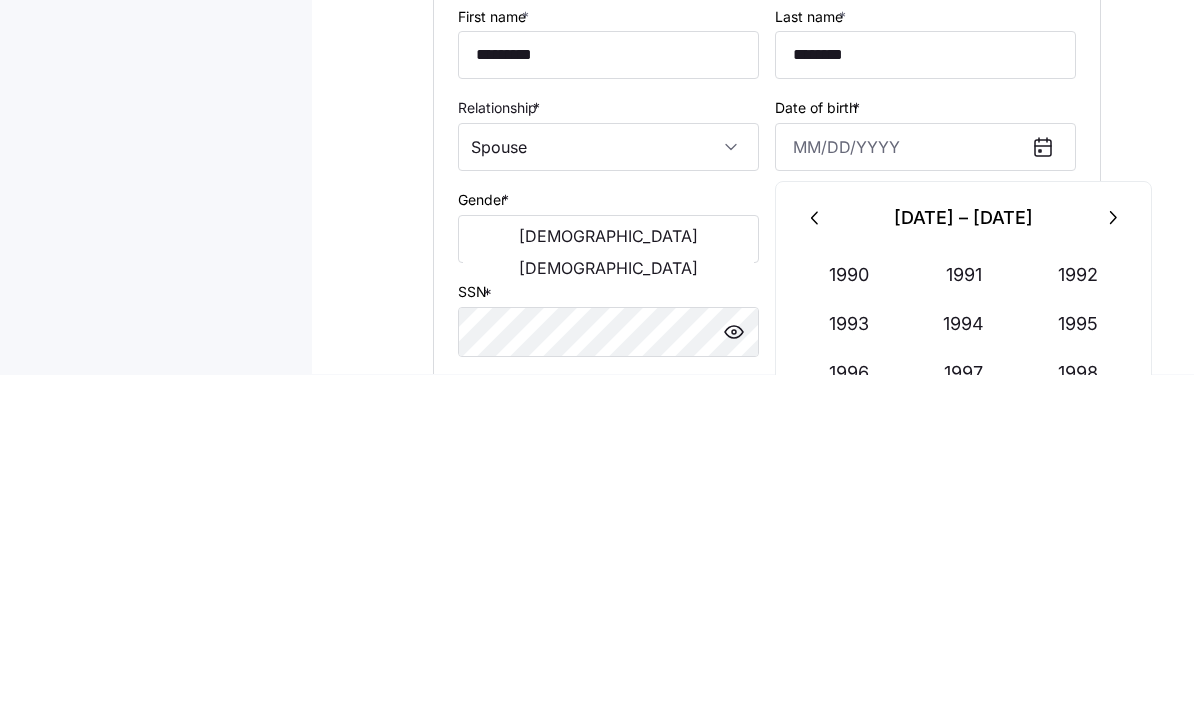 type on "O" 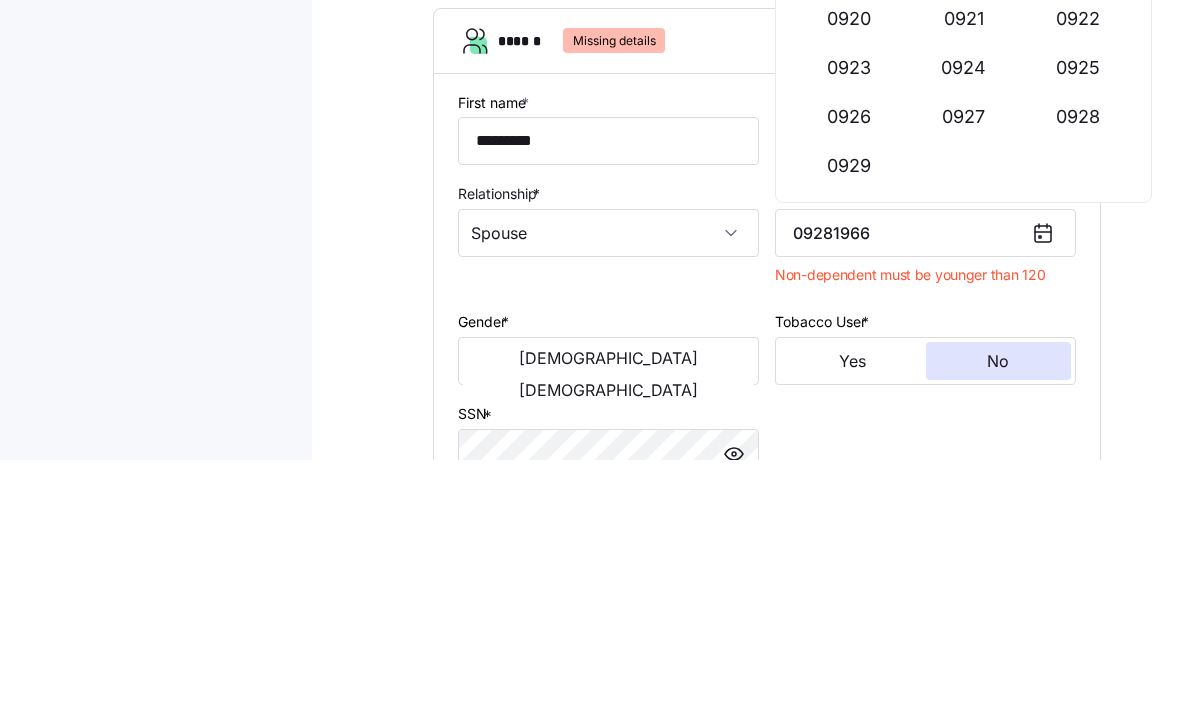 click 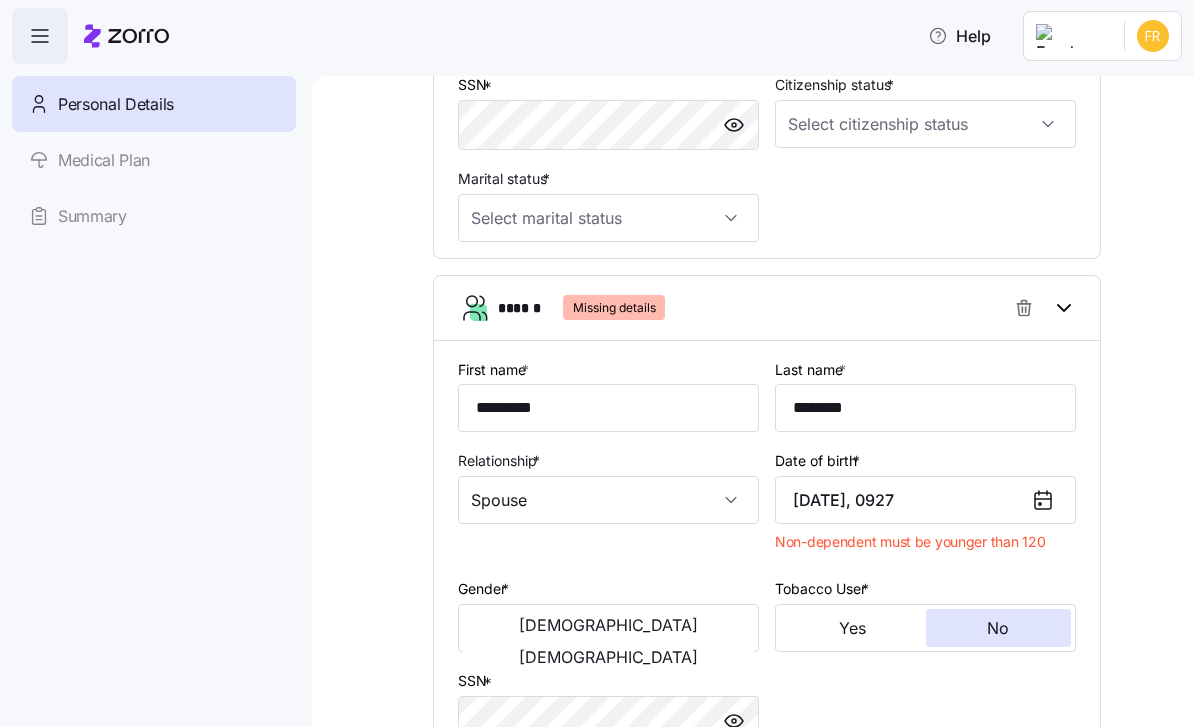 click 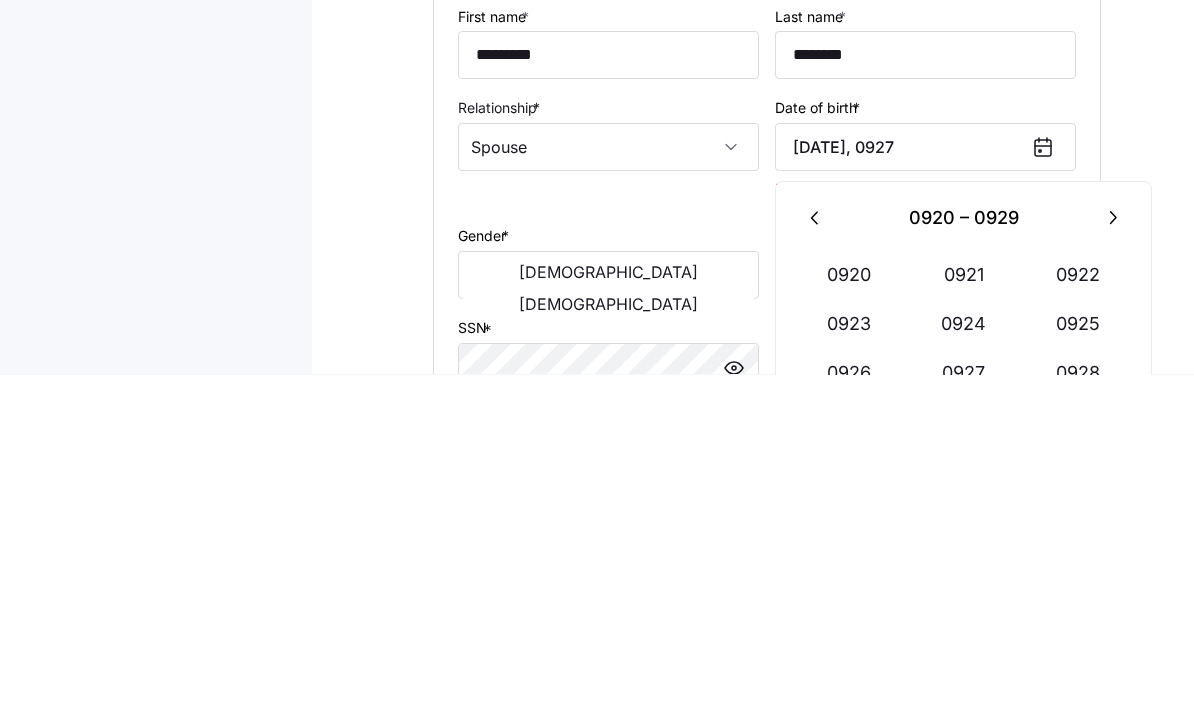 click at bounding box center [1051, 500] 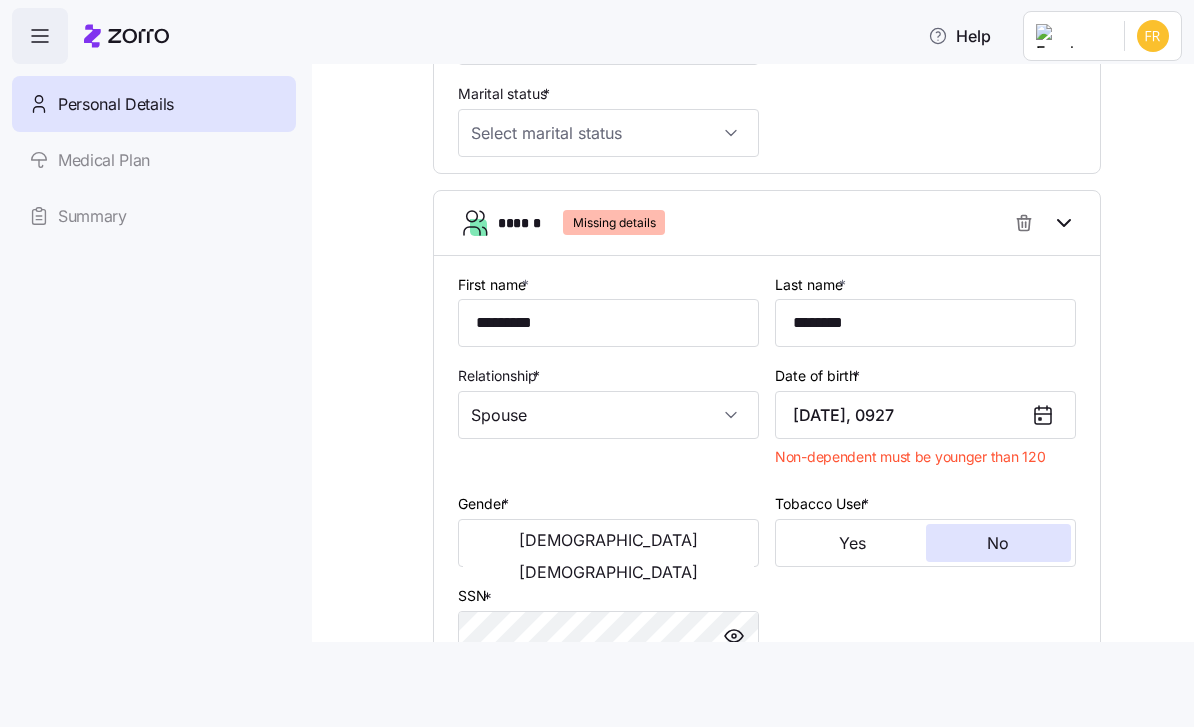 scroll, scrollTop: 0, scrollLeft: 0, axis: both 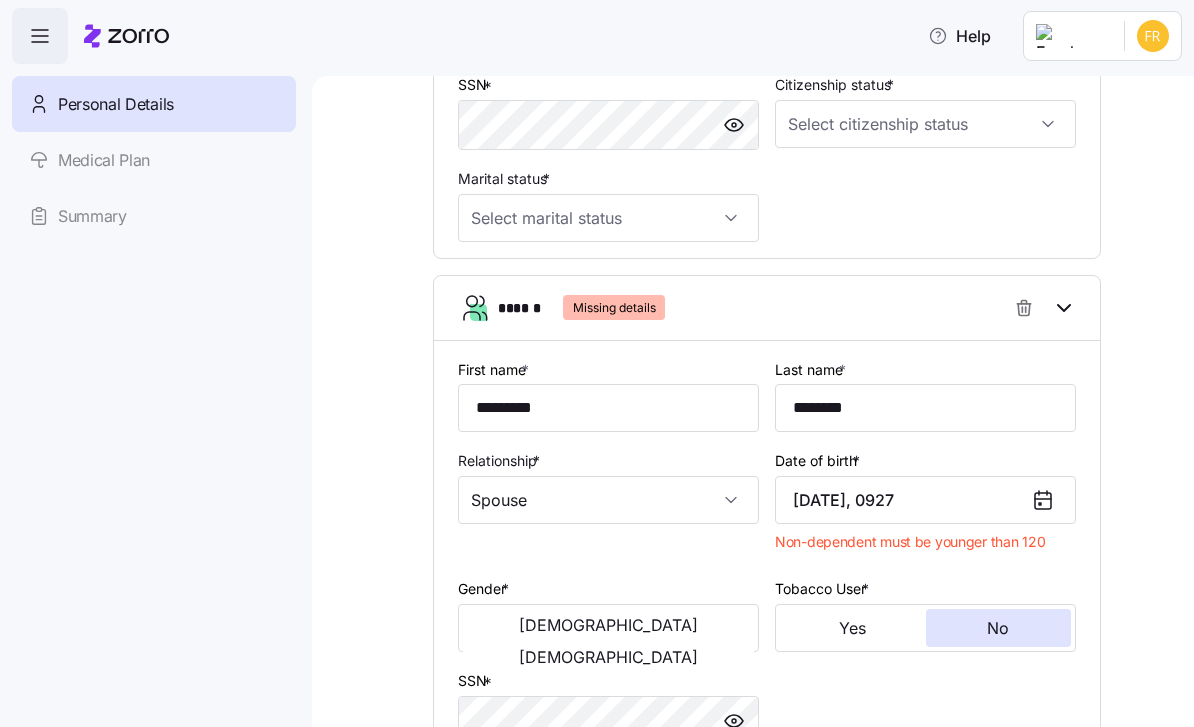 click on "December 31, 0927" at bounding box center (925, 500) 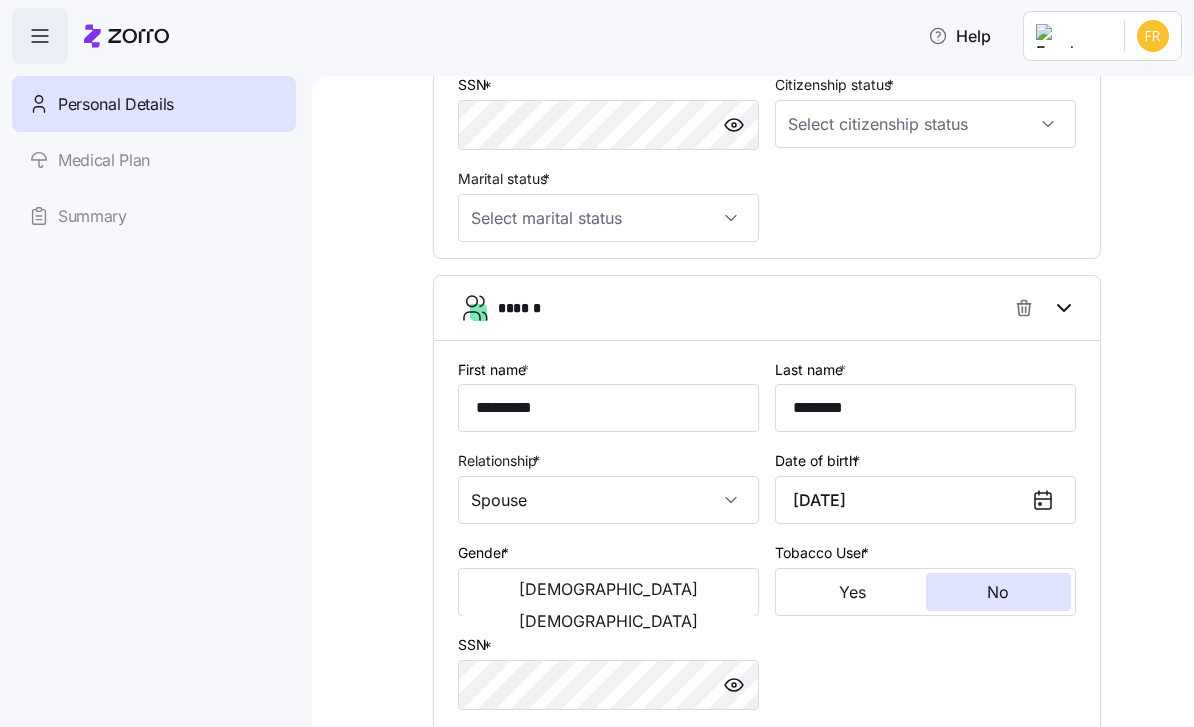 click on "December 31, 2000" at bounding box center (925, 500) 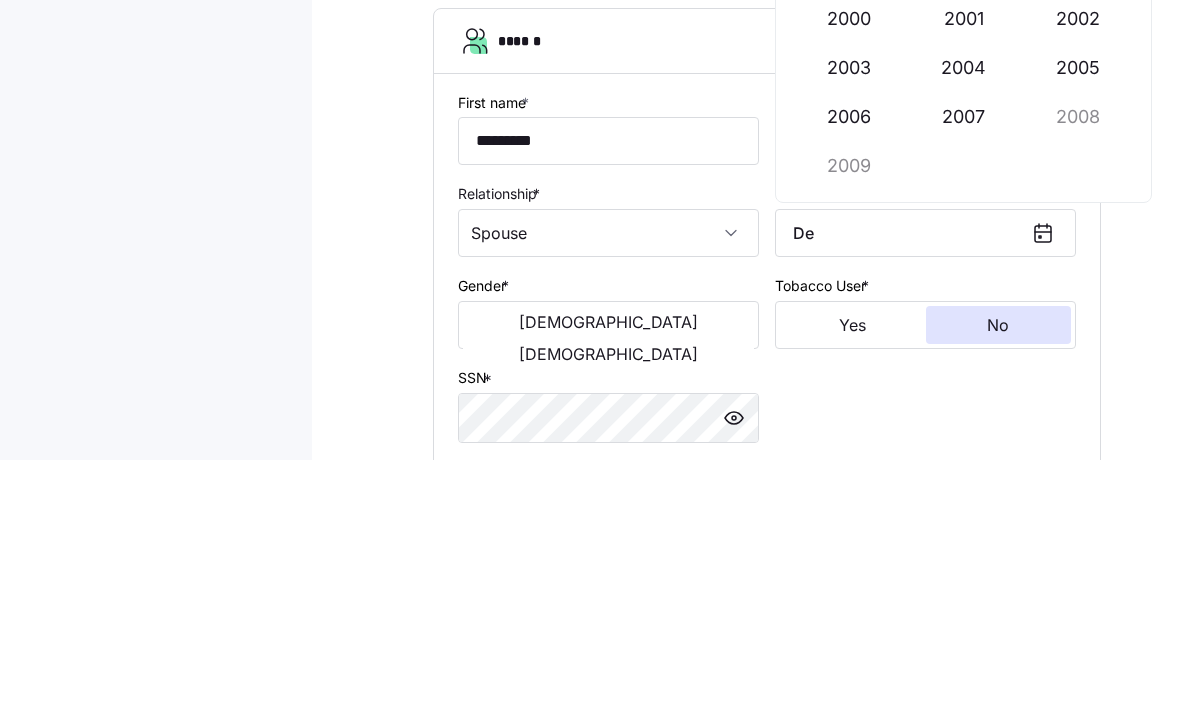 type on "D" 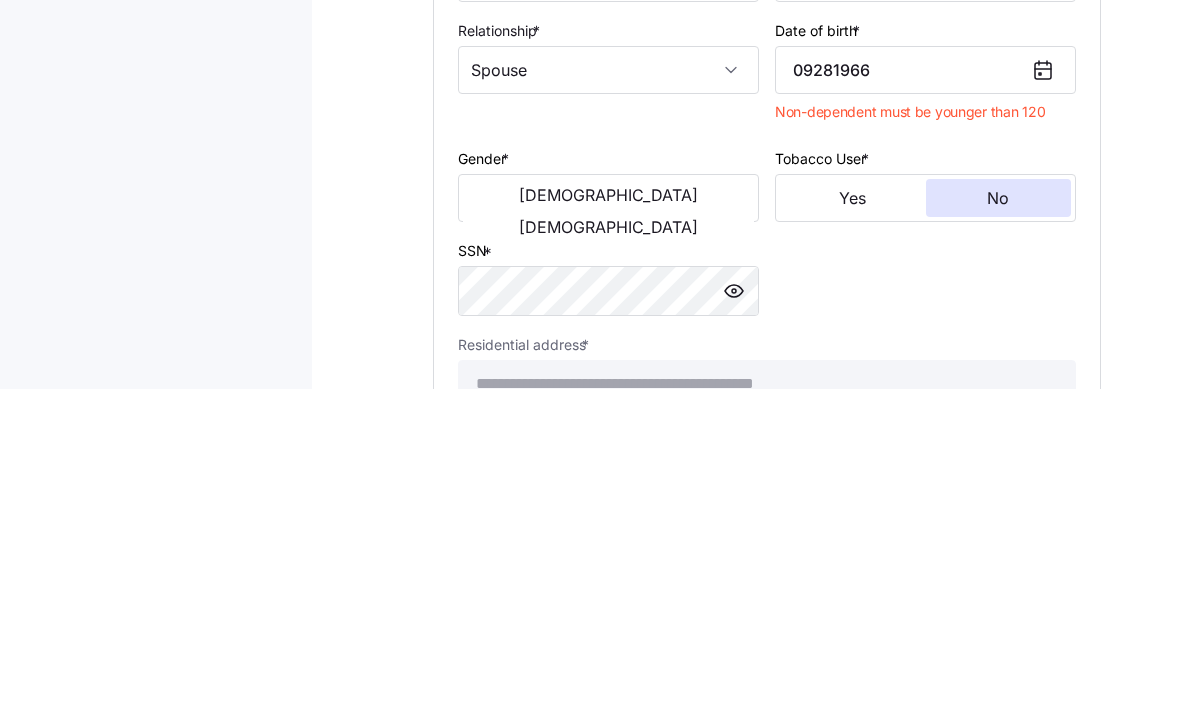 scroll, scrollTop: 799, scrollLeft: 0, axis: vertical 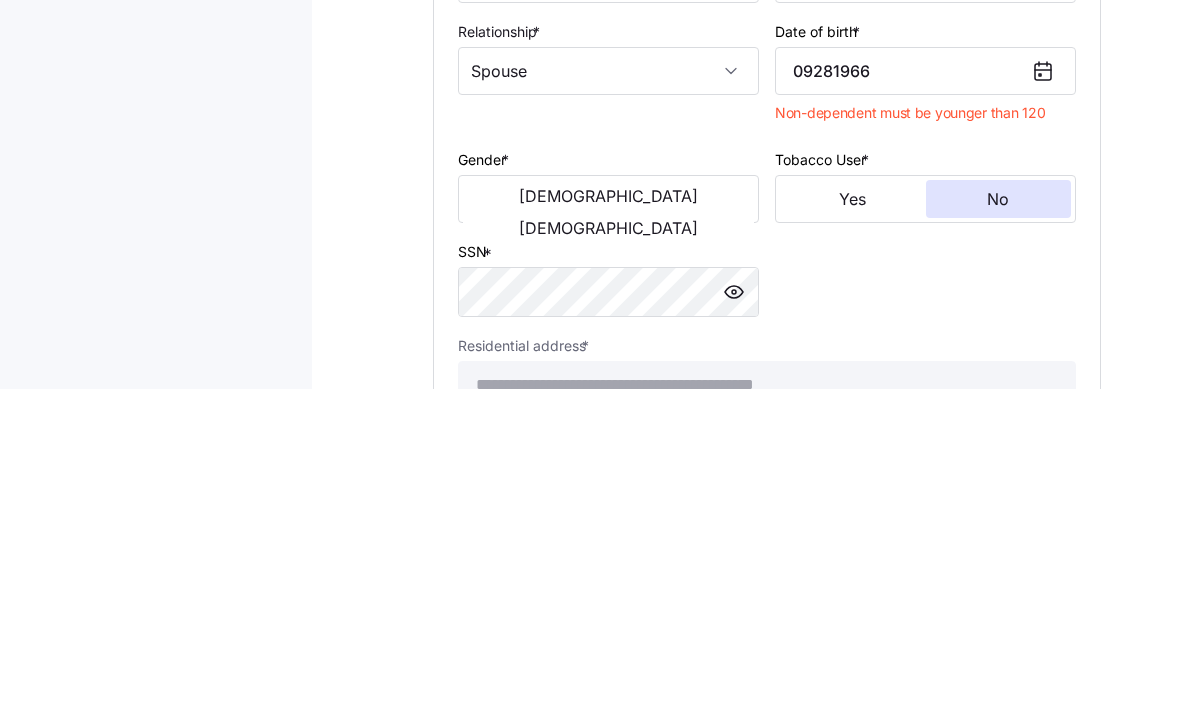 click on "Female" at bounding box center (608, 566) 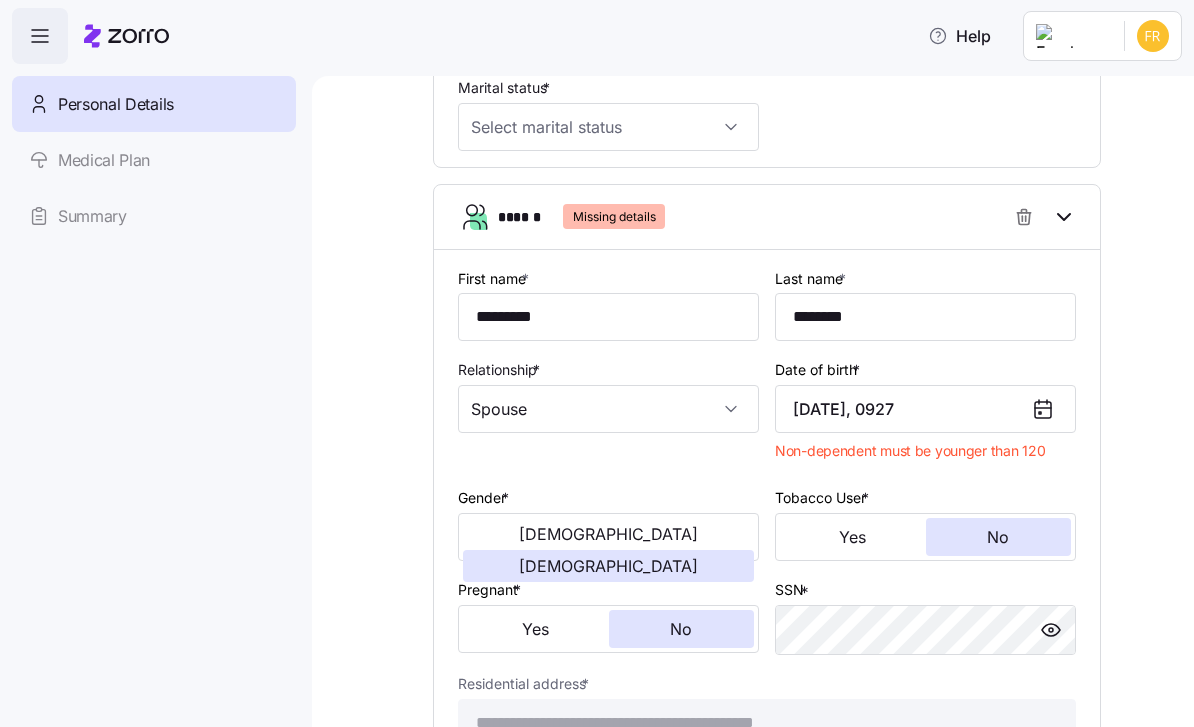 click on "December 31, 0927" at bounding box center [925, 409] 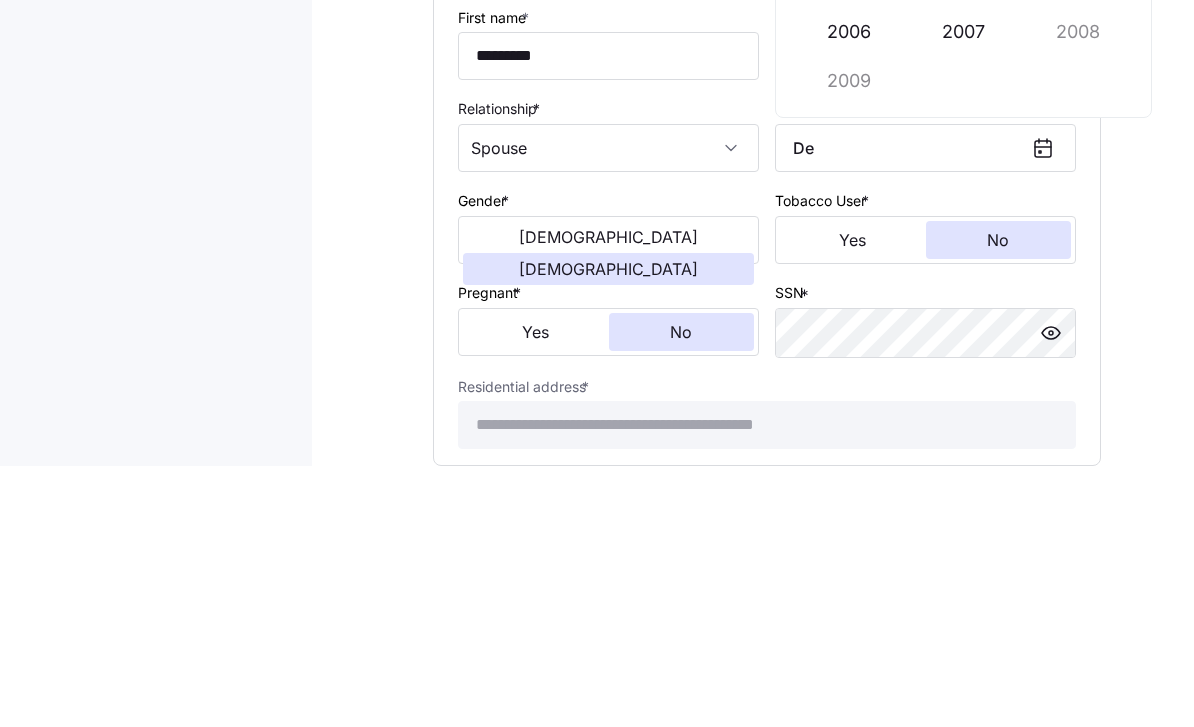 type on "D" 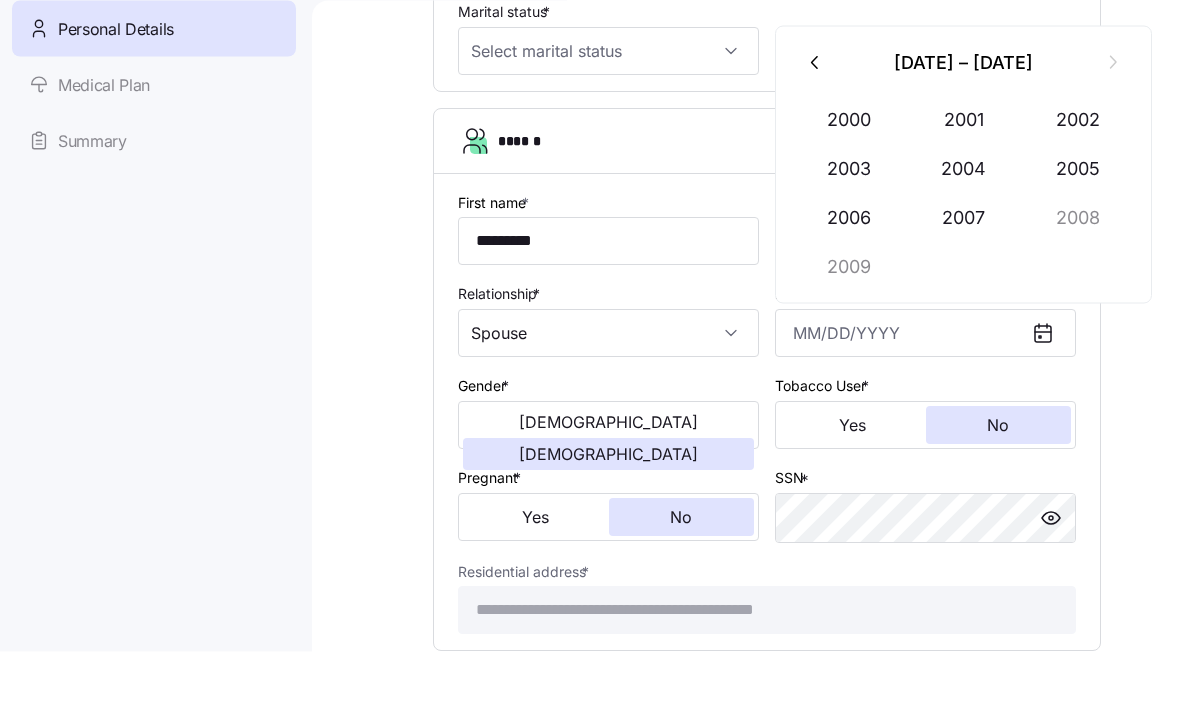 click at bounding box center [816, 138] 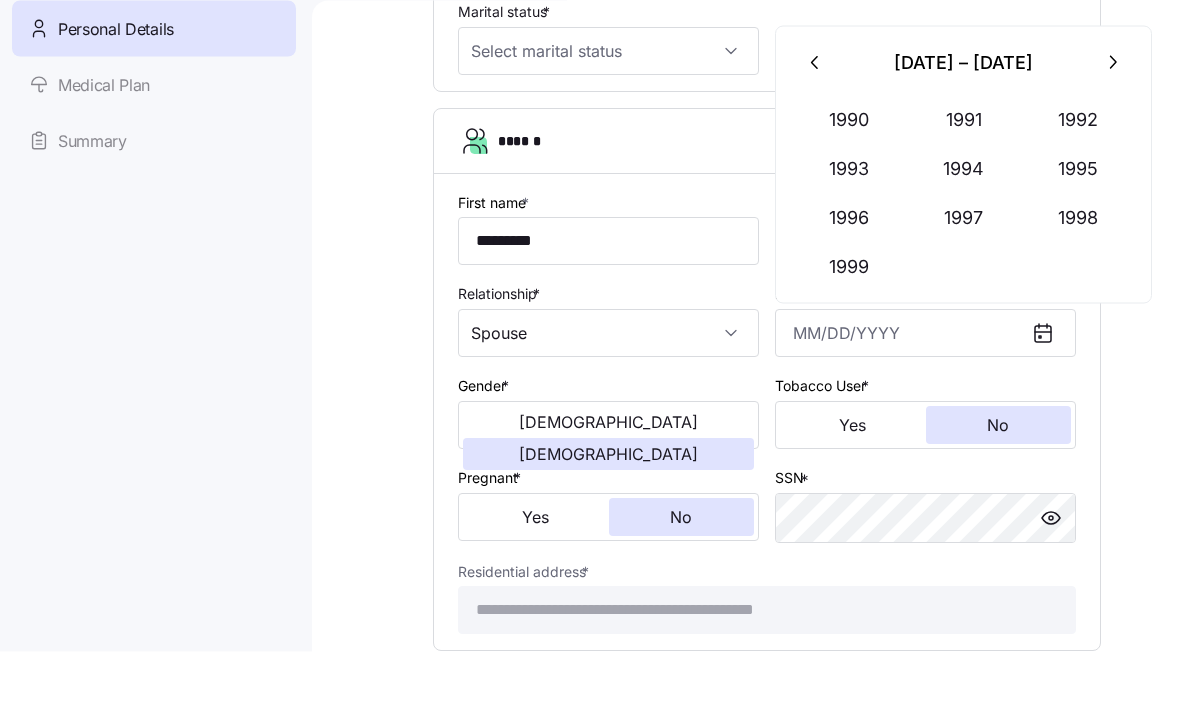 click 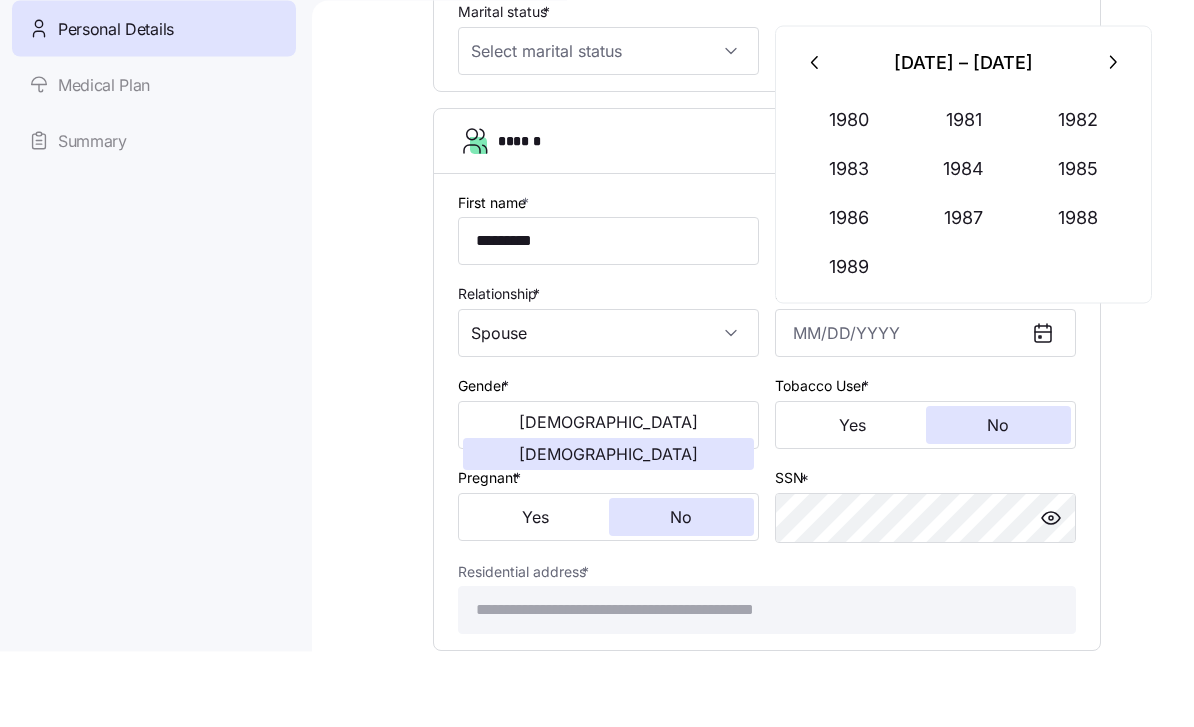 click at bounding box center [816, 138] 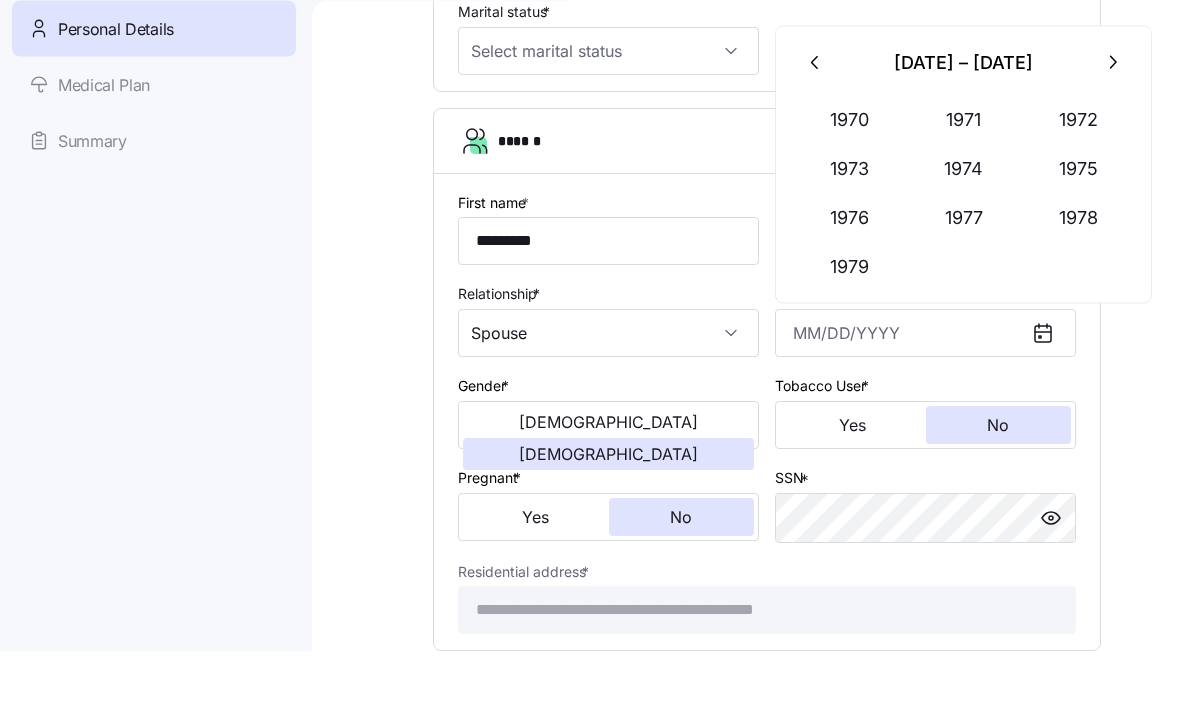 click at bounding box center (816, 138) 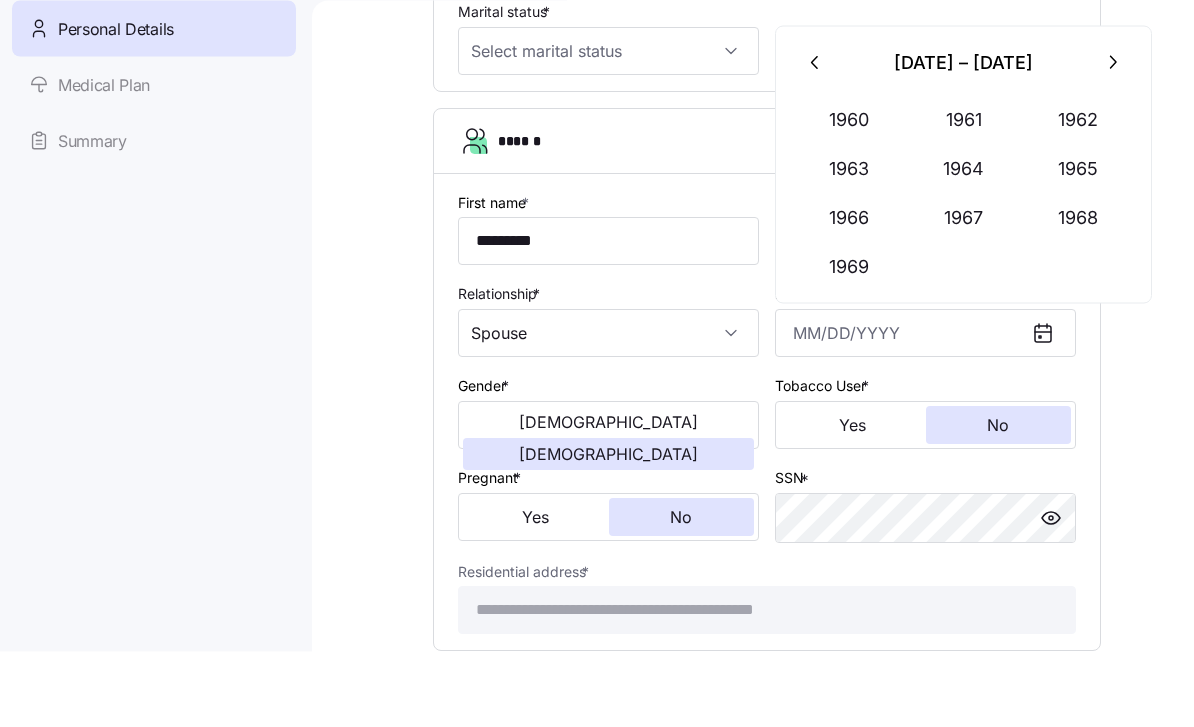 click on "1966" at bounding box center [849, 293] 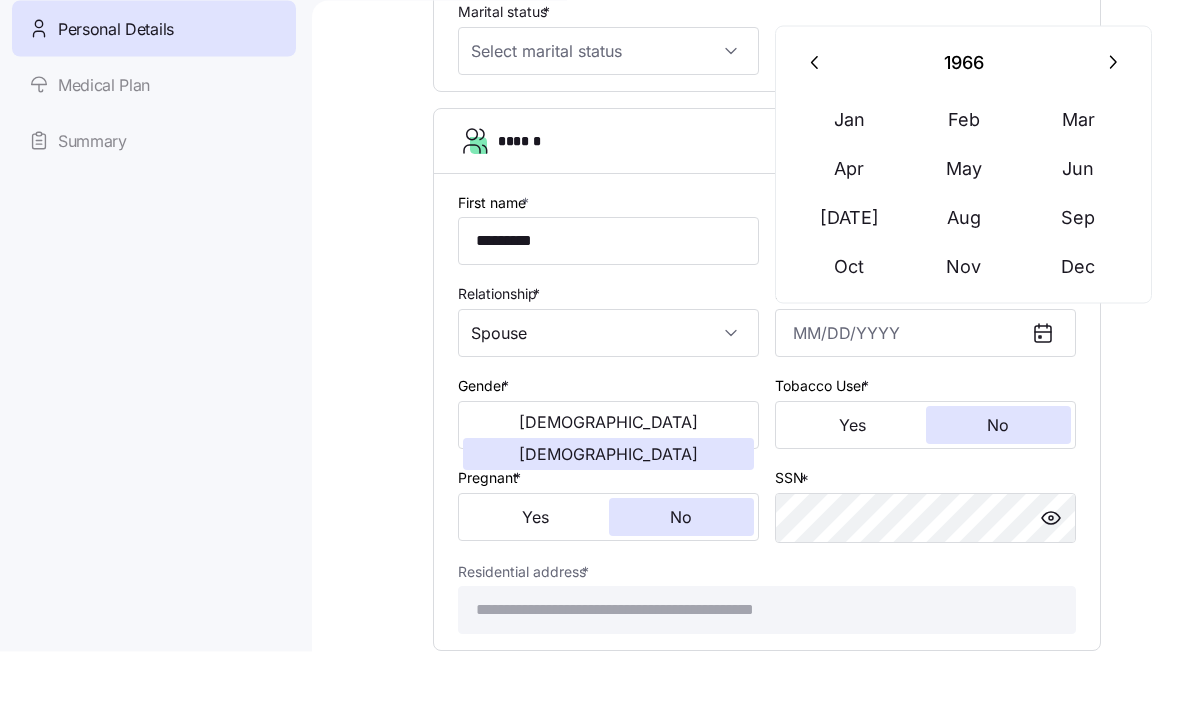 click on "Sep" at bounding box center (1078, 293) 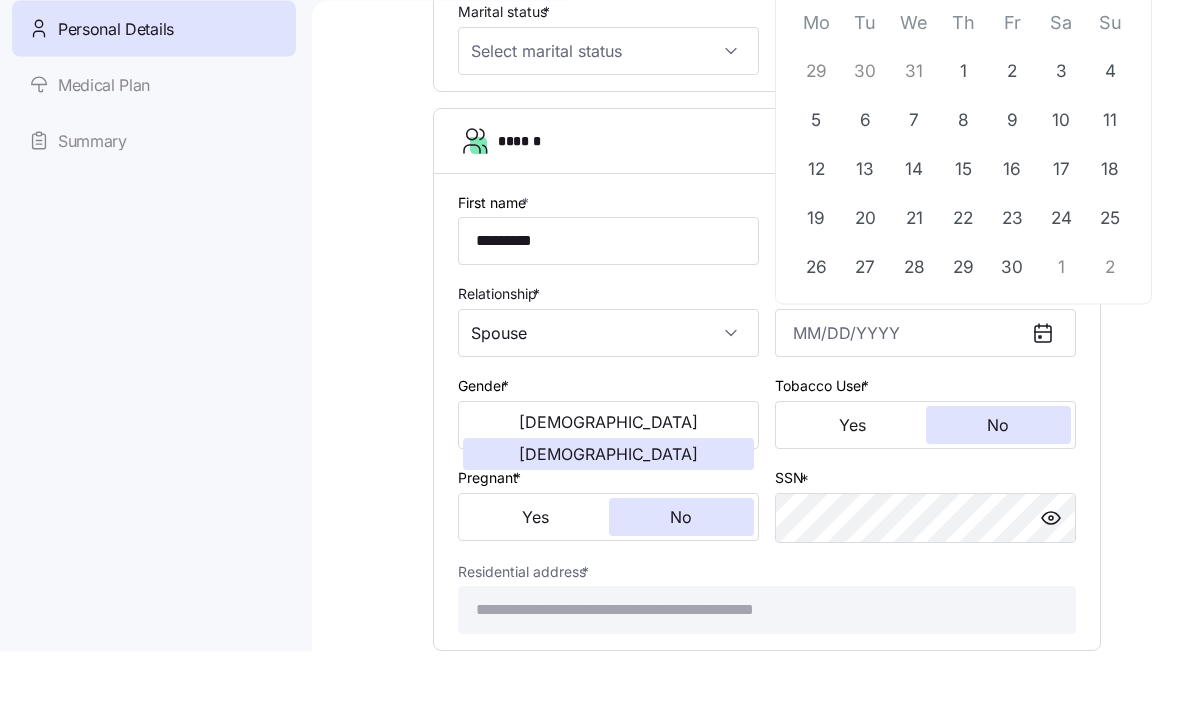 click on "9" at bounding box center [1012, 195] 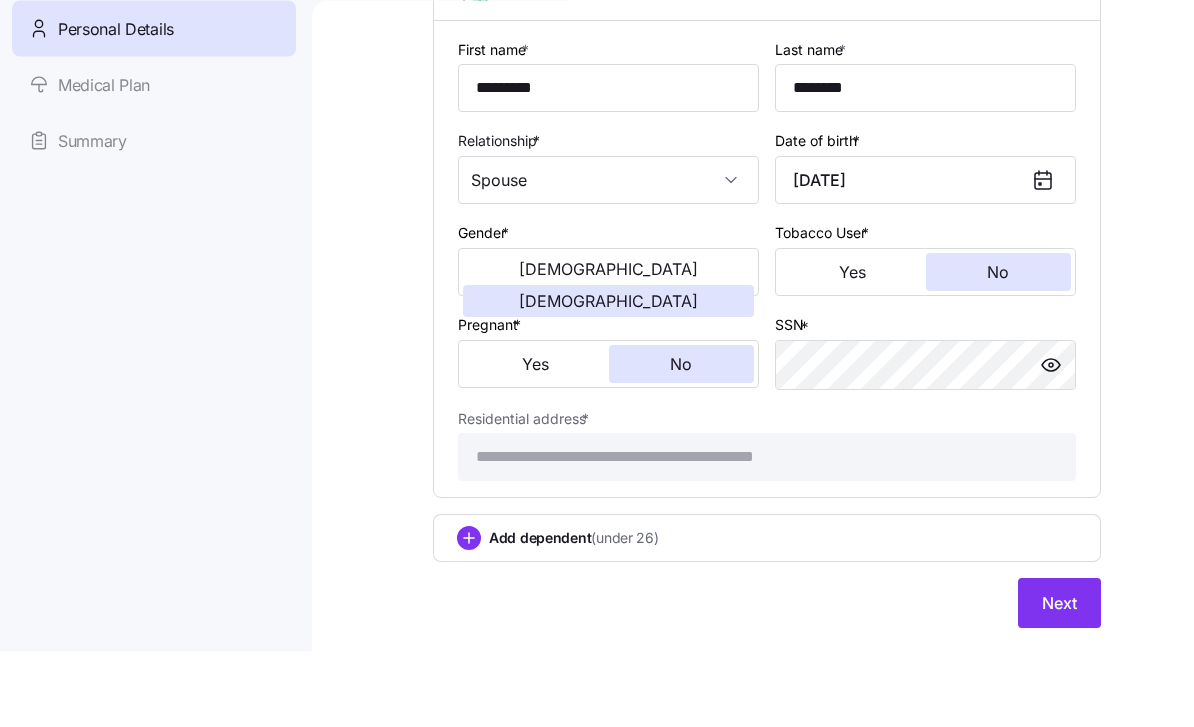 scroll, scrollTop: 956, scrollLeft: 0, axis: vertical 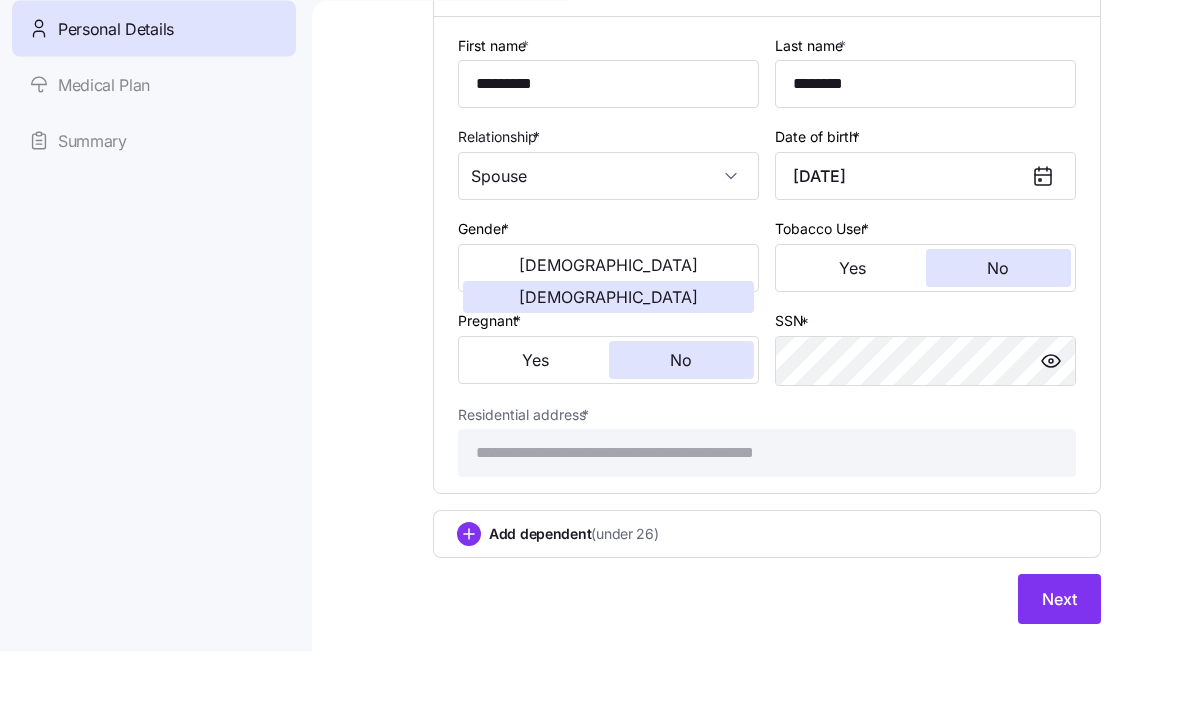 click on "September 9, 1966" at bounding box center [925, 252] 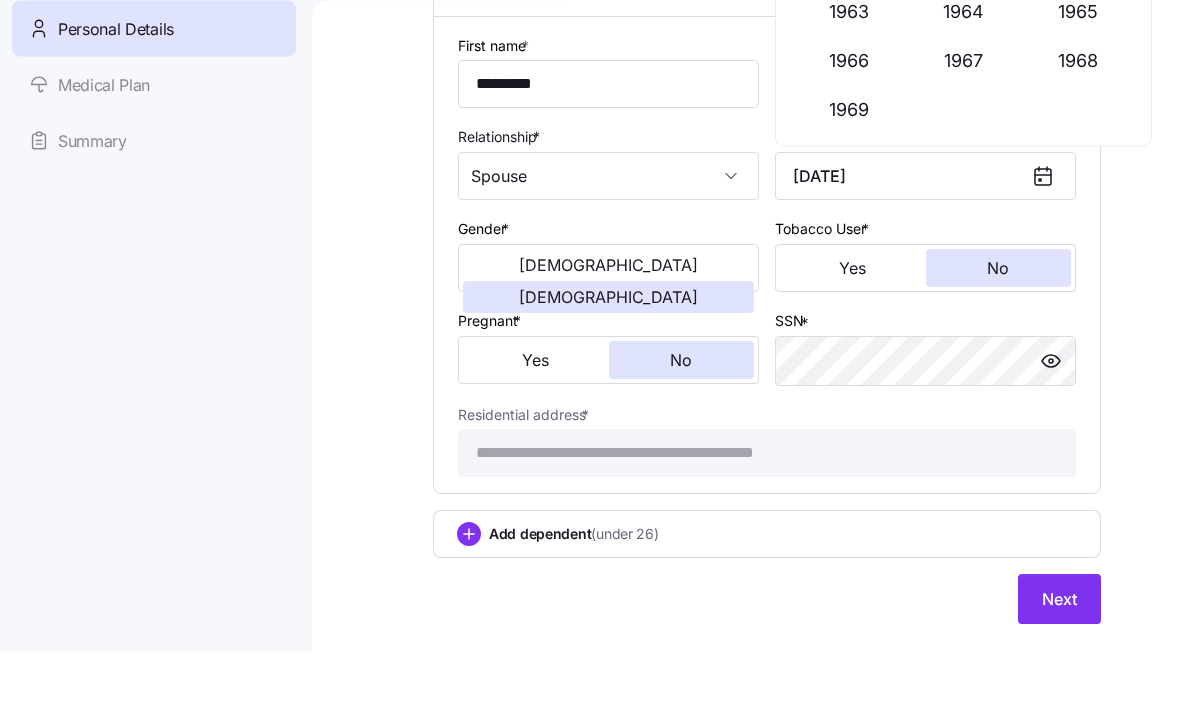 click on "September 9, 1966" at bounding box center (925, 252) 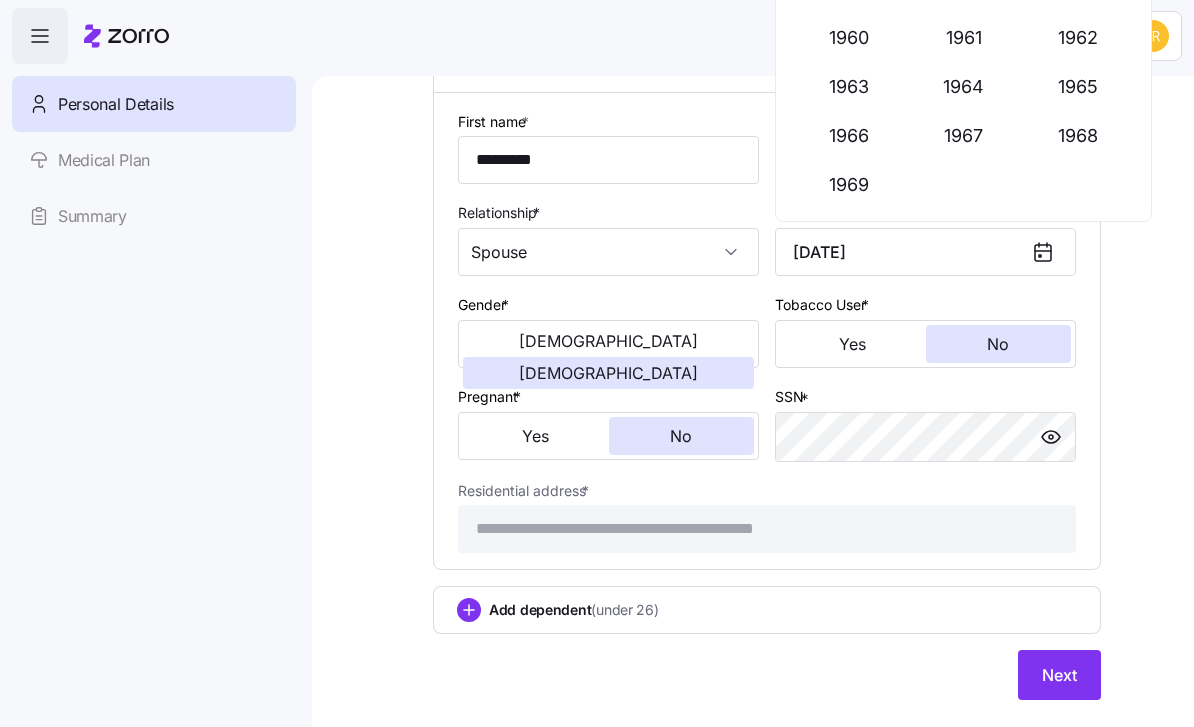 click on "September 9, 1966" at bounding box center [925, 252] 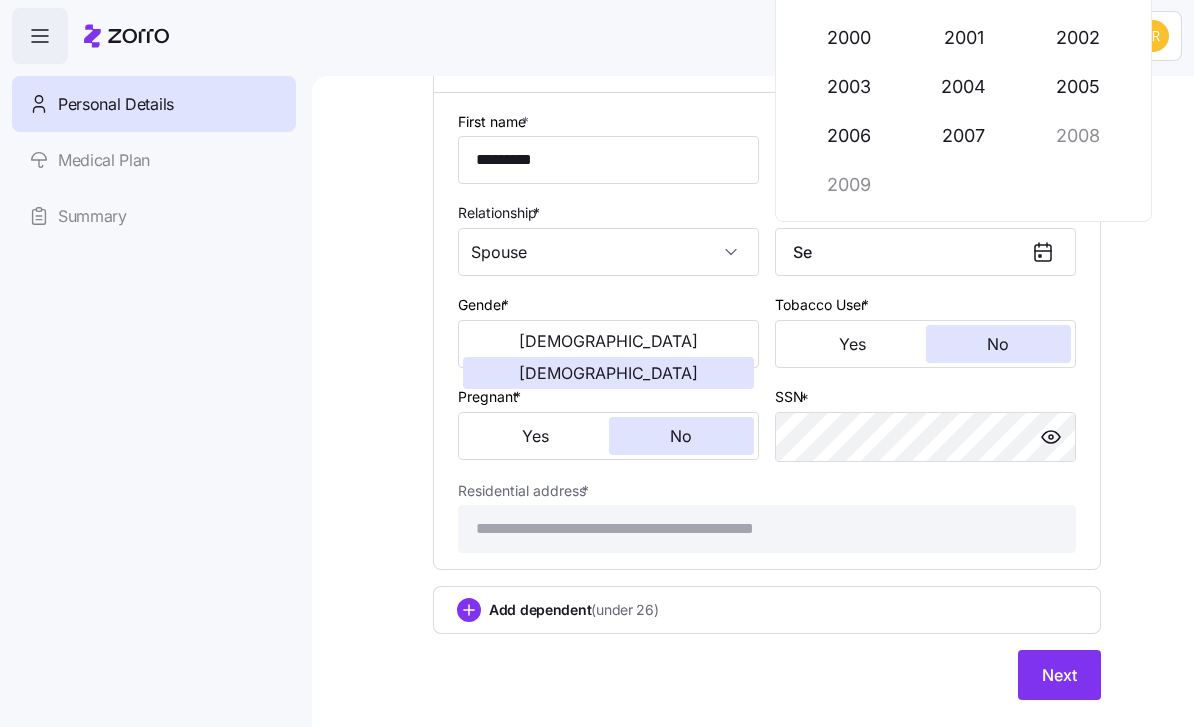 type on "S" 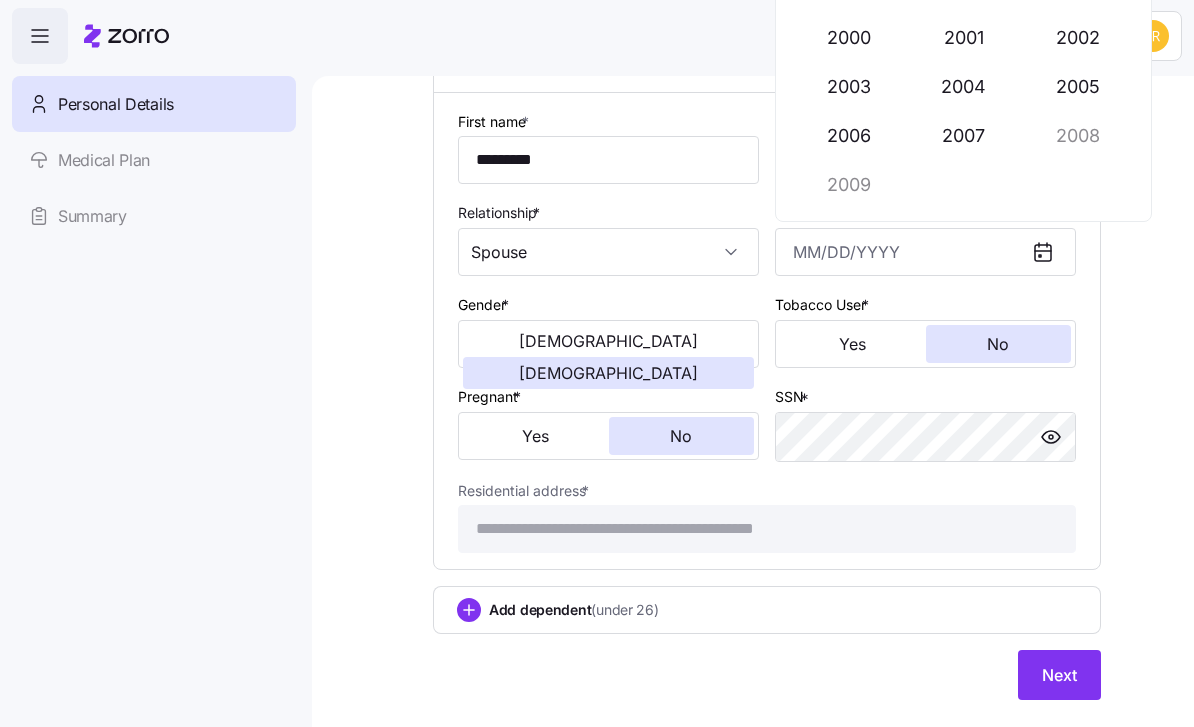 click 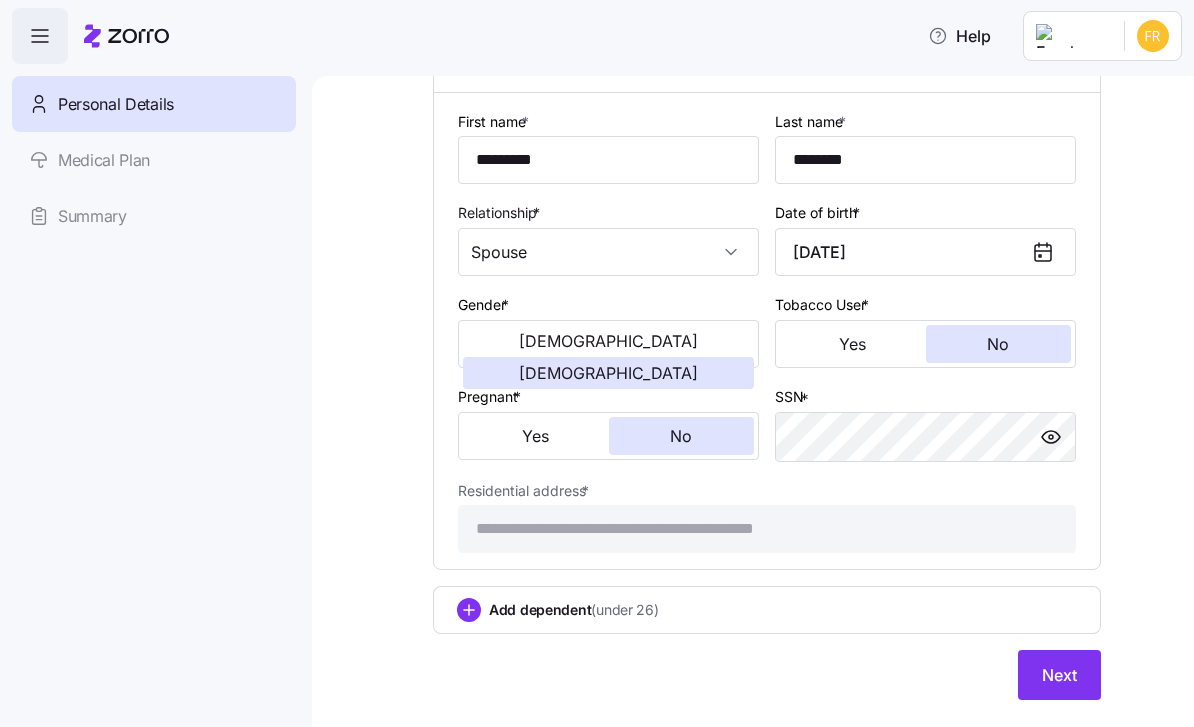 click on "September 9, 2000" at bounding box center [925, 252] 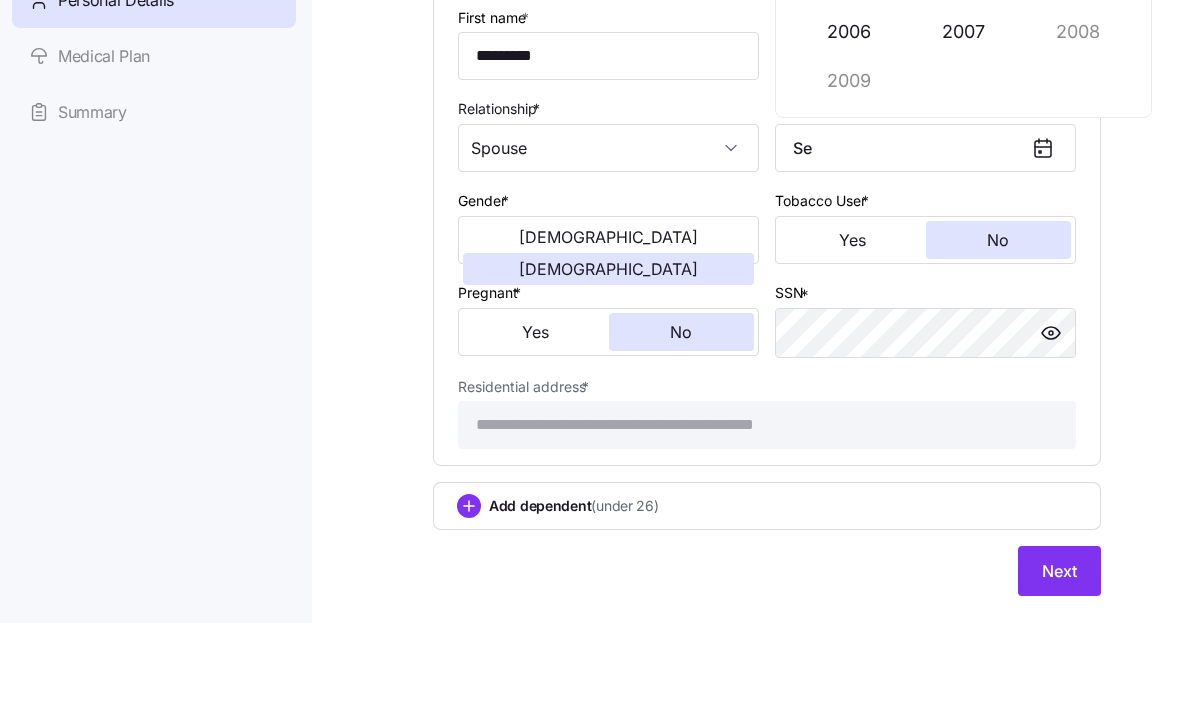 type on "S" 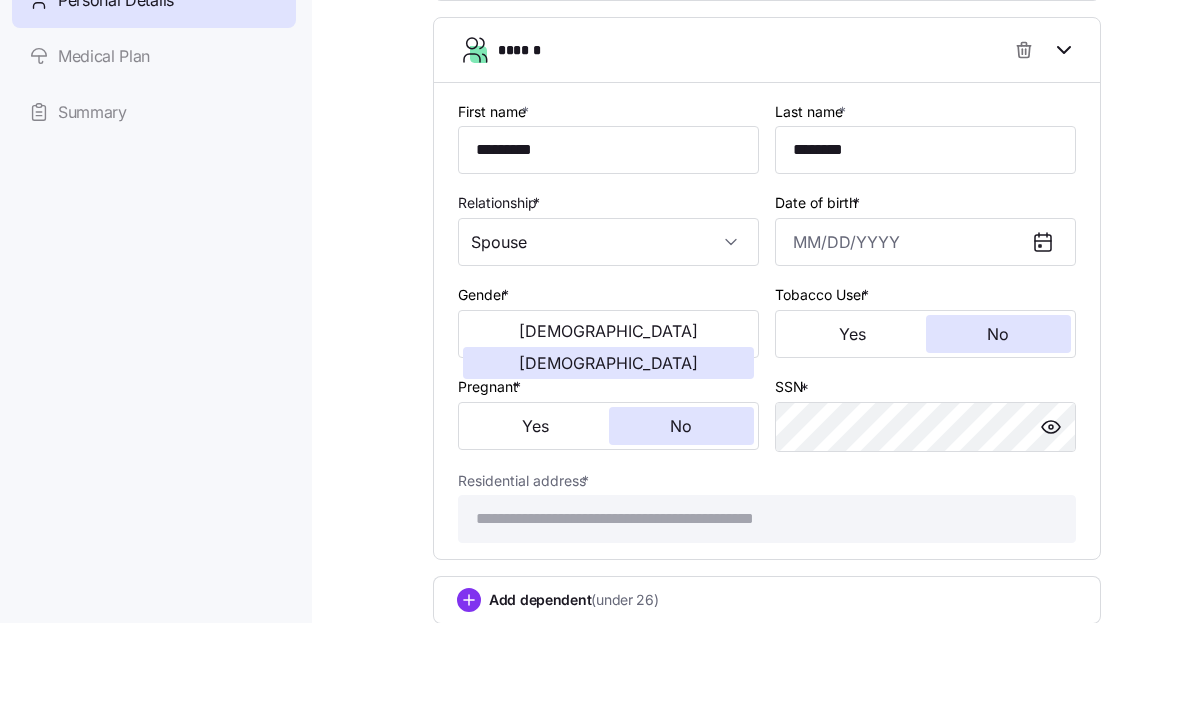 scroll, scrollTop: 863, scrollLeft: 0, axis: vertical 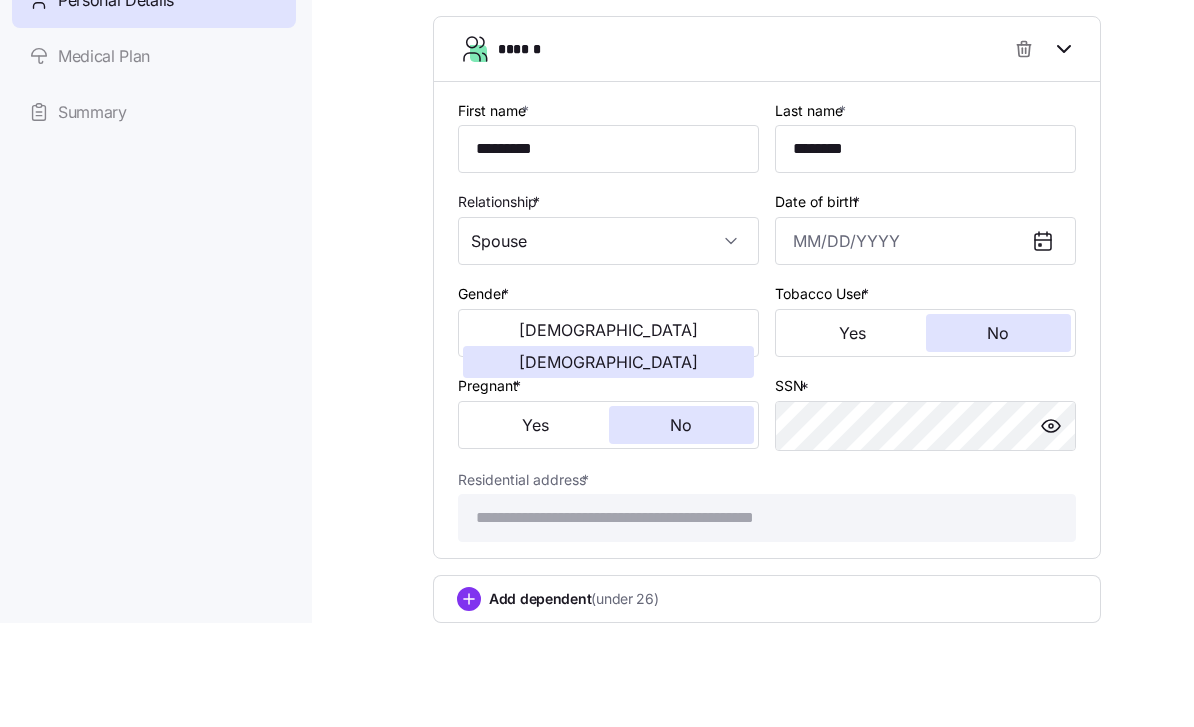 click 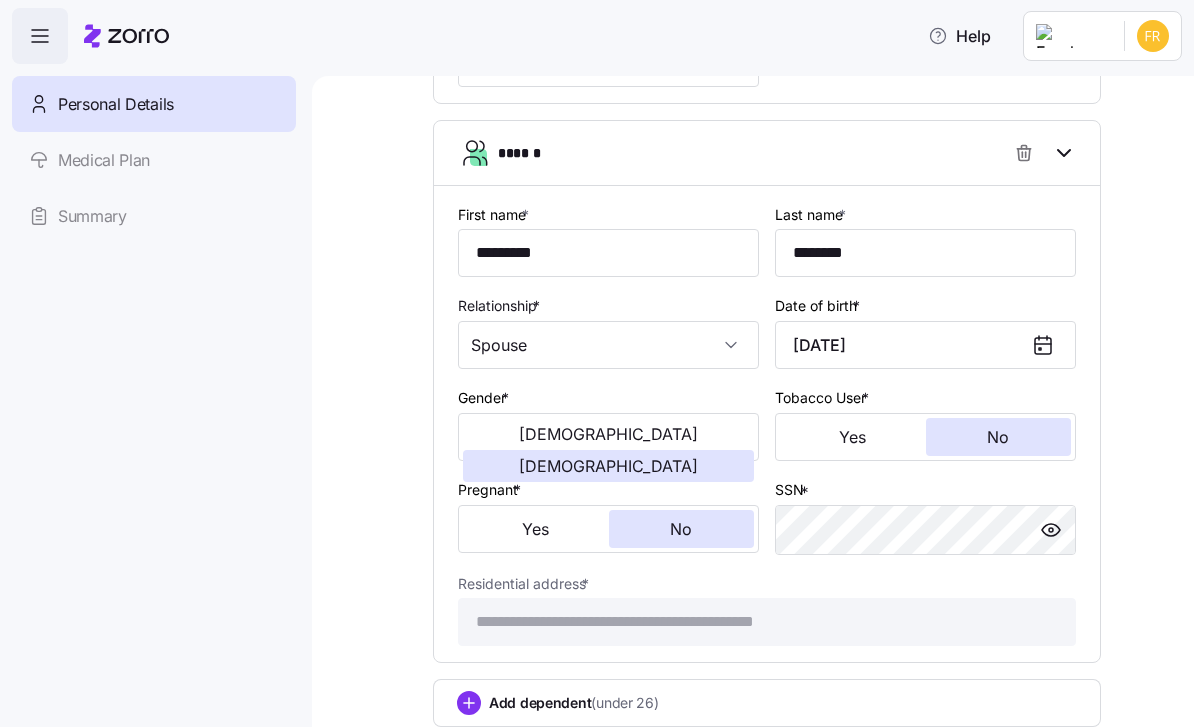 click 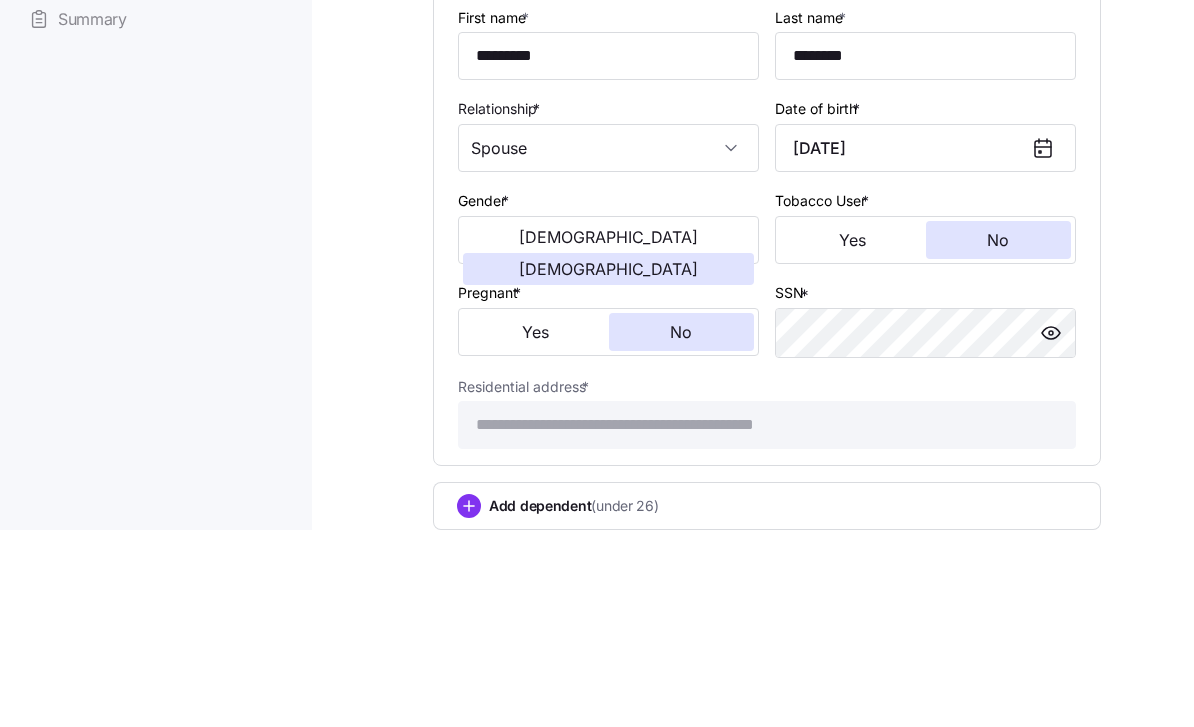 click on "Tobacco User  * Yes No" at bounding box center (925, 423) 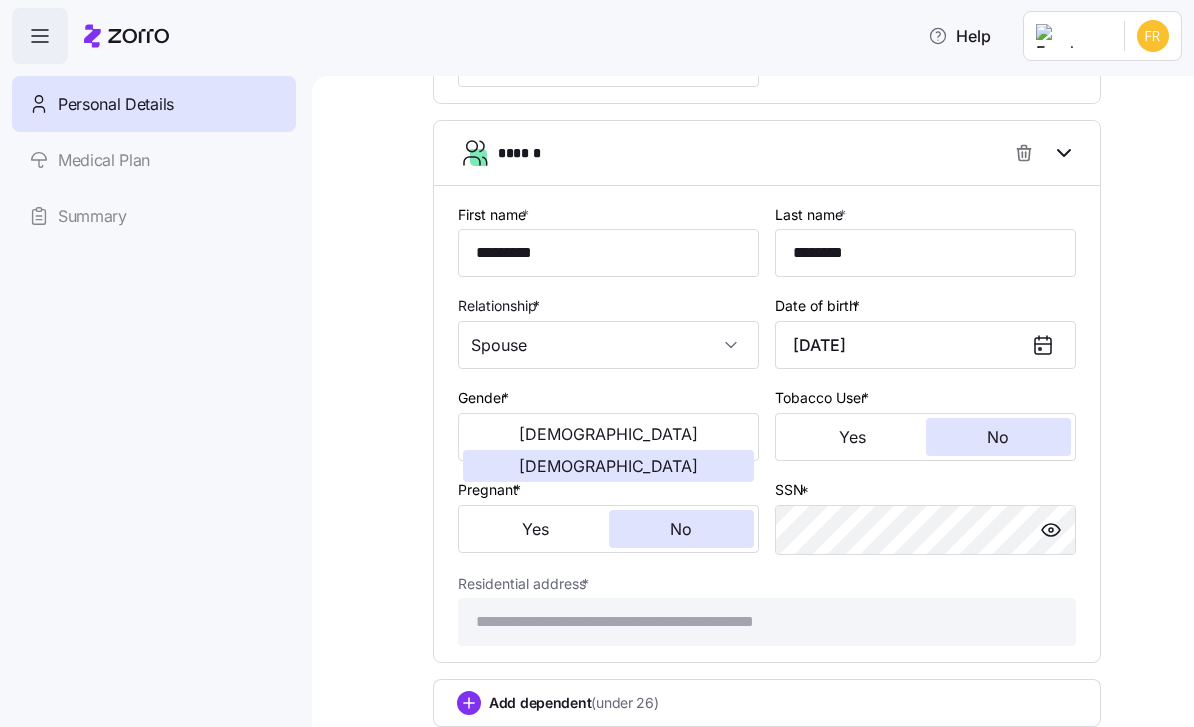 click on "September 28, 2000" at bounding box center (925, 345) 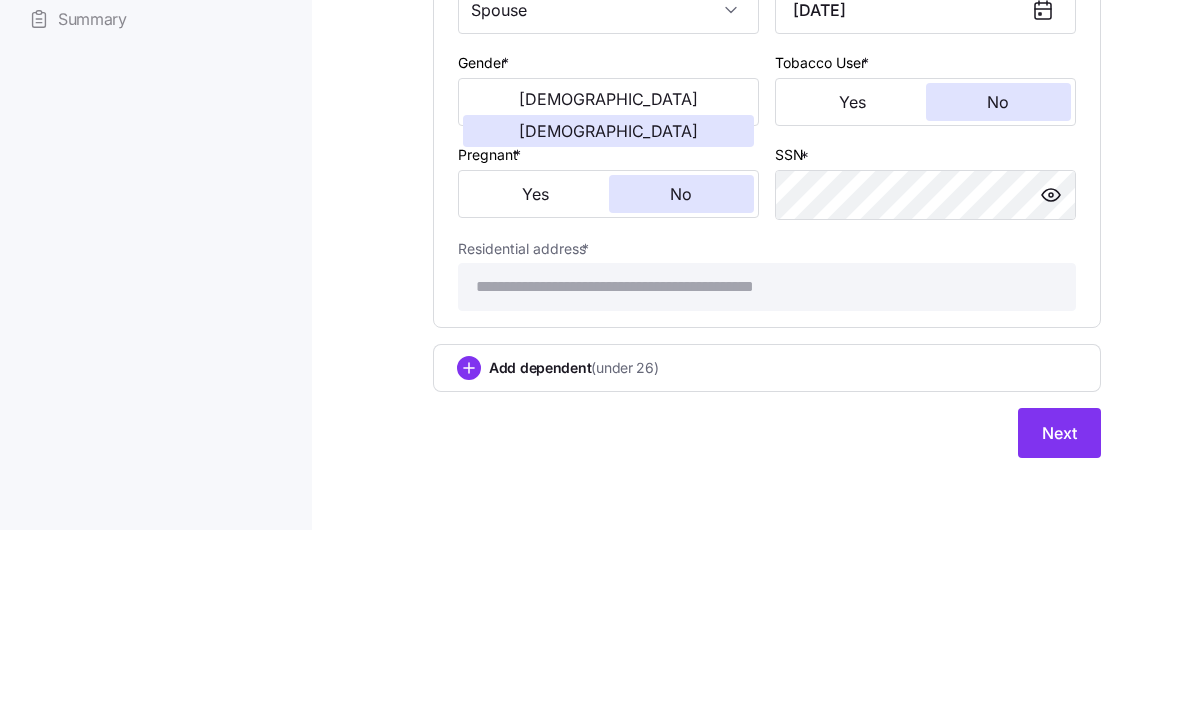 scroll, scrollTop: 1004, scrollLeft: 0, axis: vertical 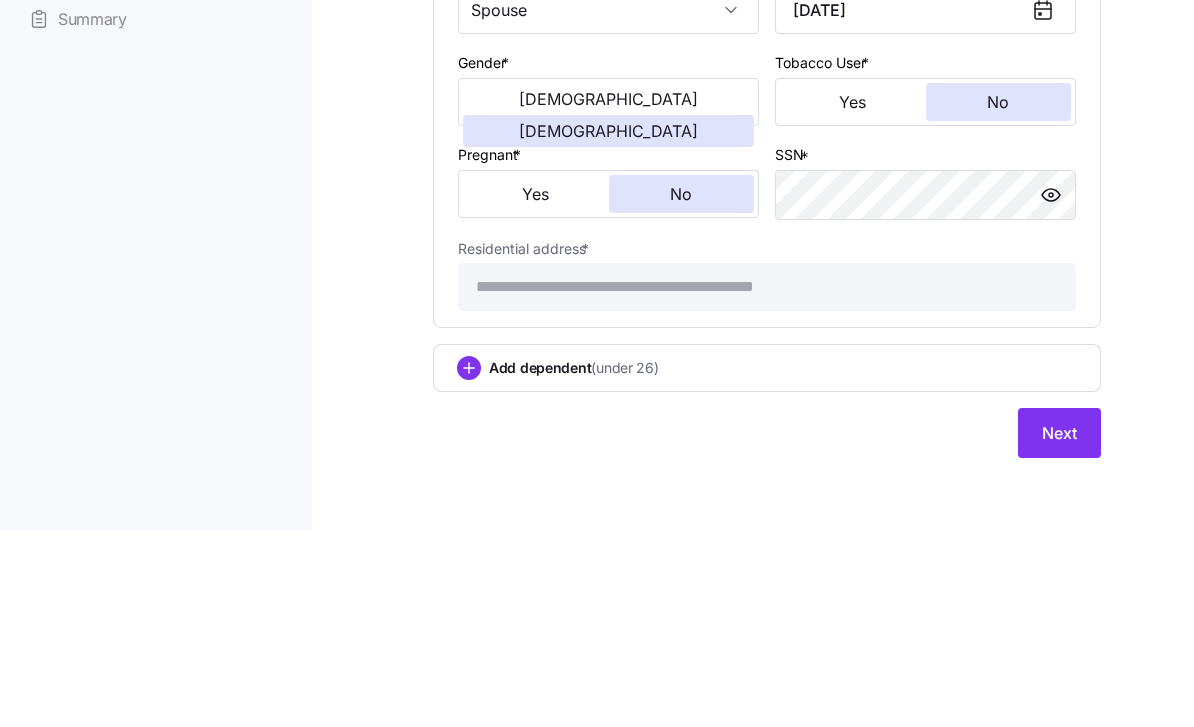 click on "**********" at bounding box center [767, 286] 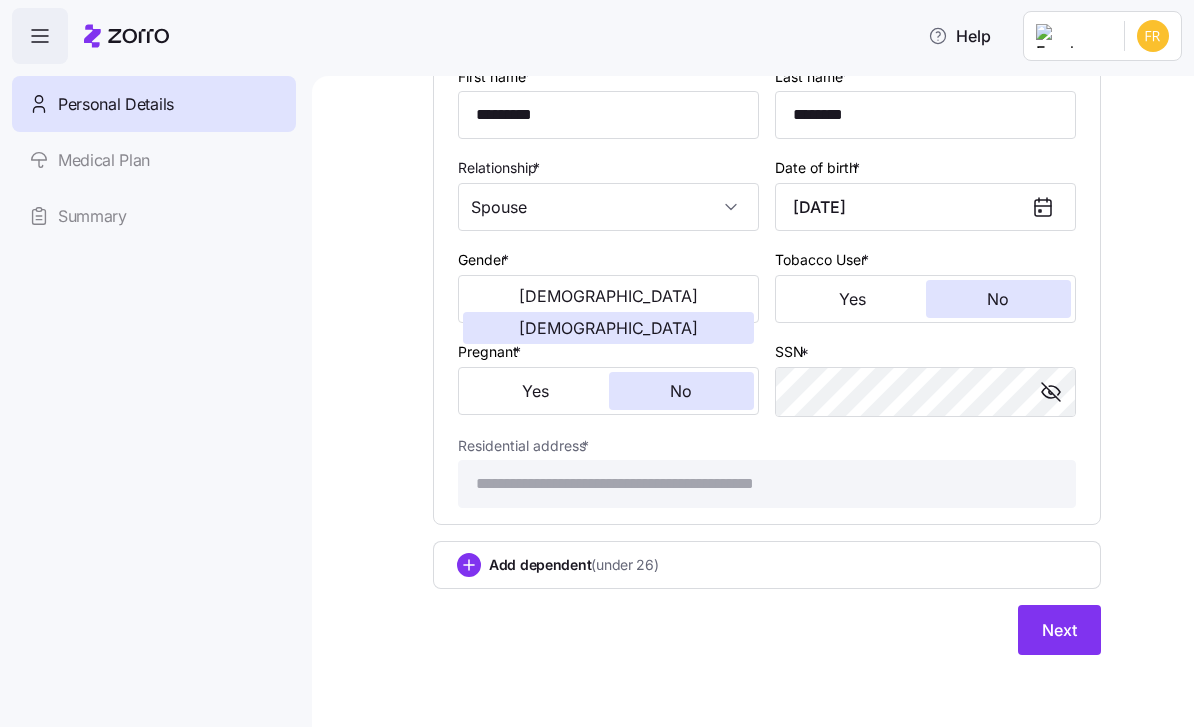 click on "Add dependent  (under 26)" at bounding box center (767, 565) 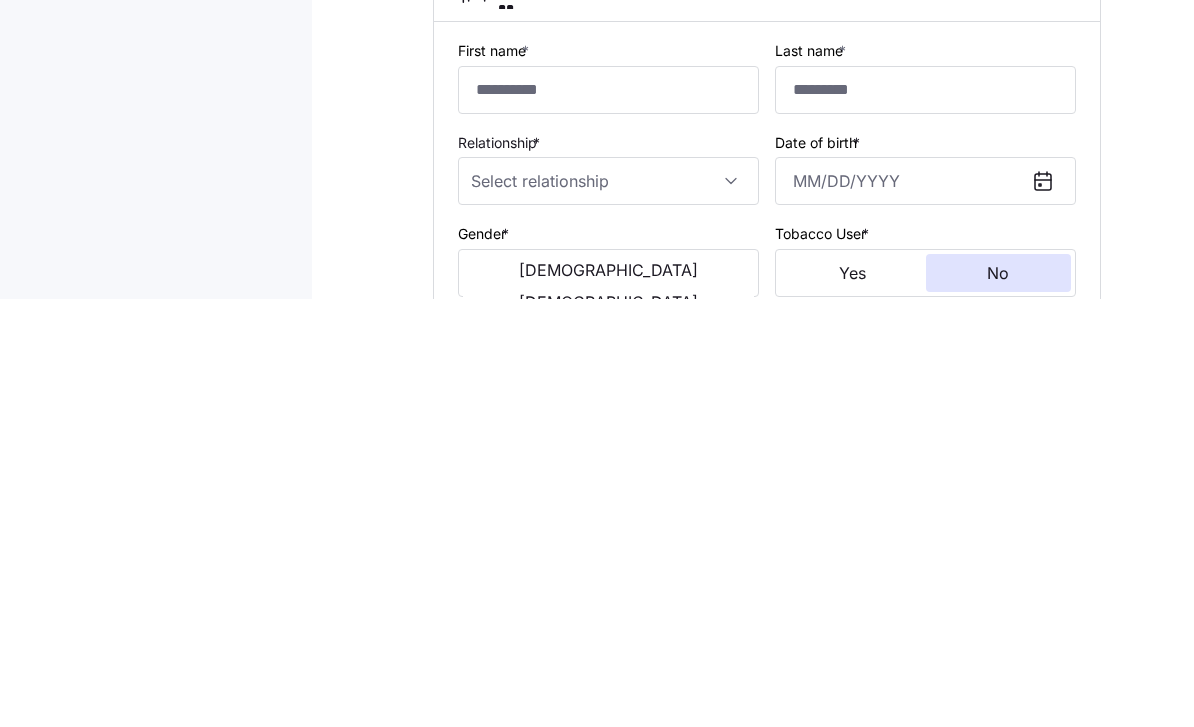 scroll, scrollTop: 1226, scrollLeft: 0, axis: vertical 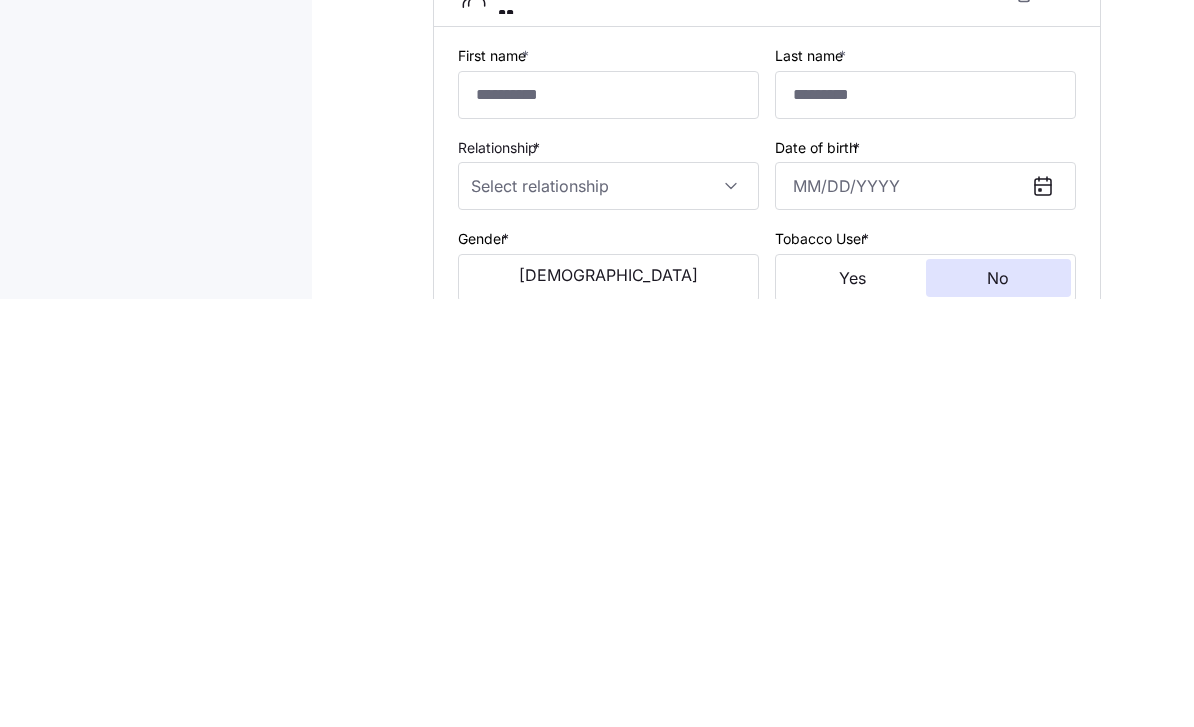 click on "First name  *" at bounding box center [608, 523] 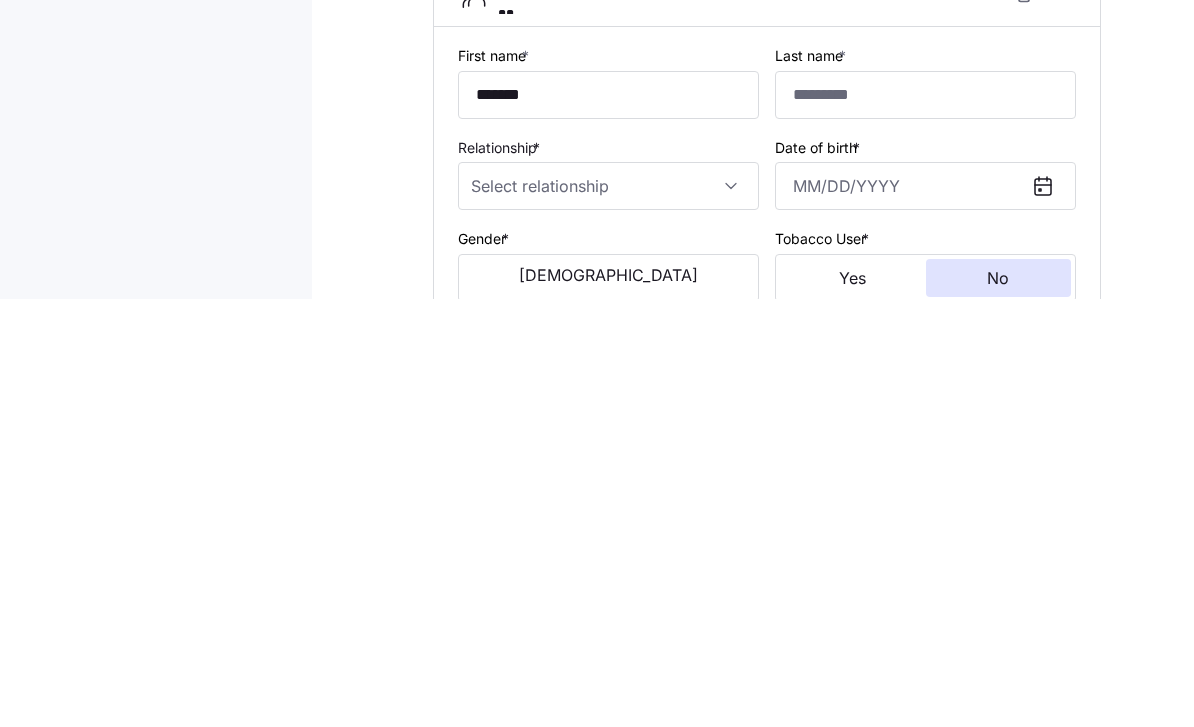 type on "*******" 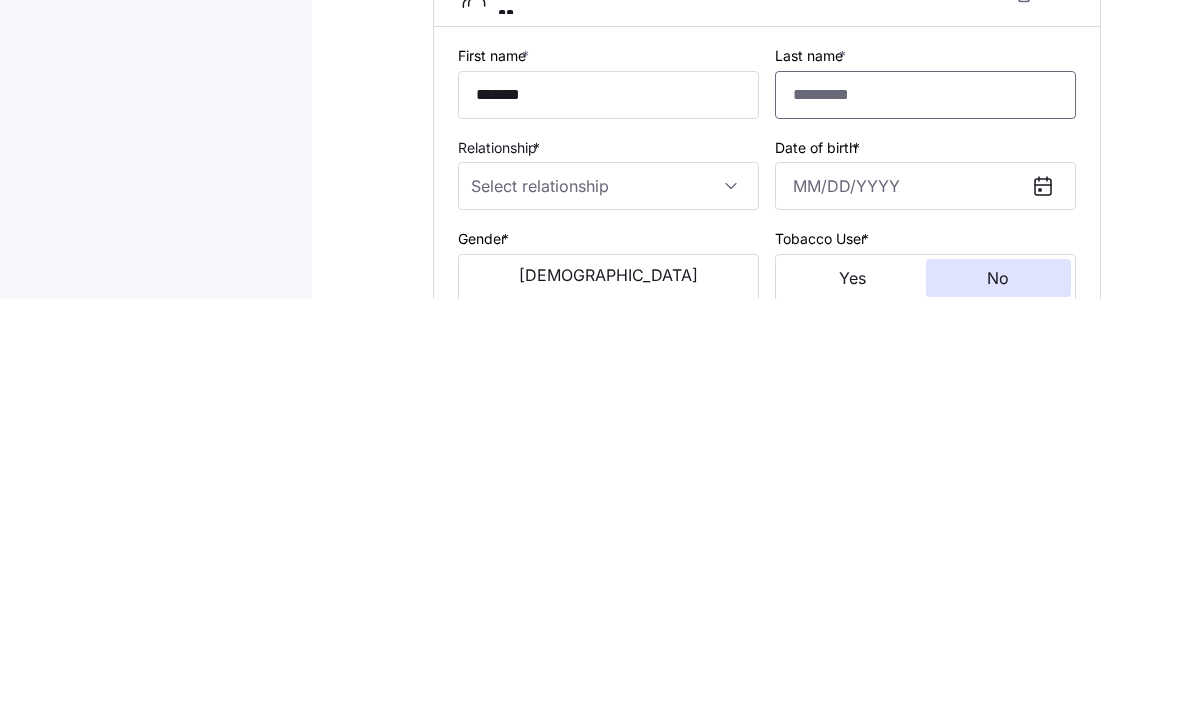 click on "Last name  *" at bounding box center (925, 523) 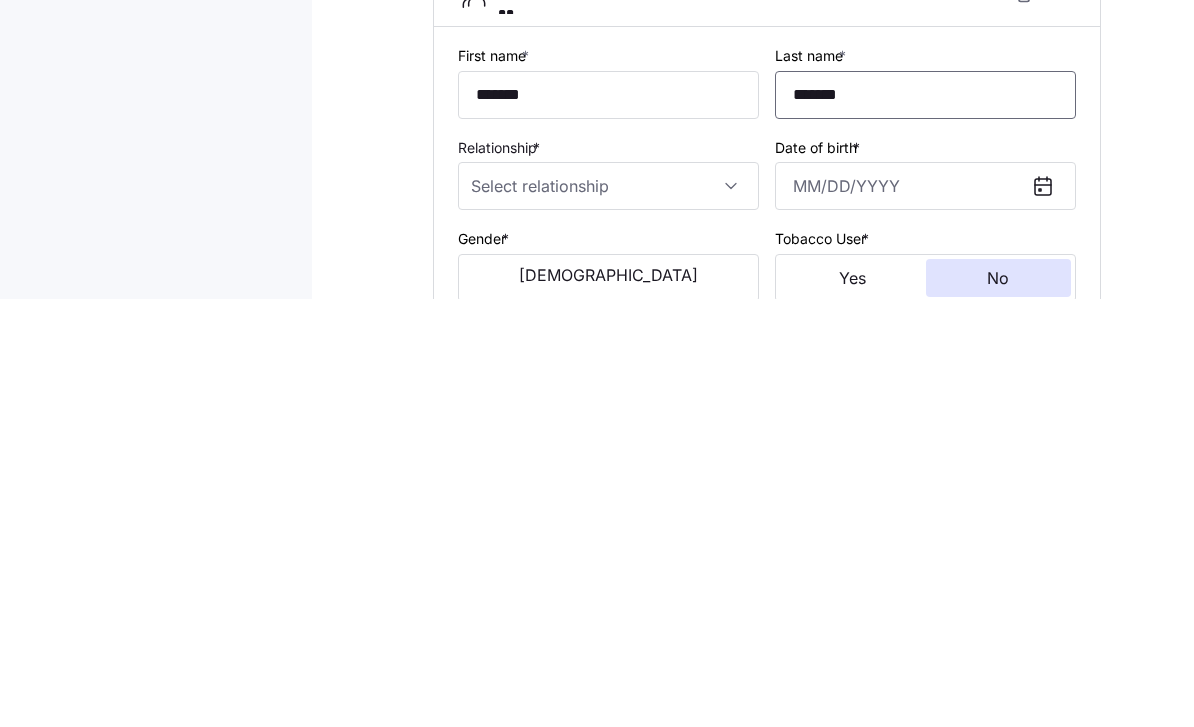 type on "*******" 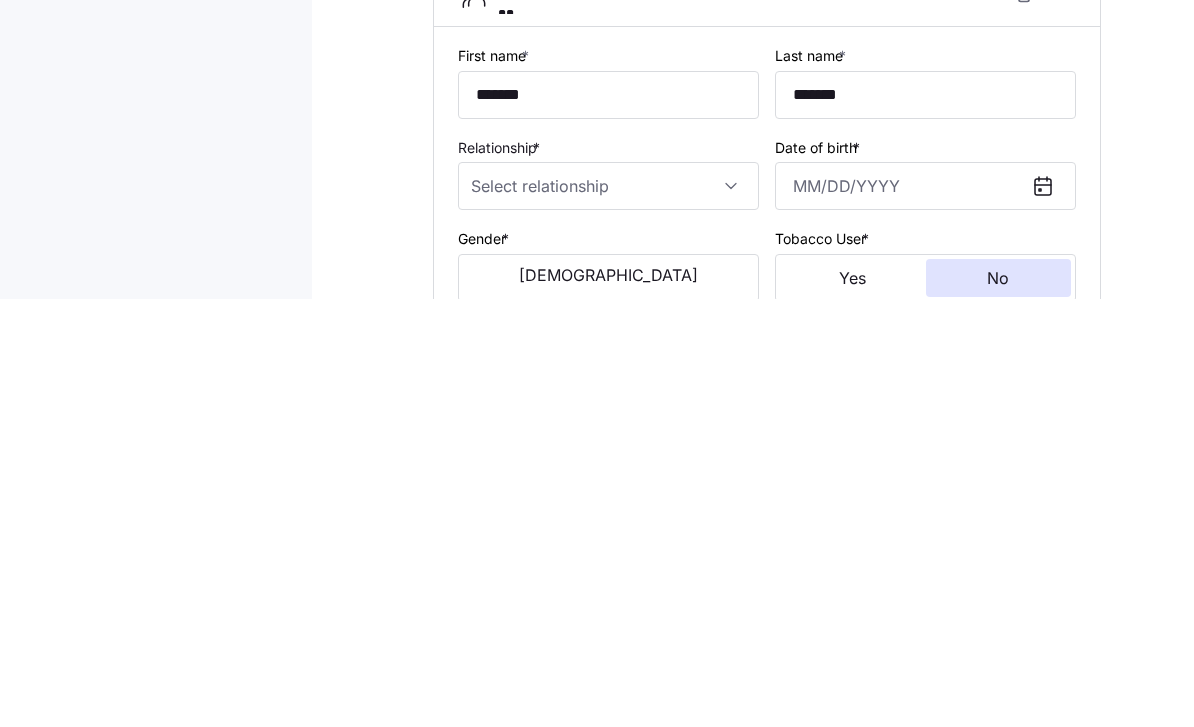 click on "Relationship  *" at bounding box center [608, 614] 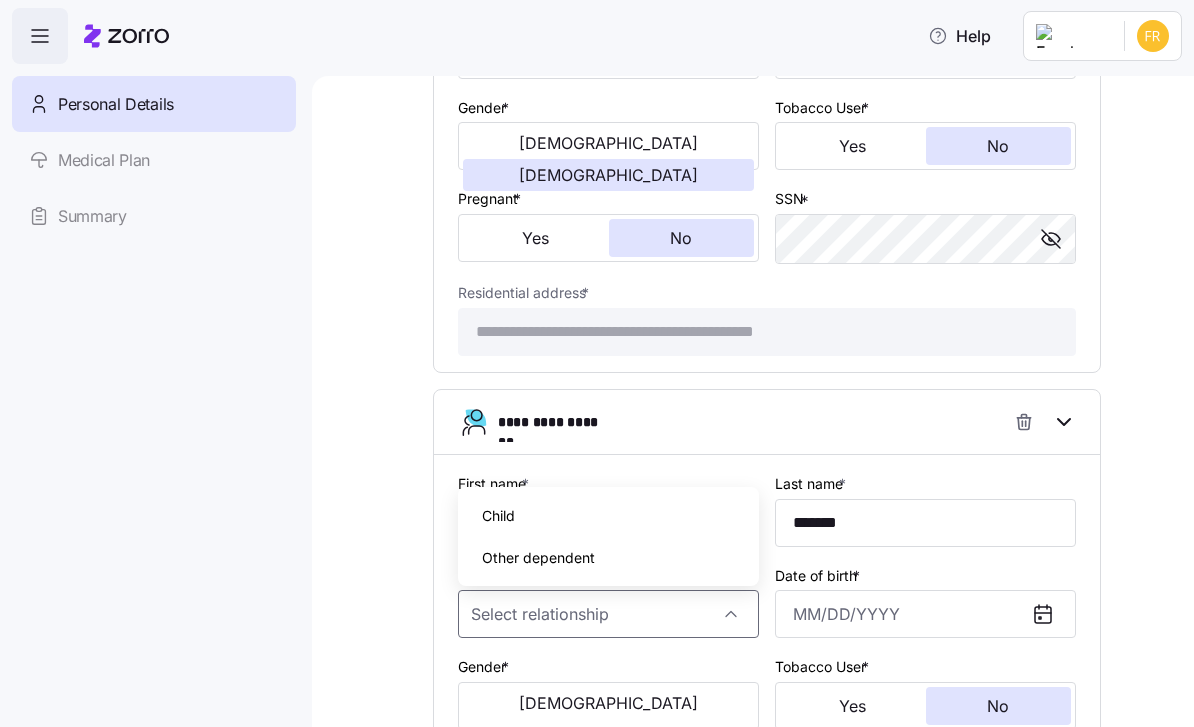 click on "Child" at bounding box center (608, 516) 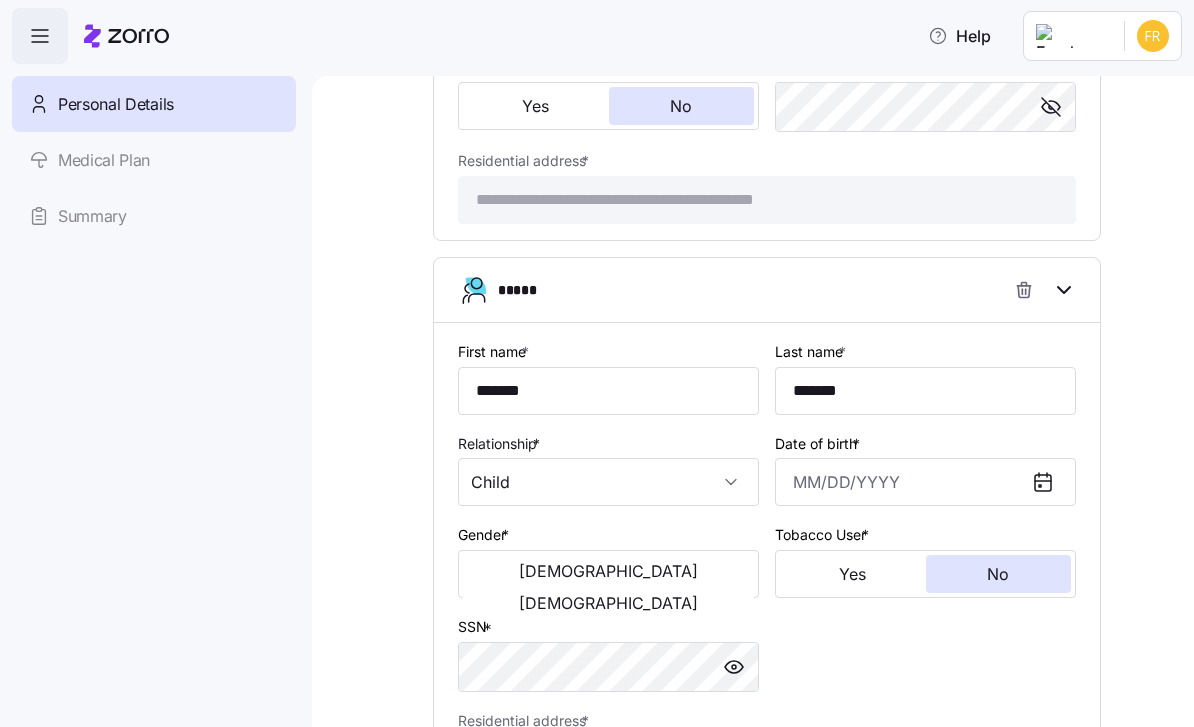 scroll, scrollTop: 1417, scrollLeft: 0, axis: vertical 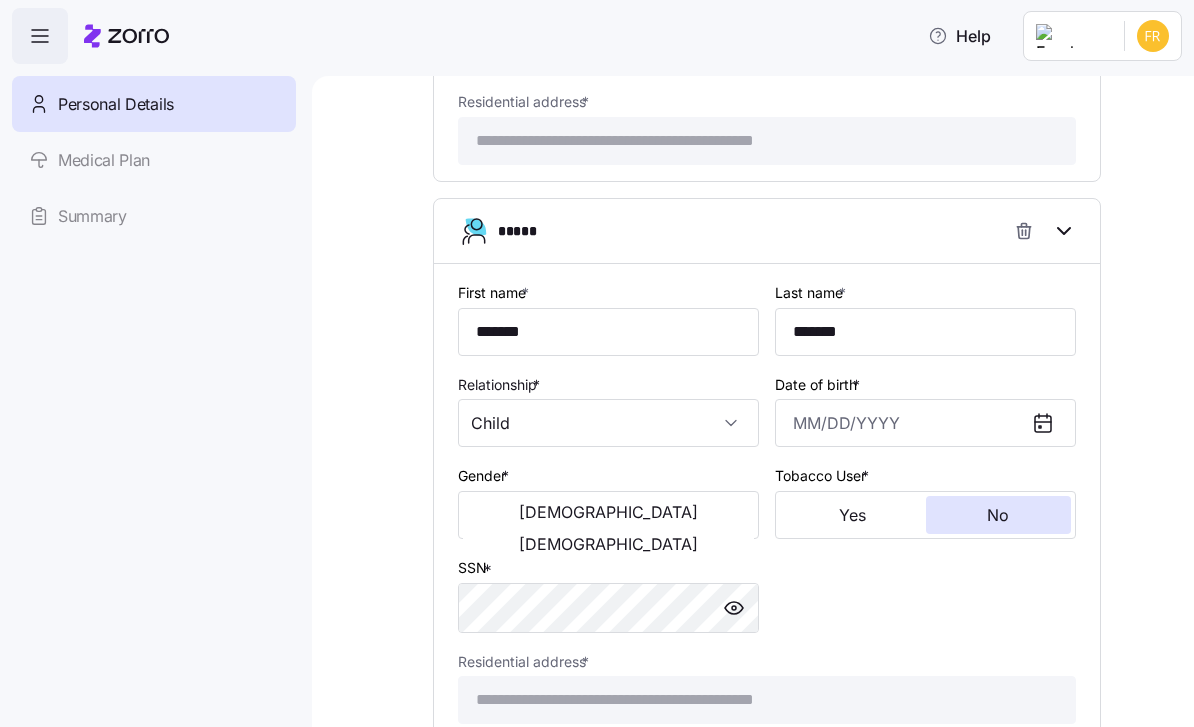 click on "Date of birth  *" at bounding box center (925, 423) 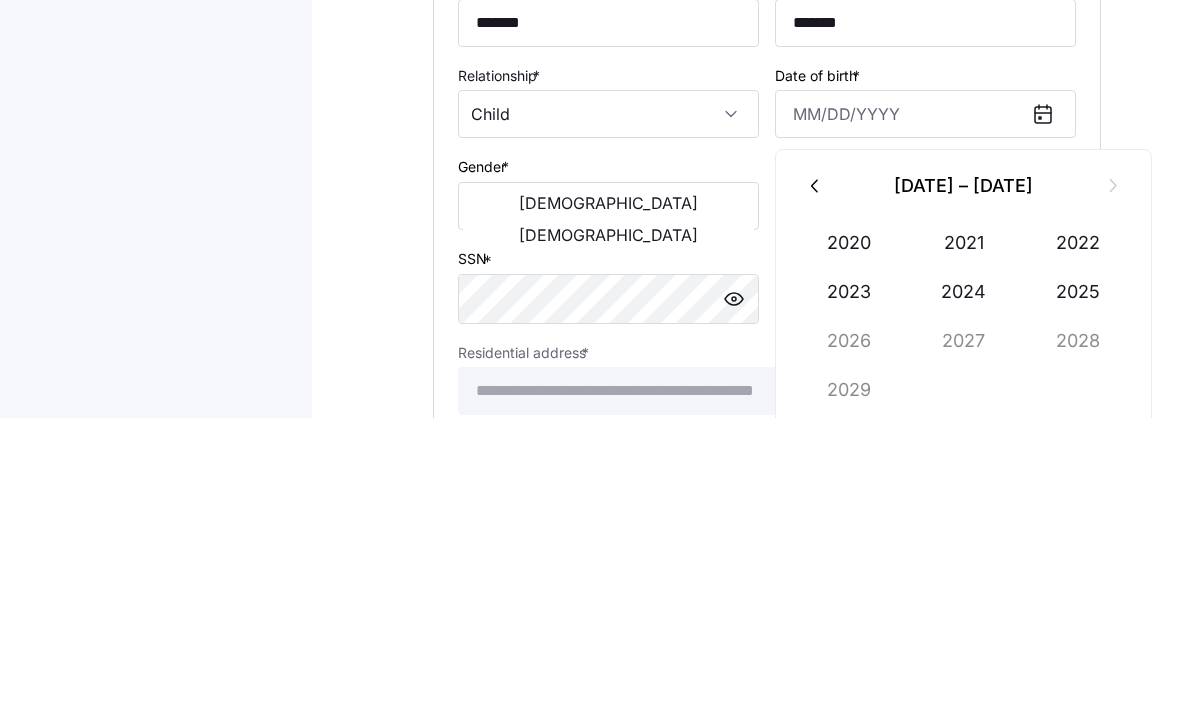 click 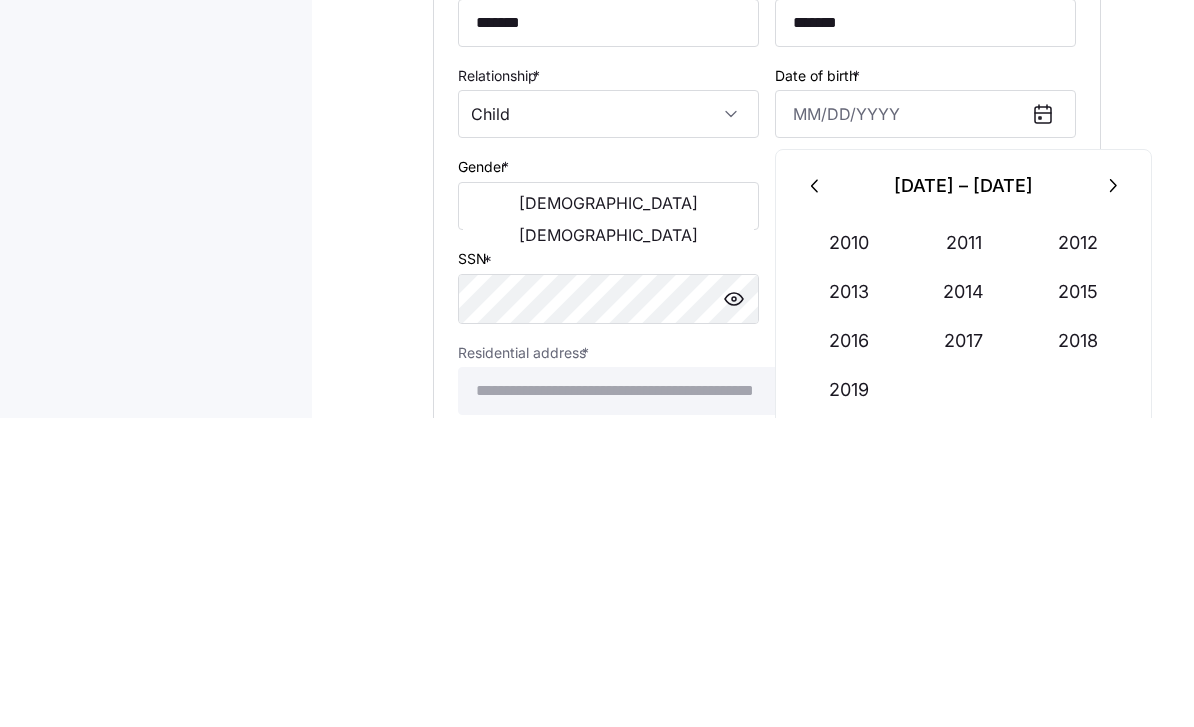 click 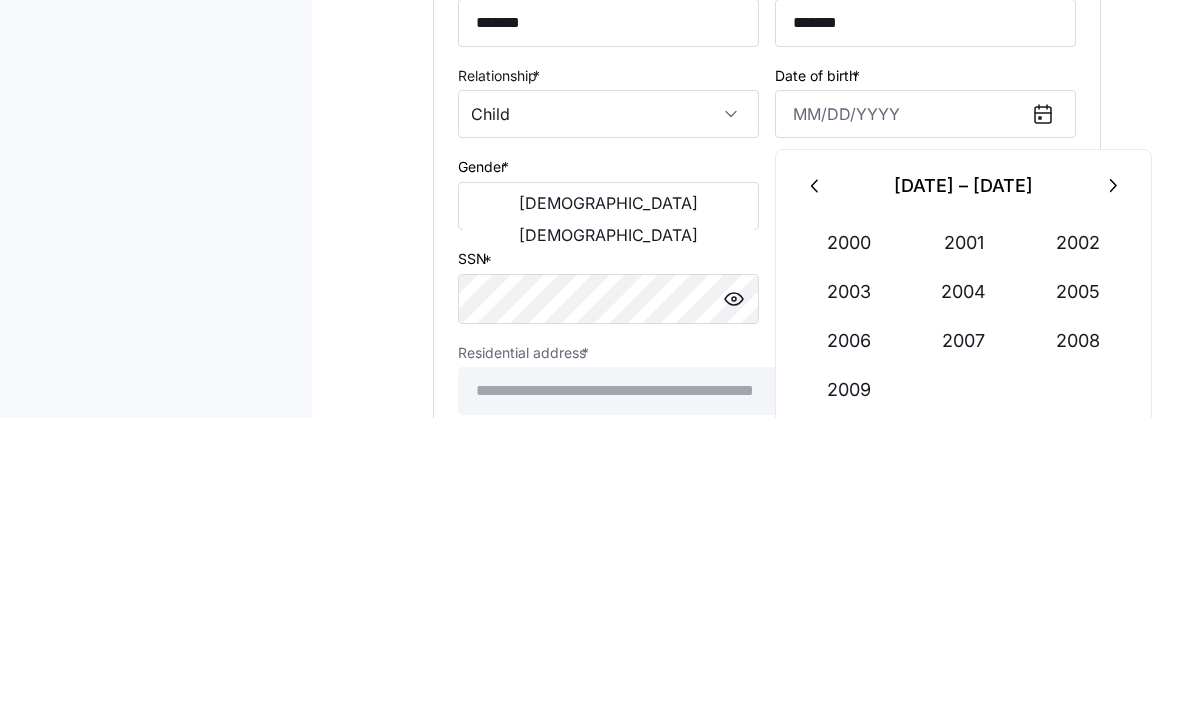 click on "2001" at bounding box center [964, 552] 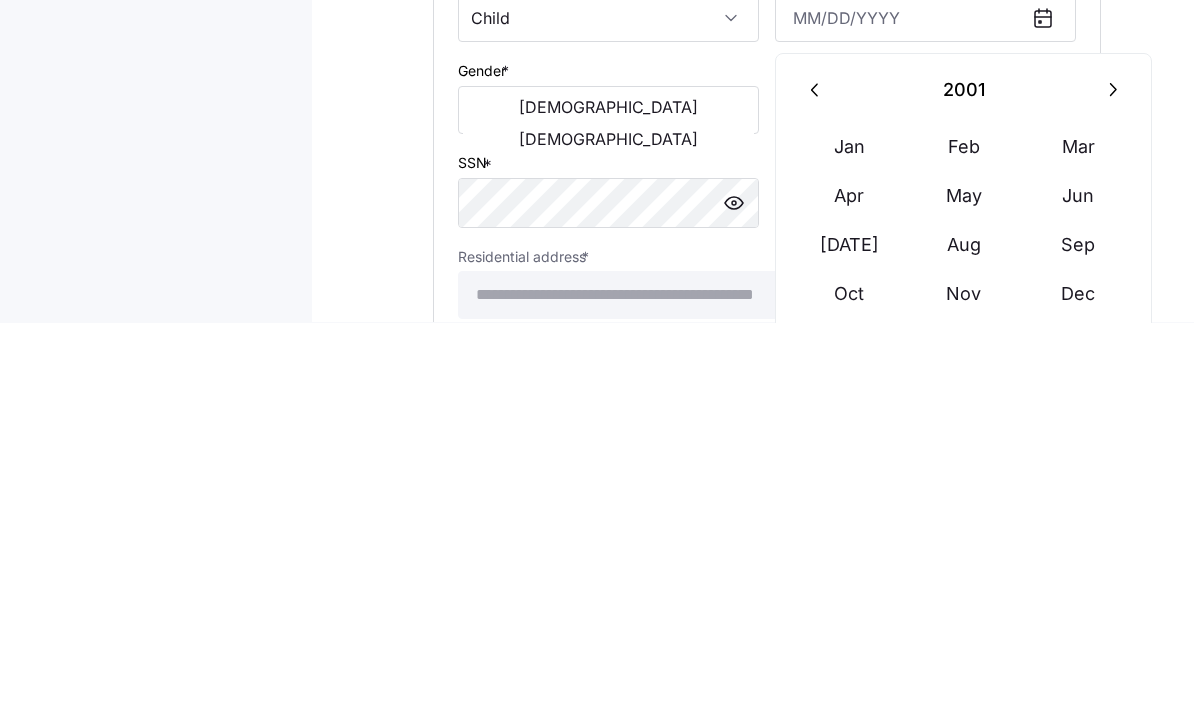 click on "Sep" at bounding box center [1078, 650] 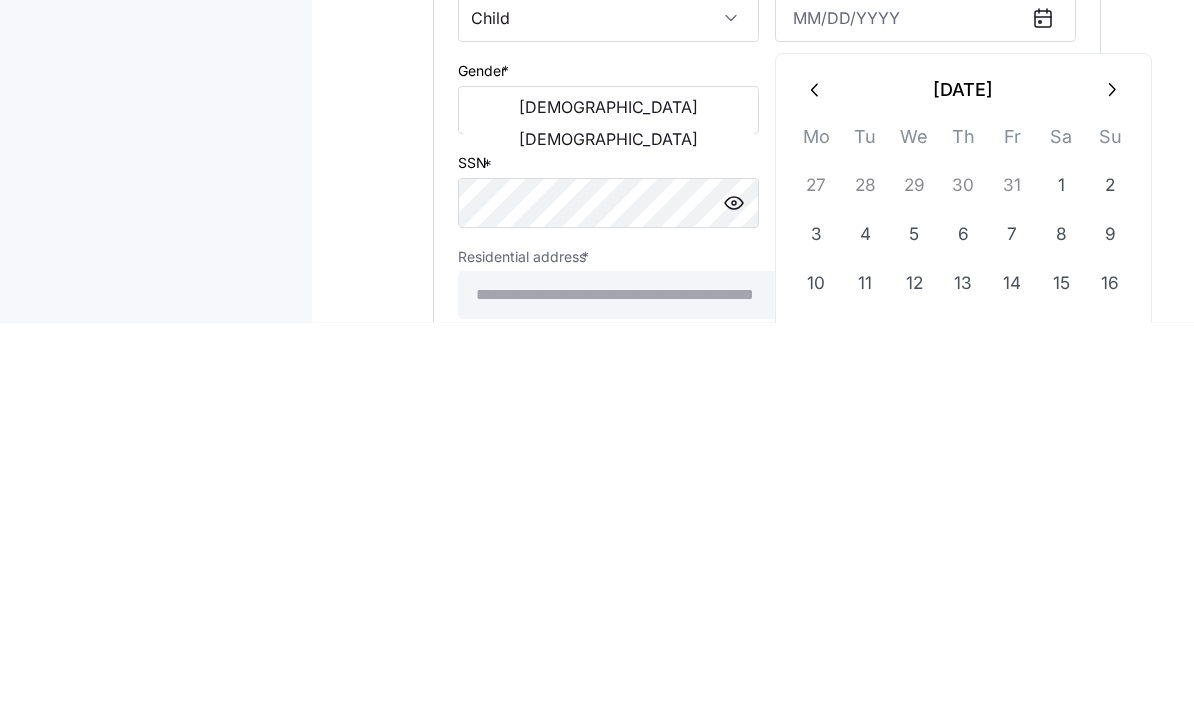 click on "5" at bounding box center [914, 639] 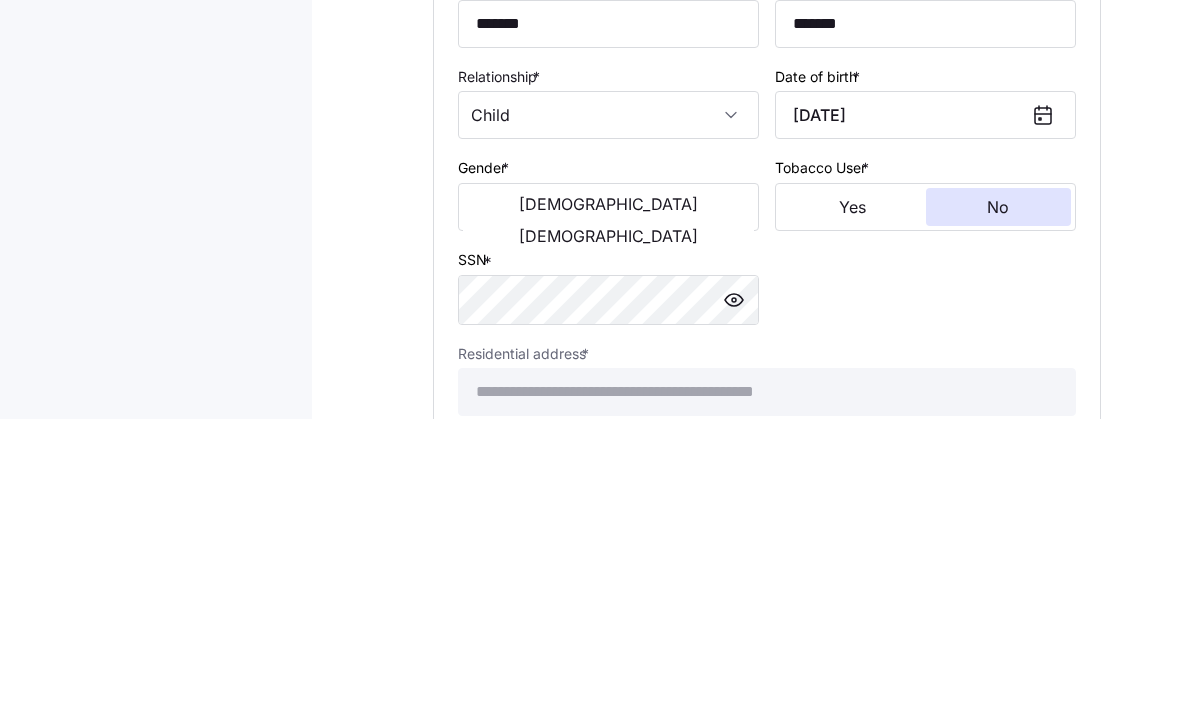 click on "Female" at bounding box center [608, 544] 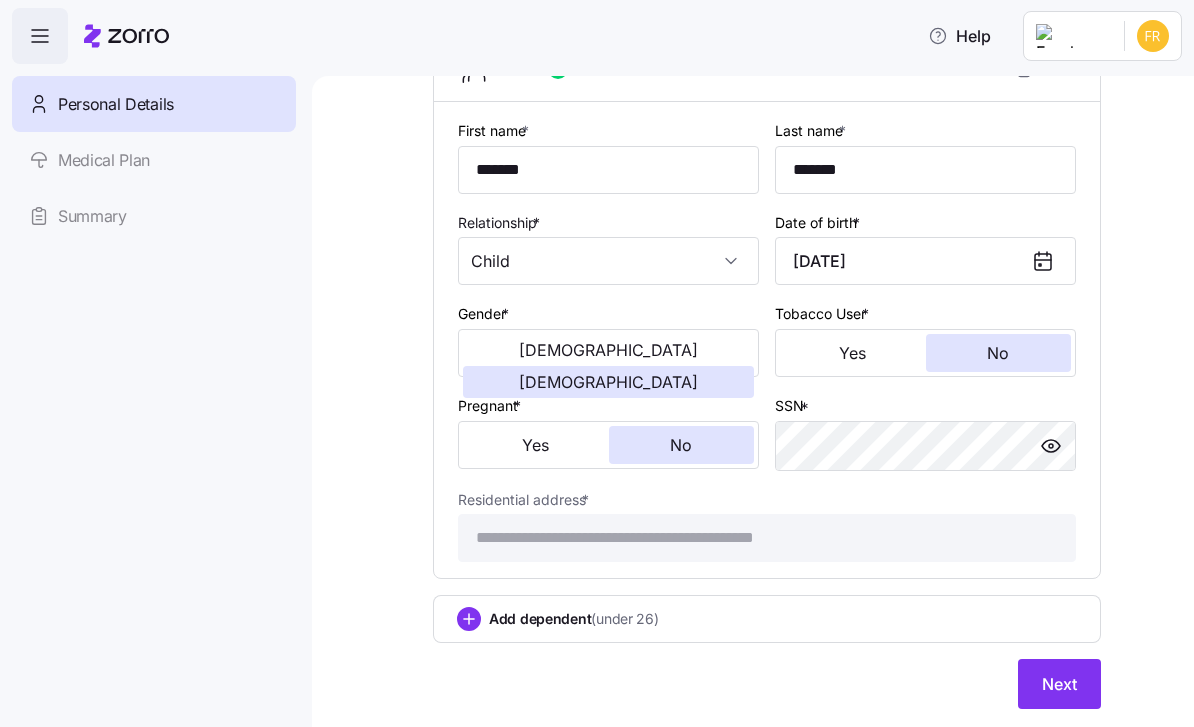 scroll, scrollTop: 1581, scrollLeft: 0, axis: vertical 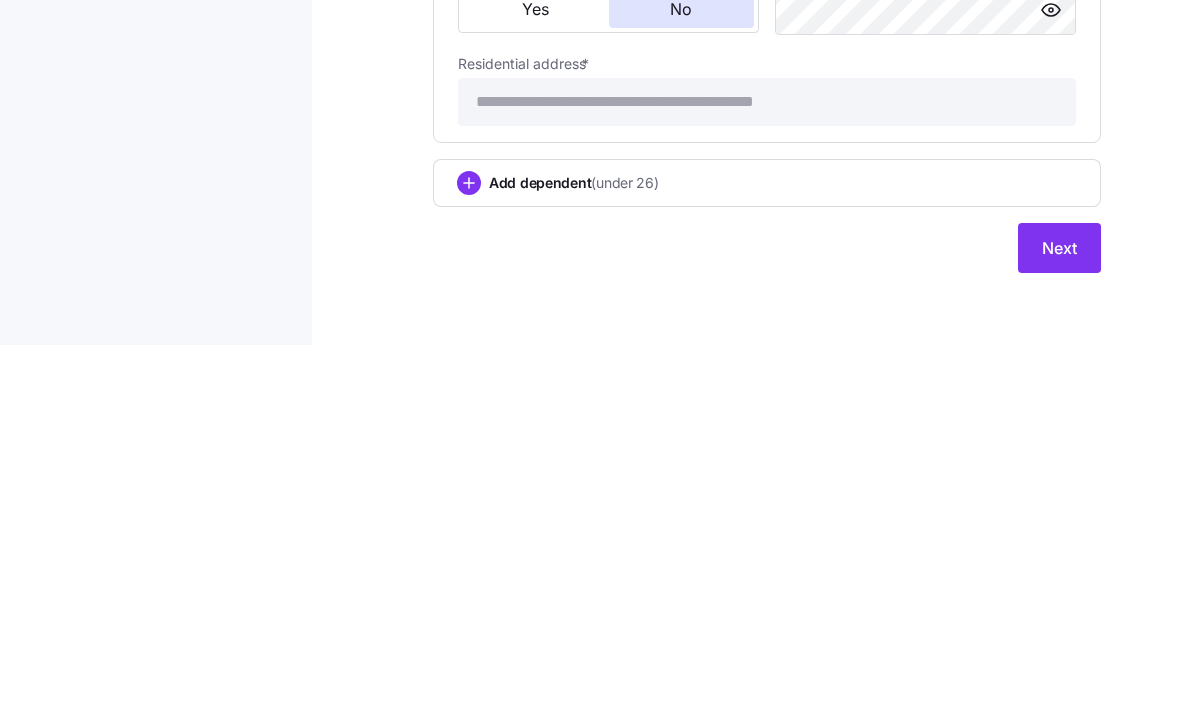 click on "Next" at bounding box center [1059, 630] 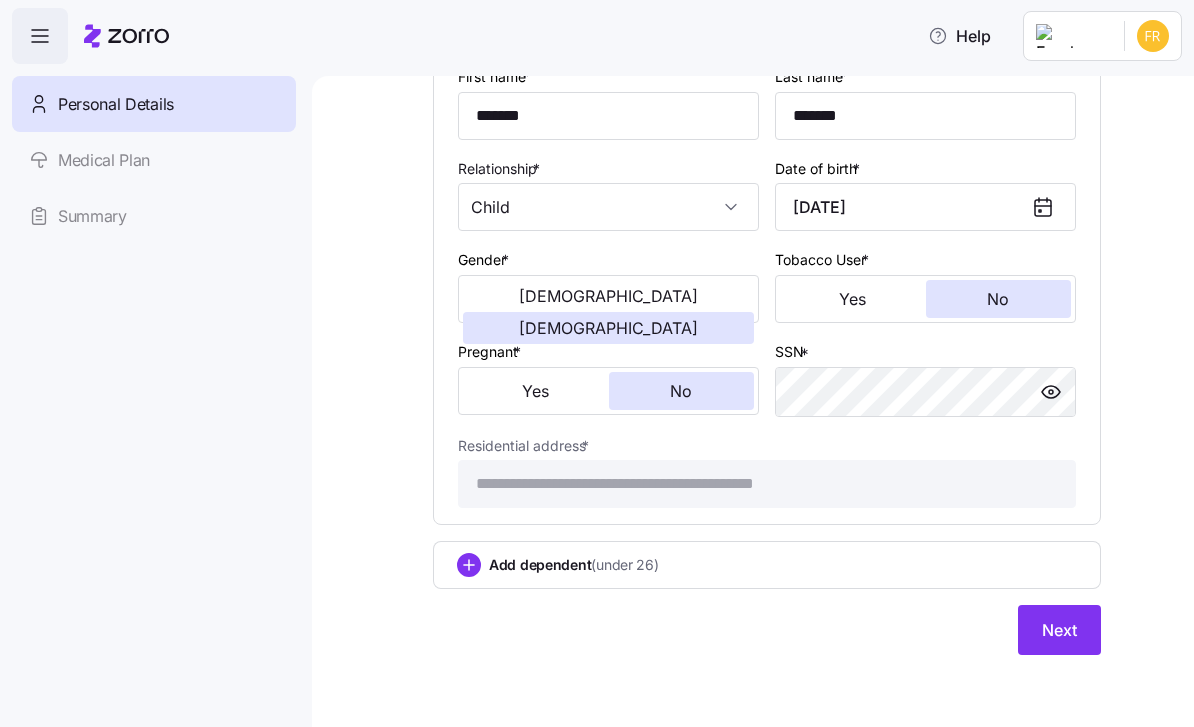 click on "Next" at bounding box center (1059, 630) 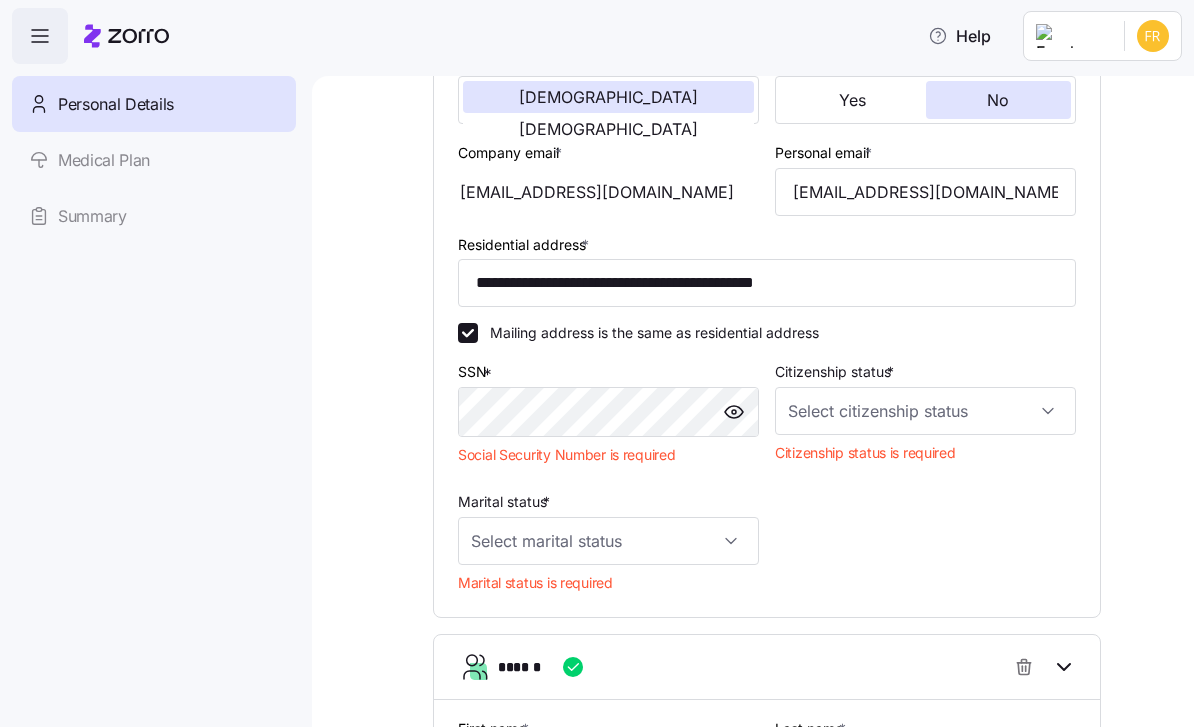 scroll, scrollTop: 422, scrollLeft: 0, axis: vertical 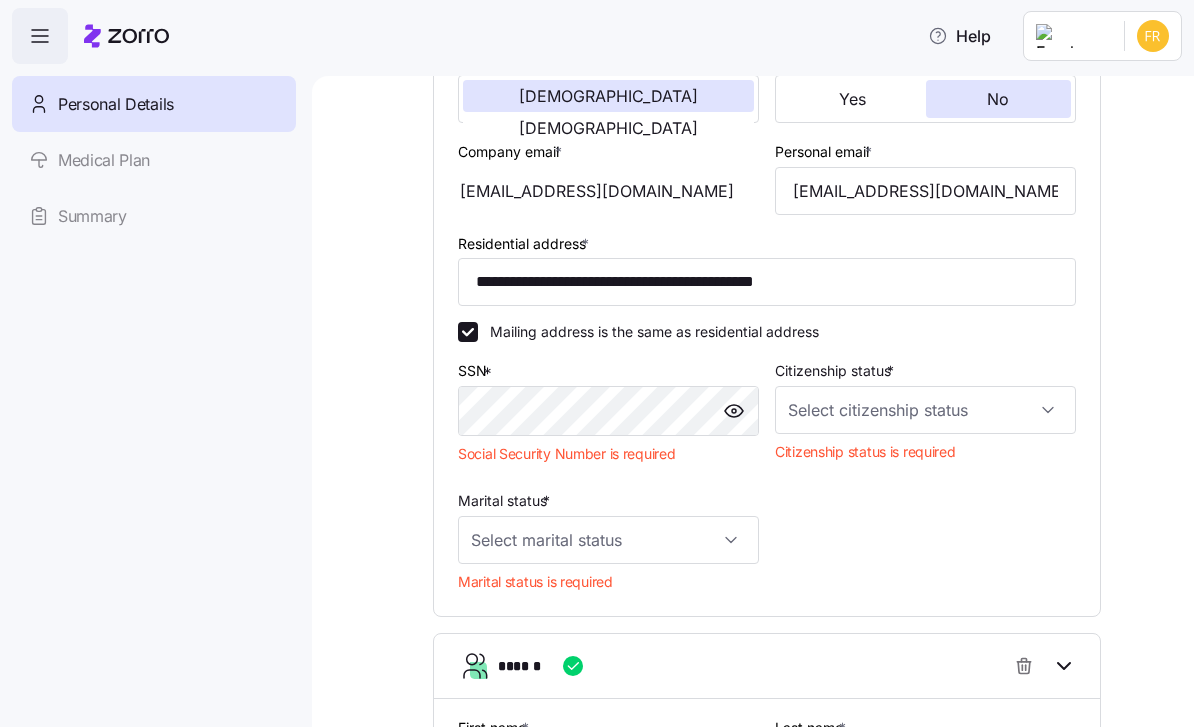click on "Marital status  *" at bounding box center (608, 540) 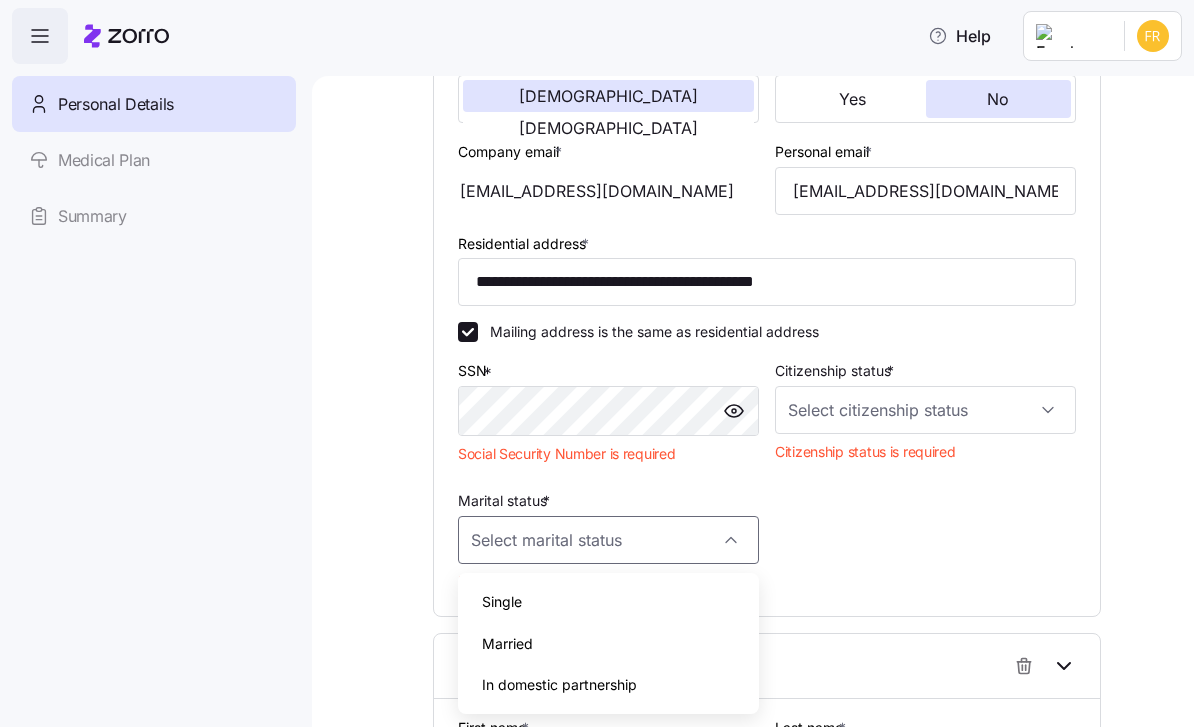click on "Married" at bounding box center [608, 644] 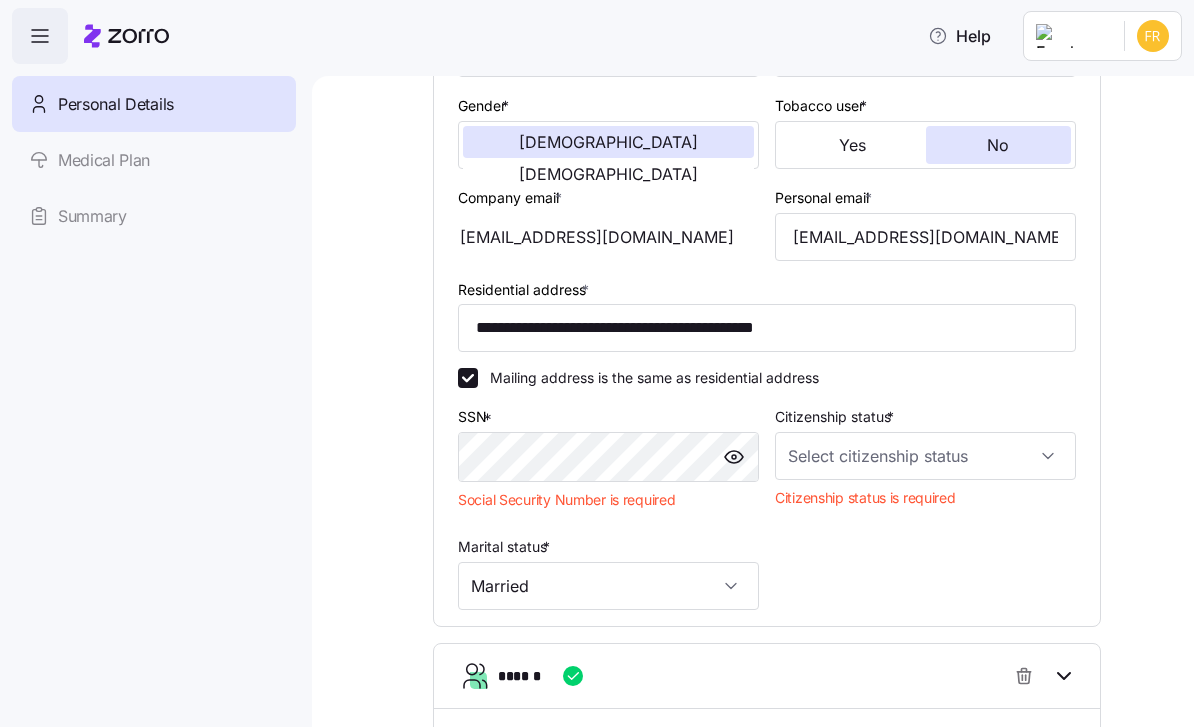 scroll, scrollTop: 383, scrollLeft: 0, axis: vertical 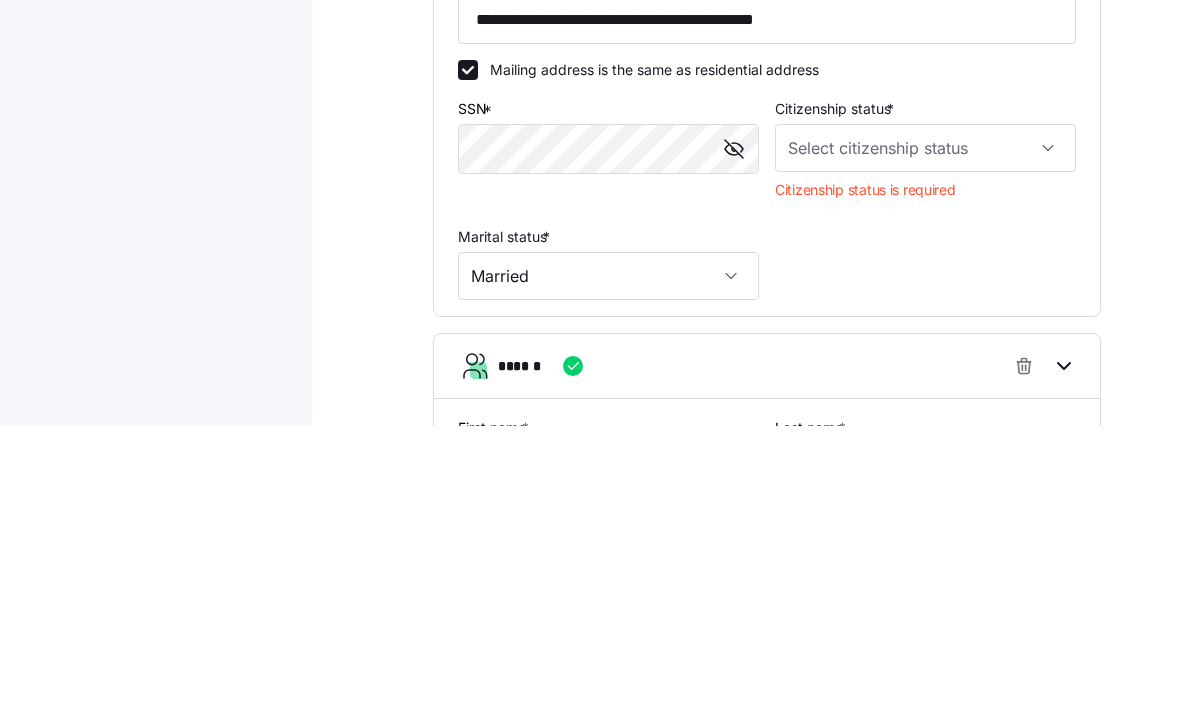 click on "Citizenship status  *" at bounding box center [925, 449] 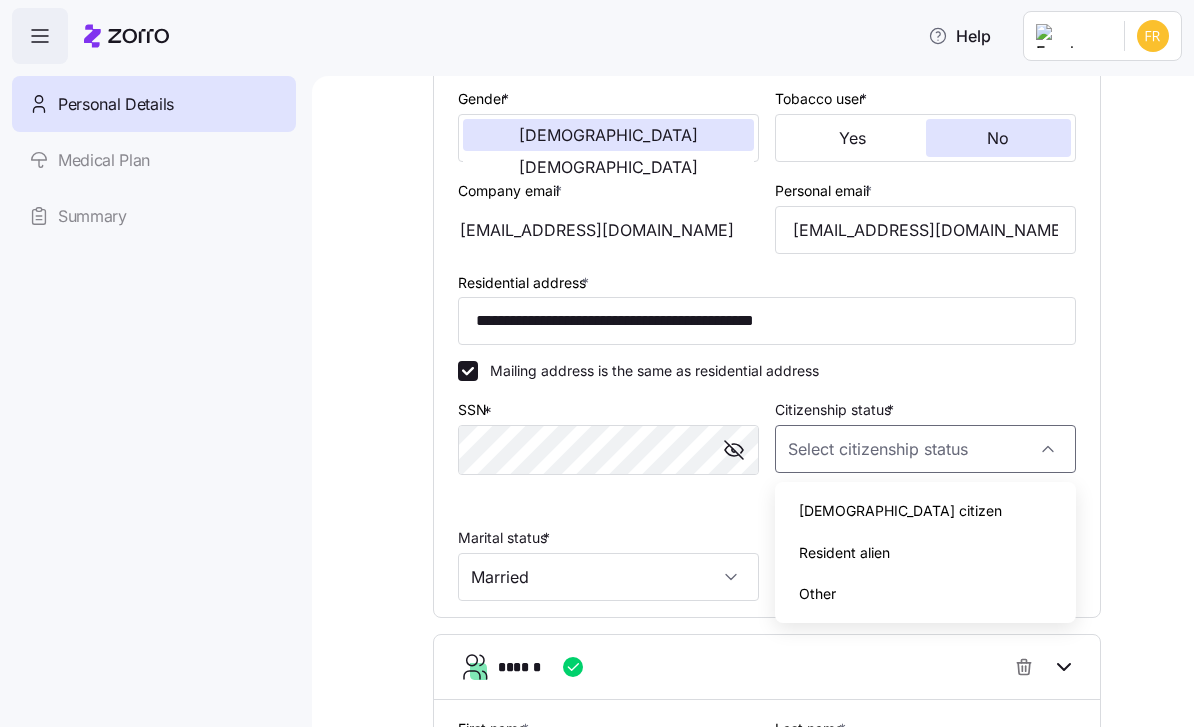 click on "US citizen" at bounding box center [900, 511] 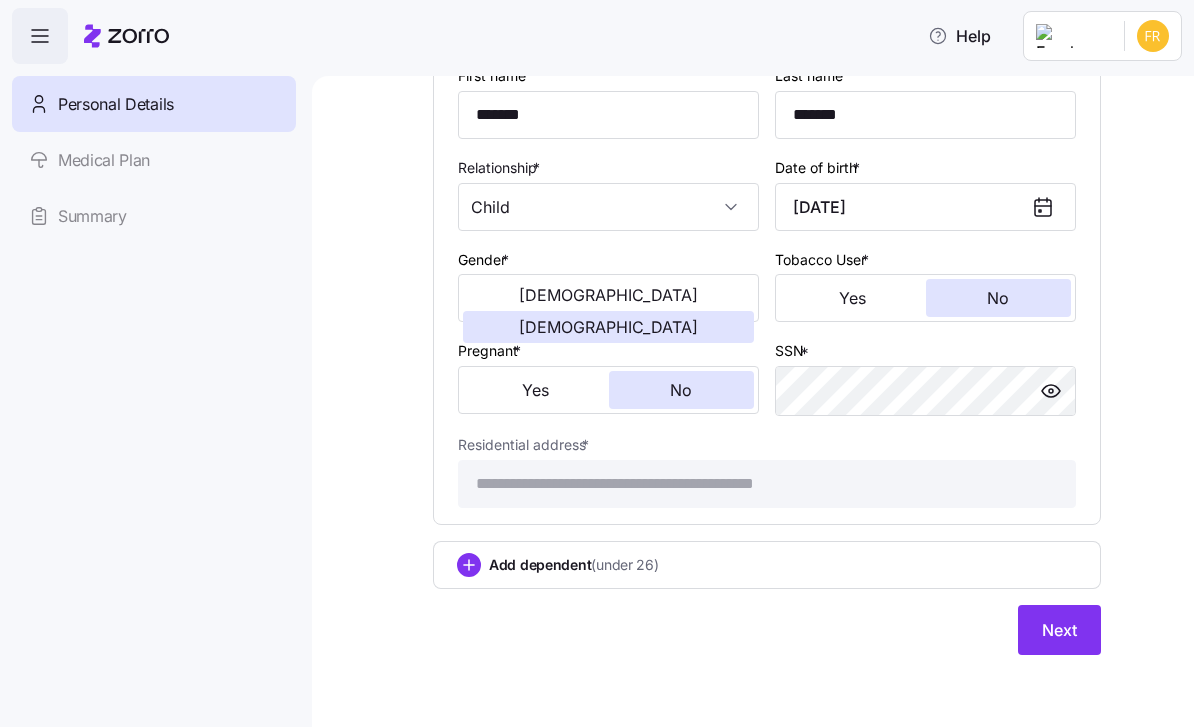 scroll, scrollTop: 1565, scrollLeft: 0, axis: vertical 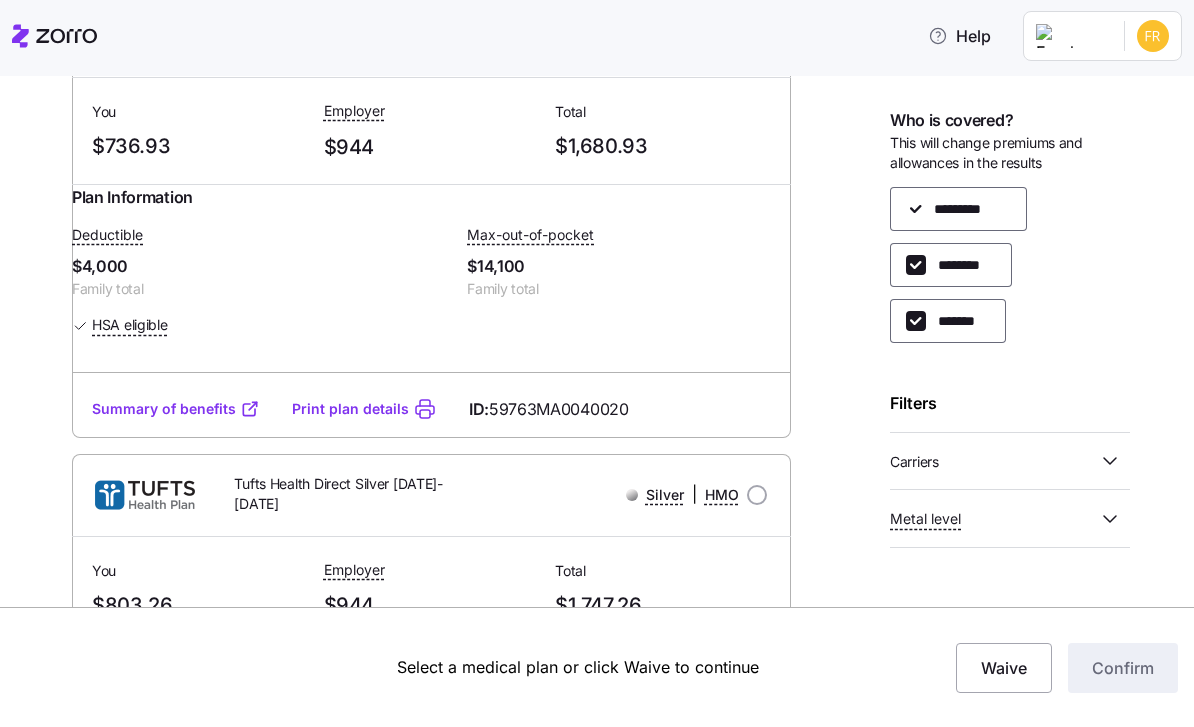 click on "Summary of benefits" at bounding box center (176, 409) 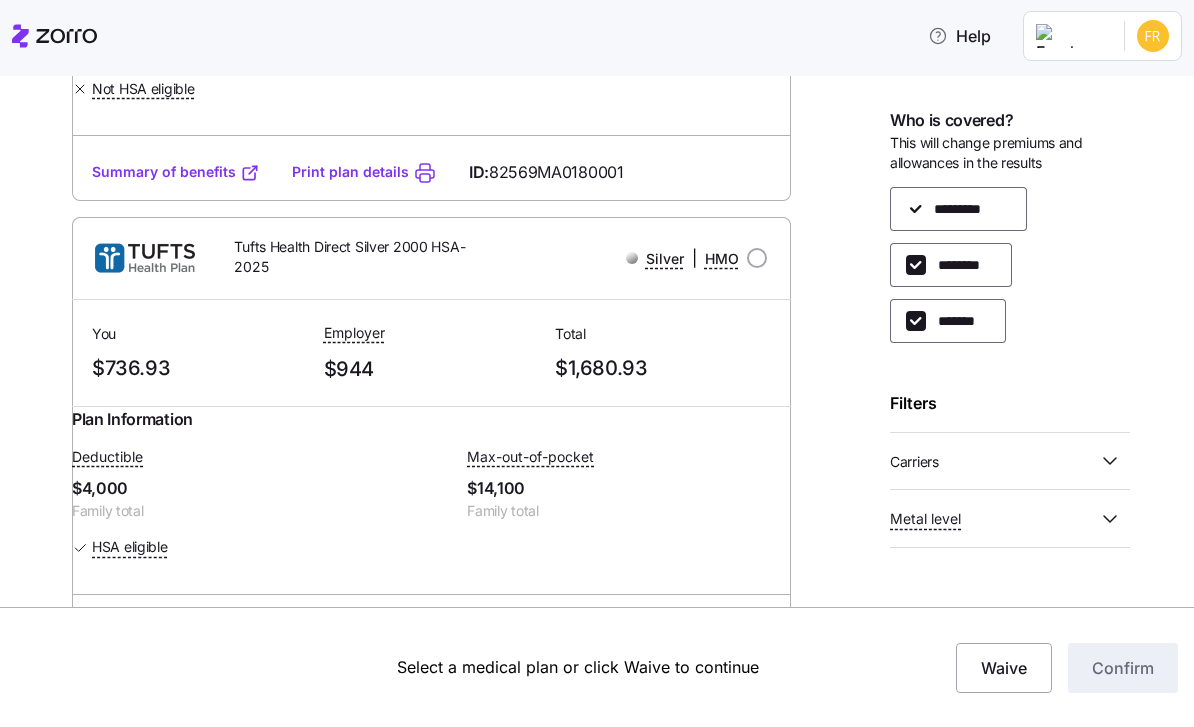 scroll, scrollTop: 1437, scrollLeft: 0, axis: vertical 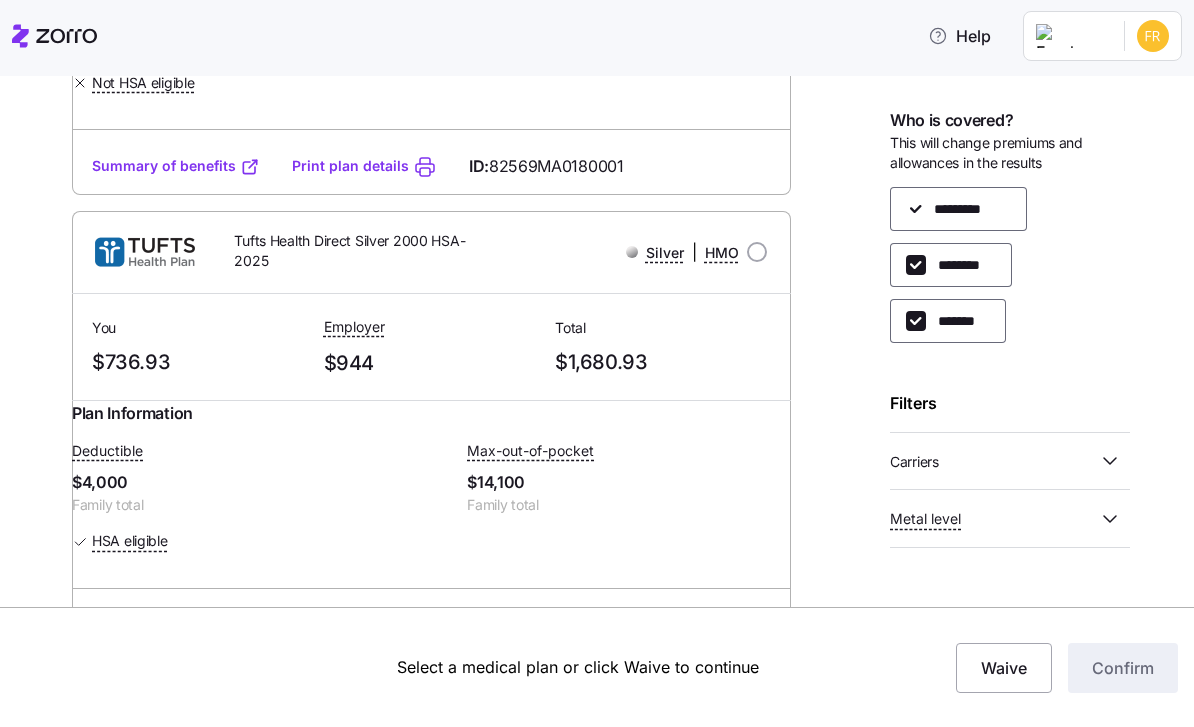 click on "HMO" at bounding box center [722, 253] 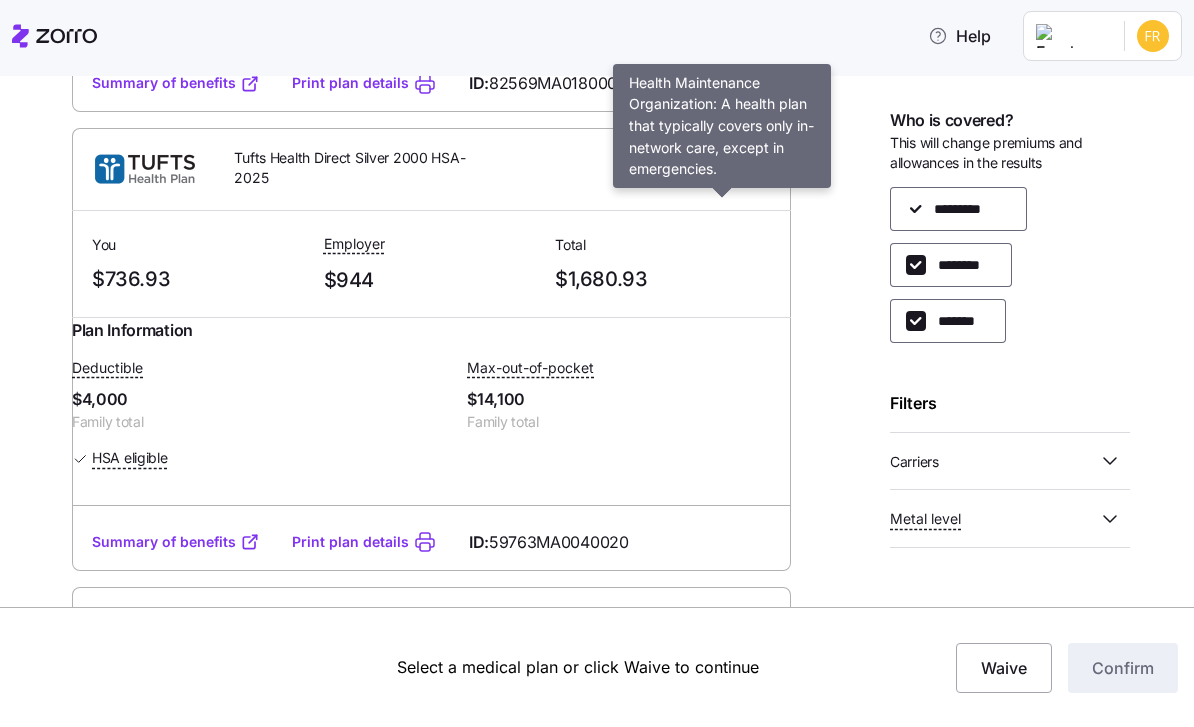scroll, scrollTop: 1528, scrollLeft: 0, axis: vertical 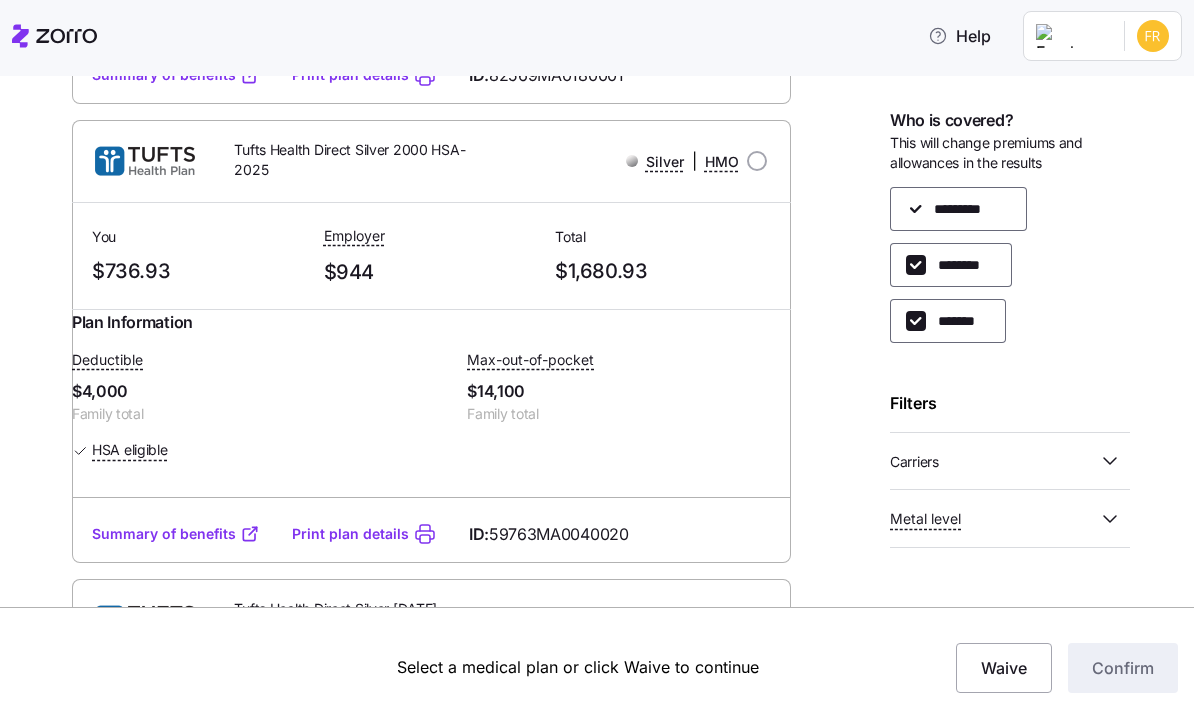 click on "Deductible $4,000 Family total Max-out-of-pocket $14,100 Family total HSA eligible" at bounding box center [431, 404] 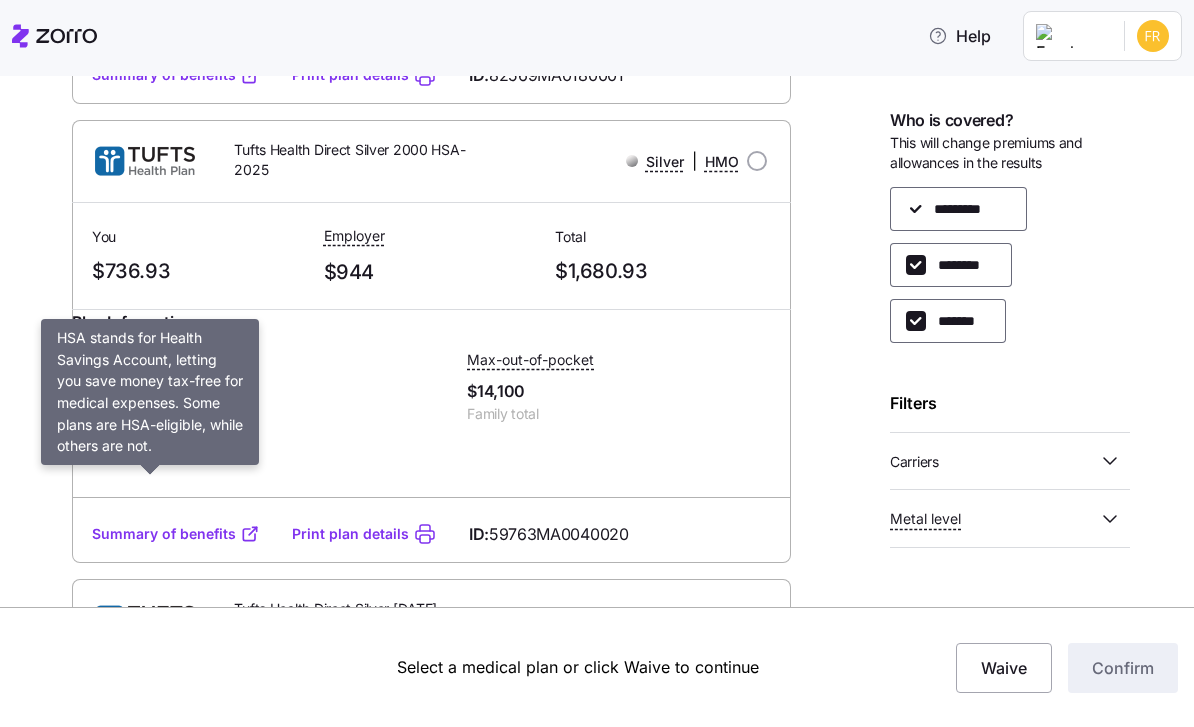click on "HSA eligible" at bounding box center (130, 450) 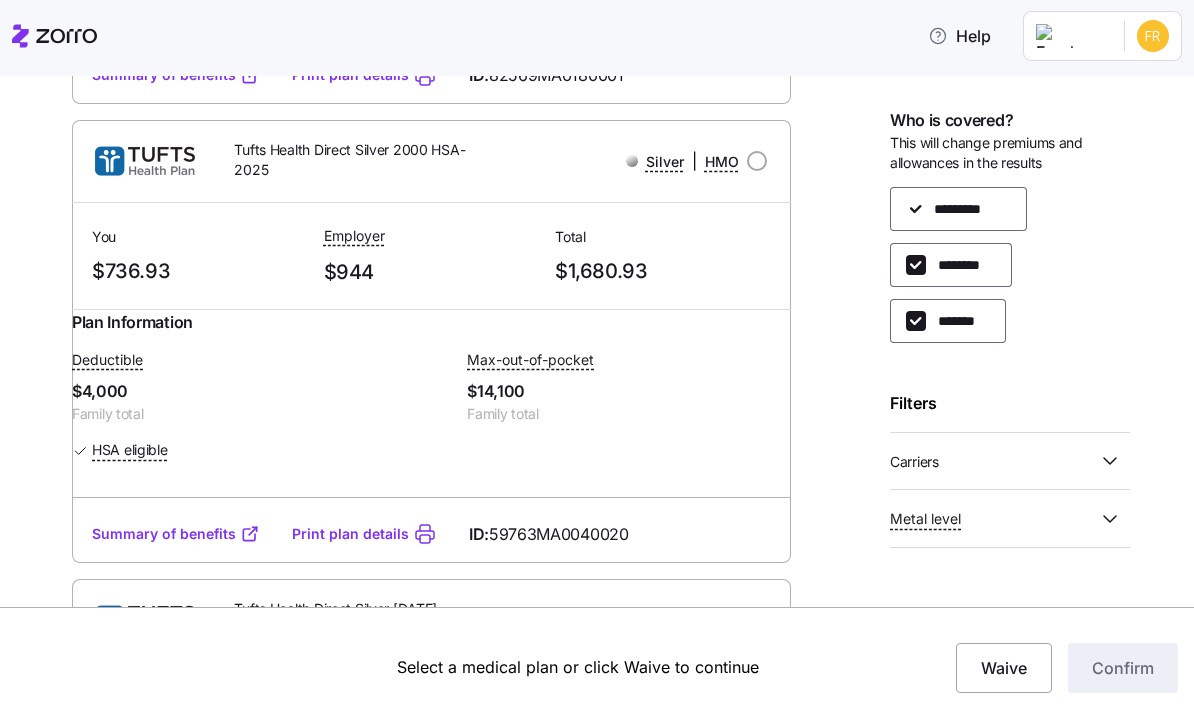 click on "HSA eligible" at bounding box center (130, 450) 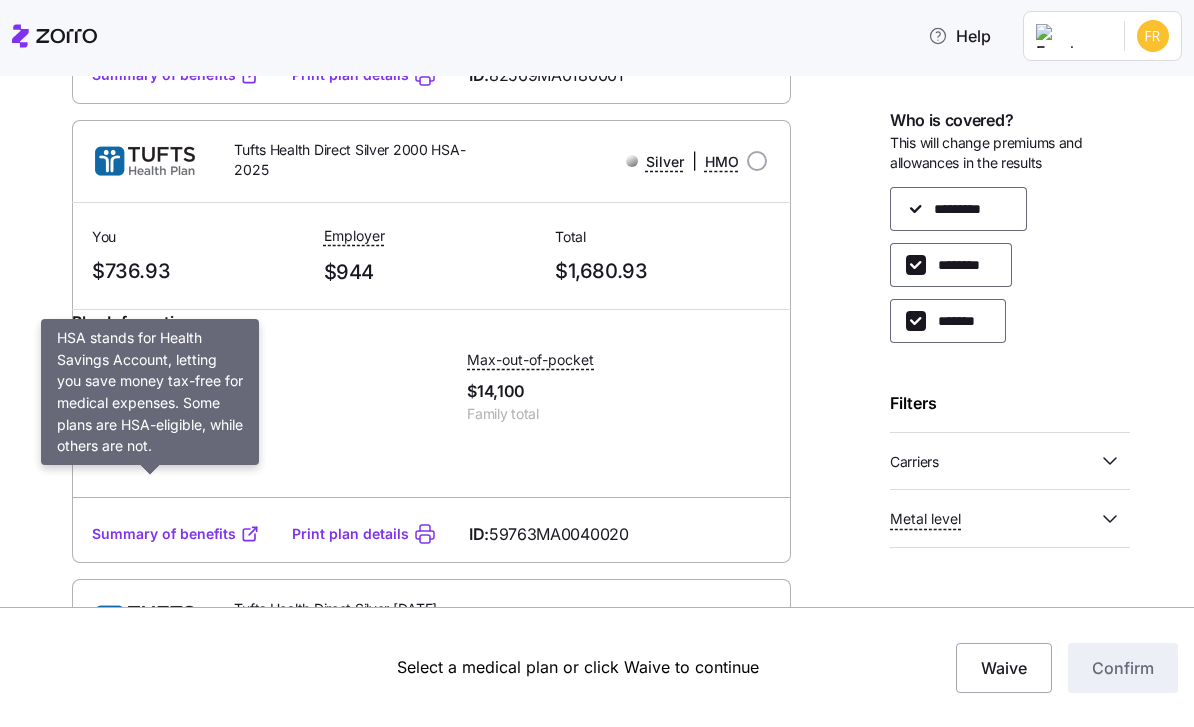 click on "Max-out-of-pocket $14,100 Family total" at bounding box center [628, 386] 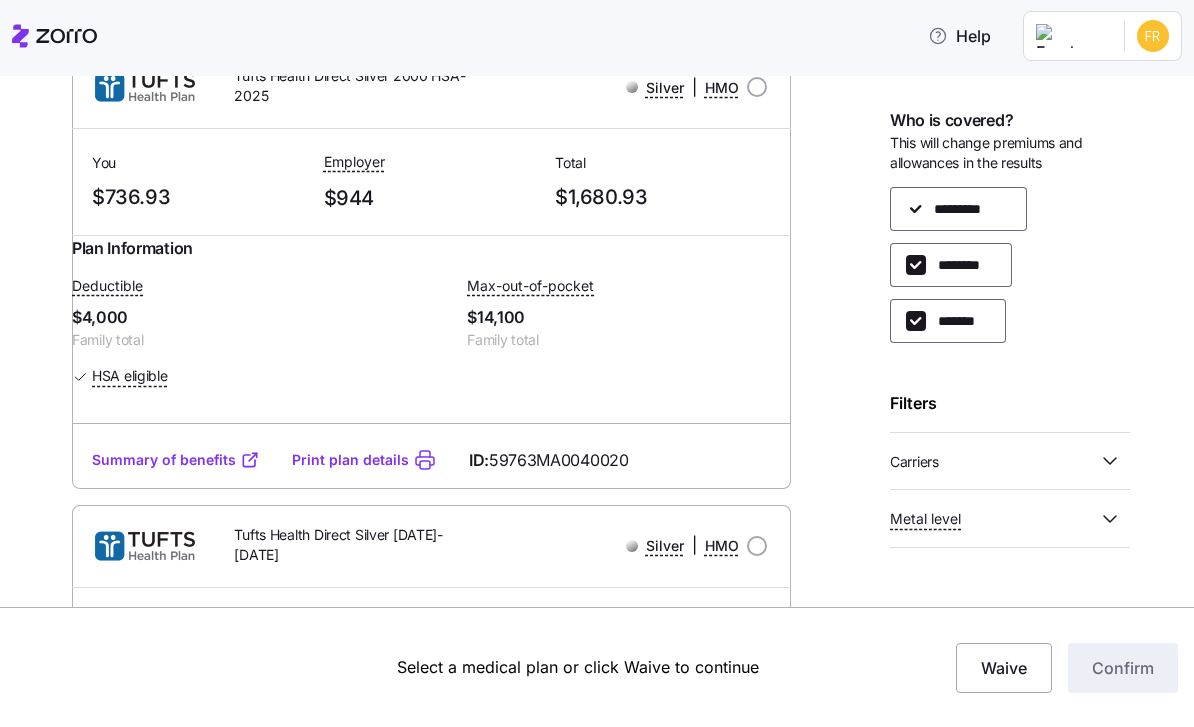 scroll, scrollTop: 1603, scrollLeft: 0, axis: vertical 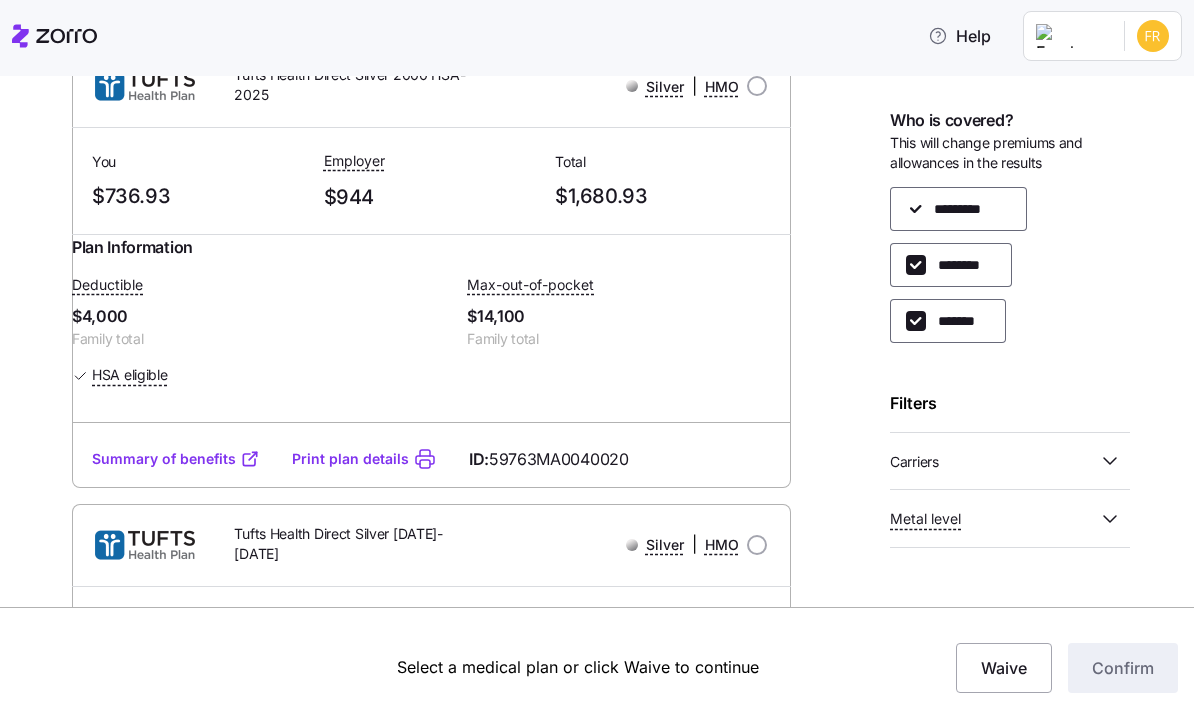 click on "Summary of benefits Print plan details ID:  59763MA0040020" at bounding box center [431, 459] 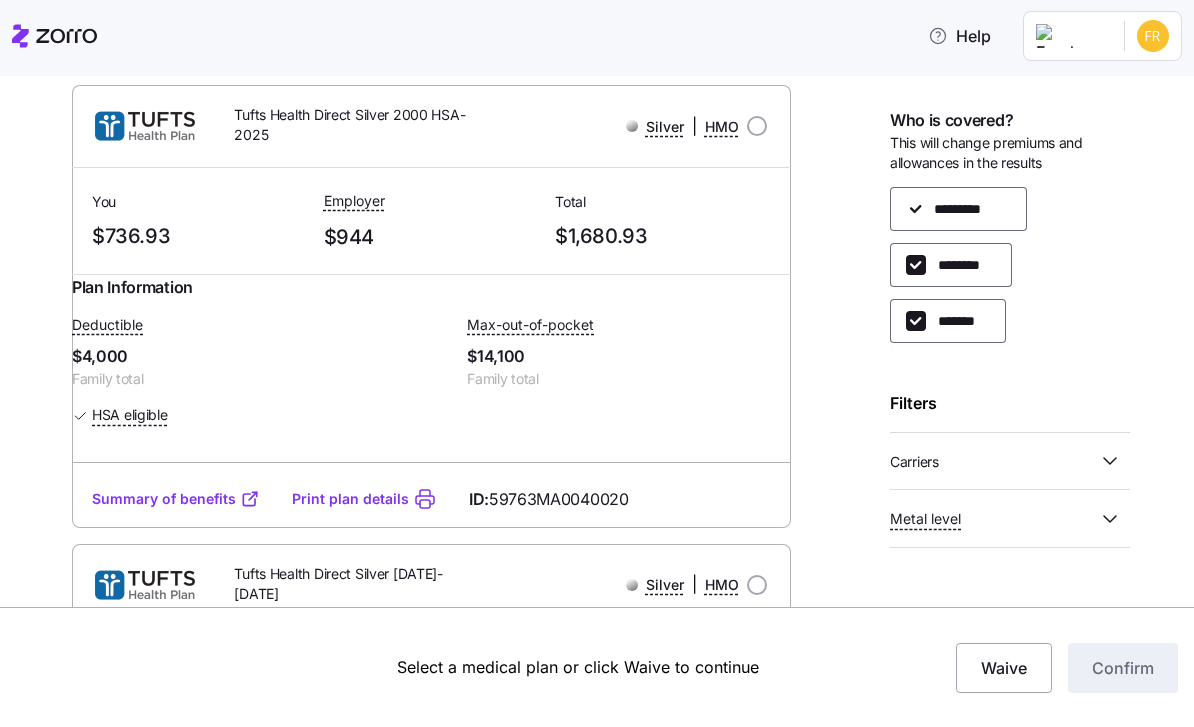 scroll, scrollTop: 1551, scrollLeft: 0, axis: vertical 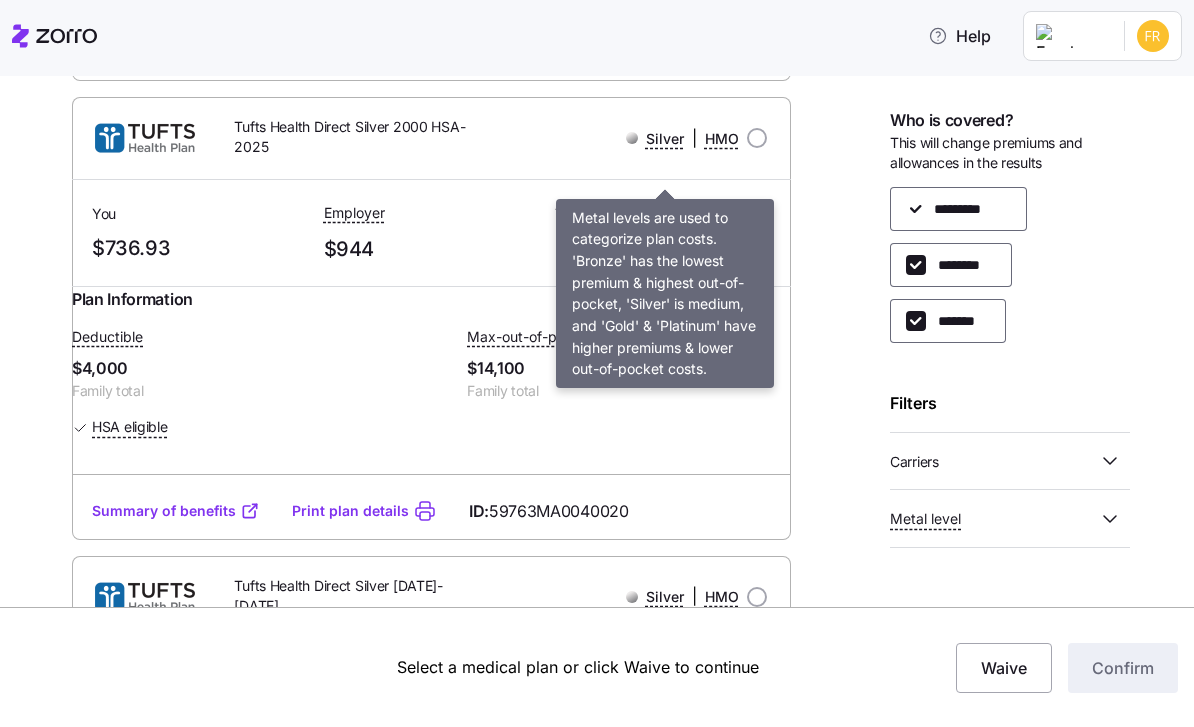 click on "Silver" at bounding box center [665, 139] 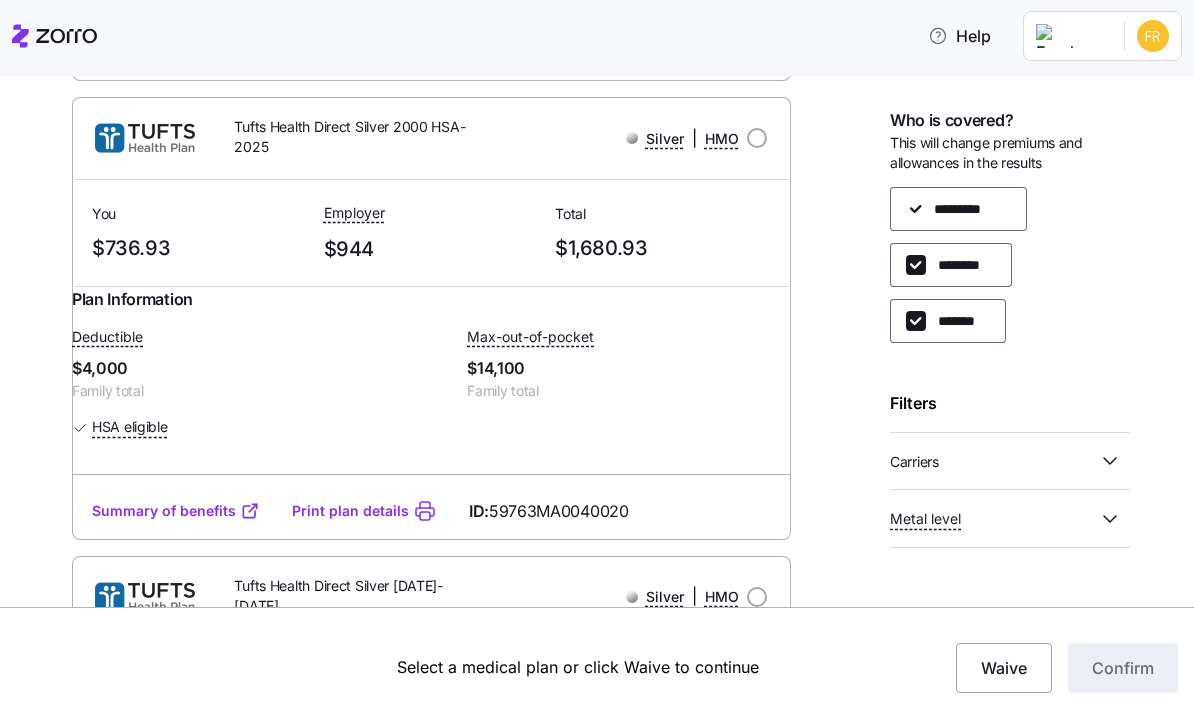 click on "Summary of benefits" at bounding box center [176, 511] 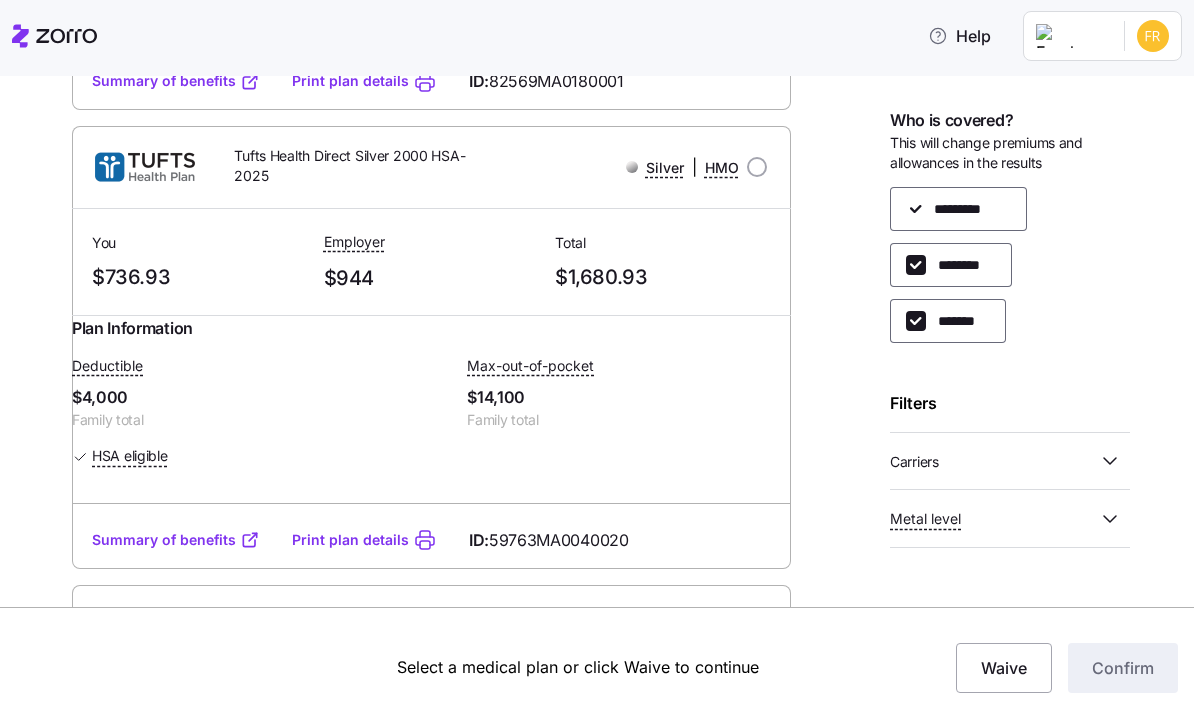 scroll, scrollTop: 1526, scrollLeft: 0, axis: vertical 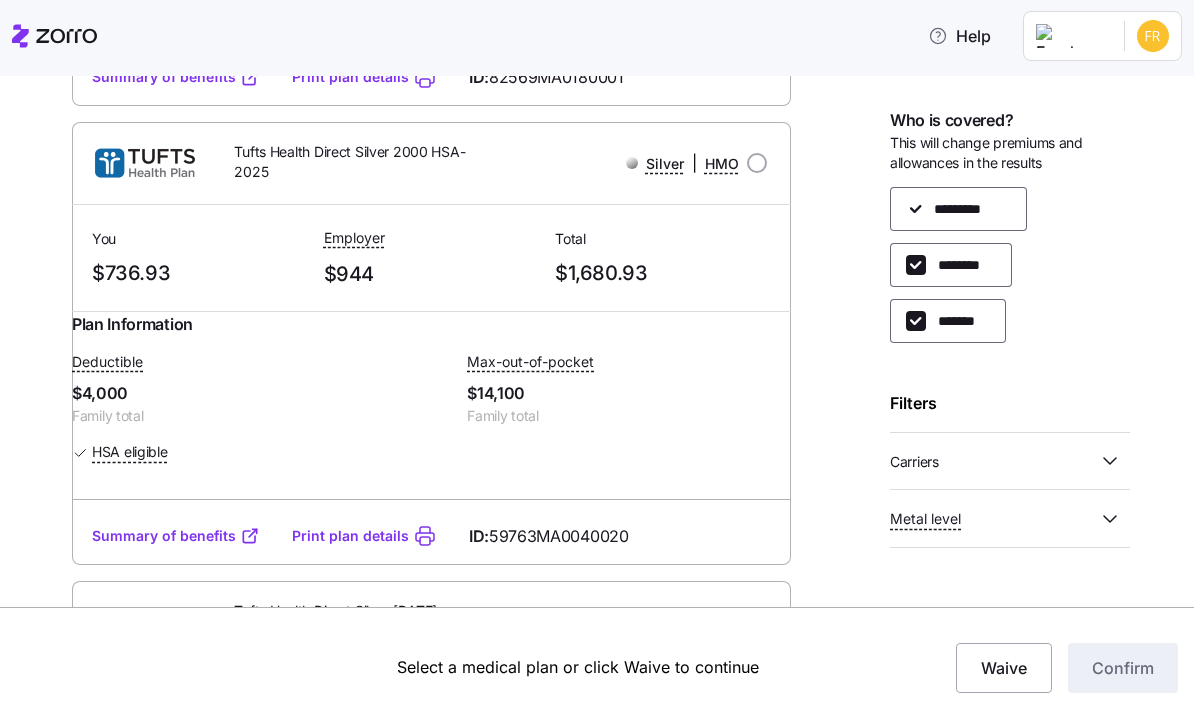 click on "Summary of benefits" at bounding box center [176, 536] 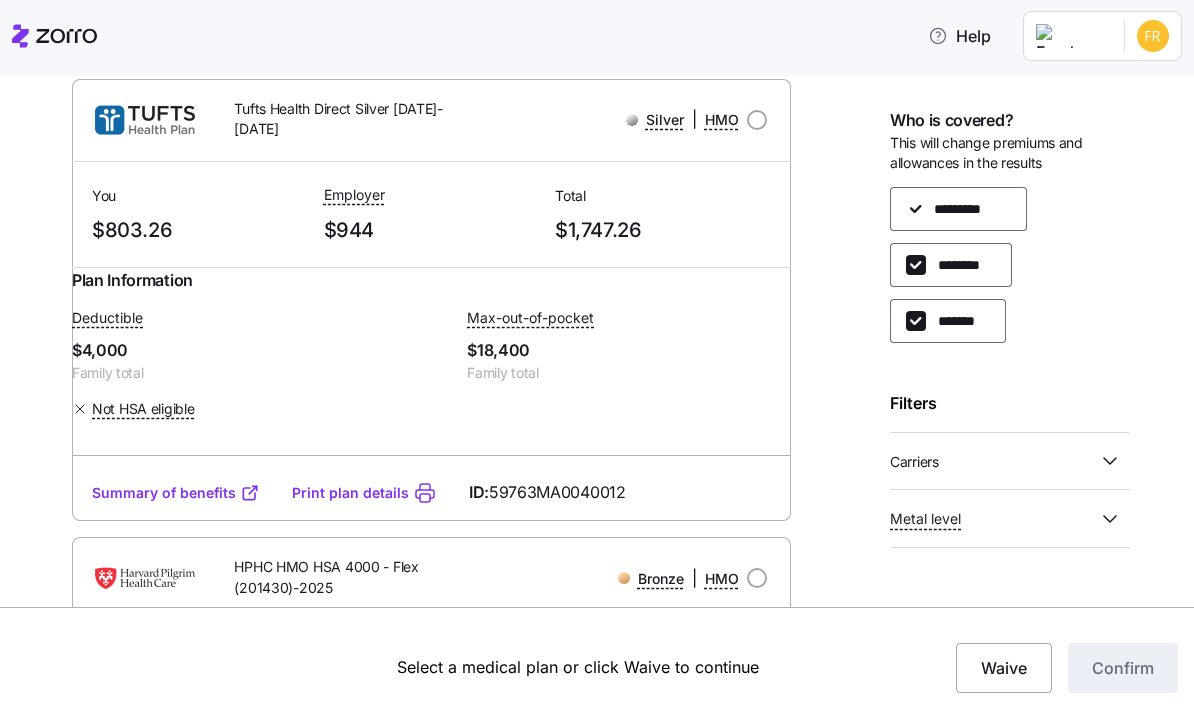 scroll, scrollTop: 2027, scrollLeft: 0, axis: vertical 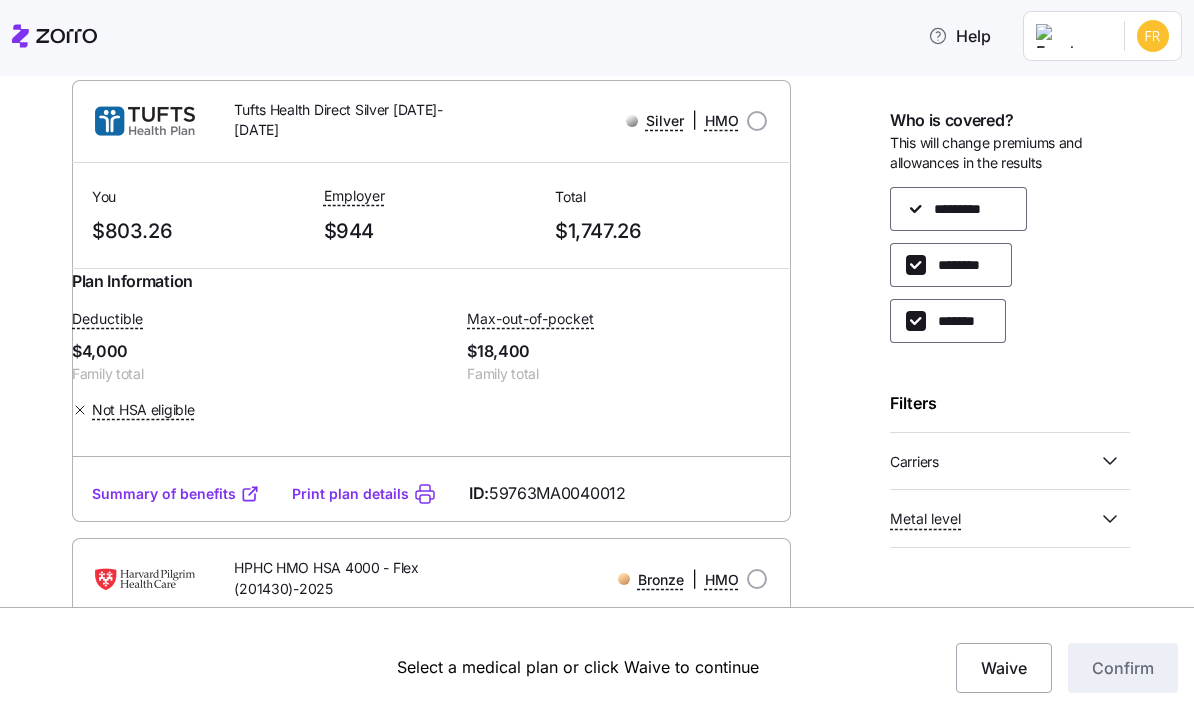 click on "Summary of benefits" at bounding box center [176, 494] 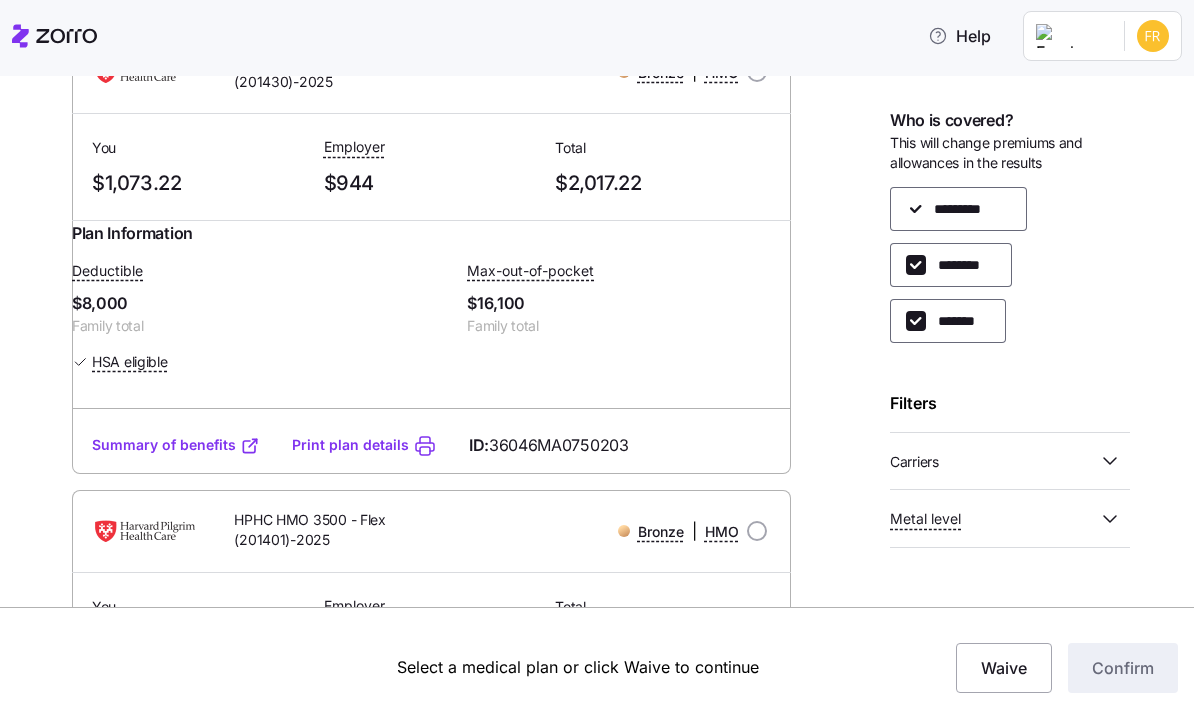 scroll, scrollTop: 2535, scrollLeft: 0, axis: vertical 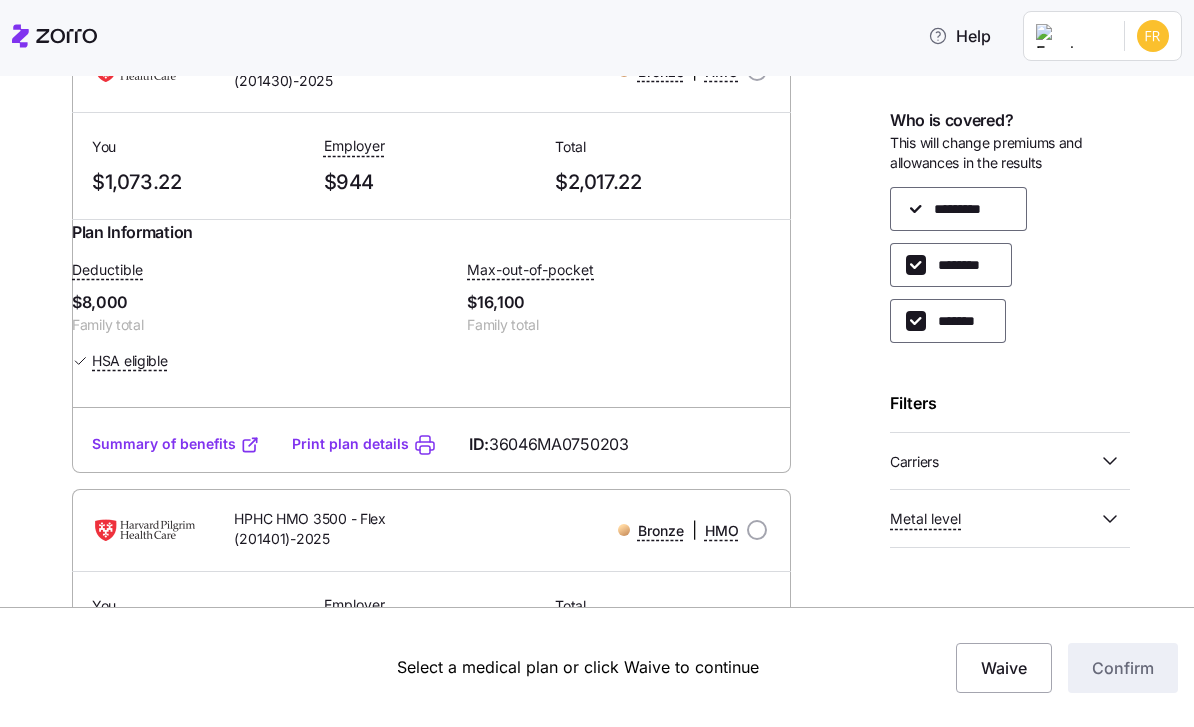 click on "Summary of benefits" at bounding box center [176, 444] 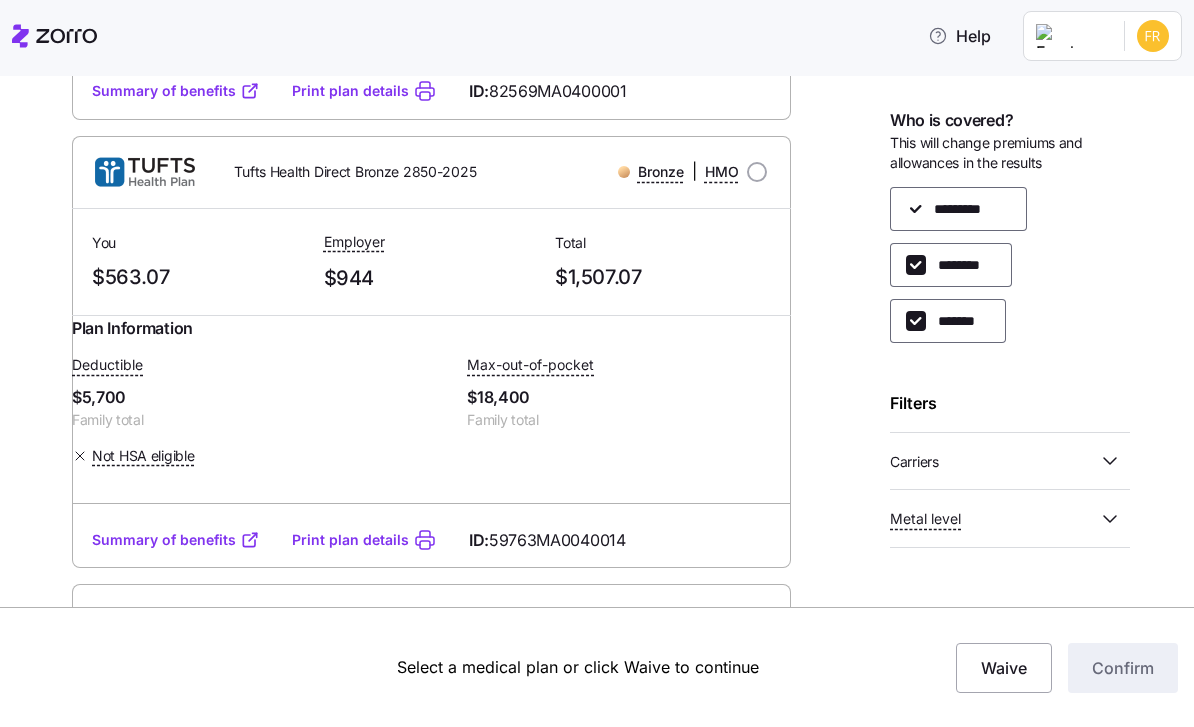 scroll, scrollTop: 674, scrollLeft: 0, axis: vertical 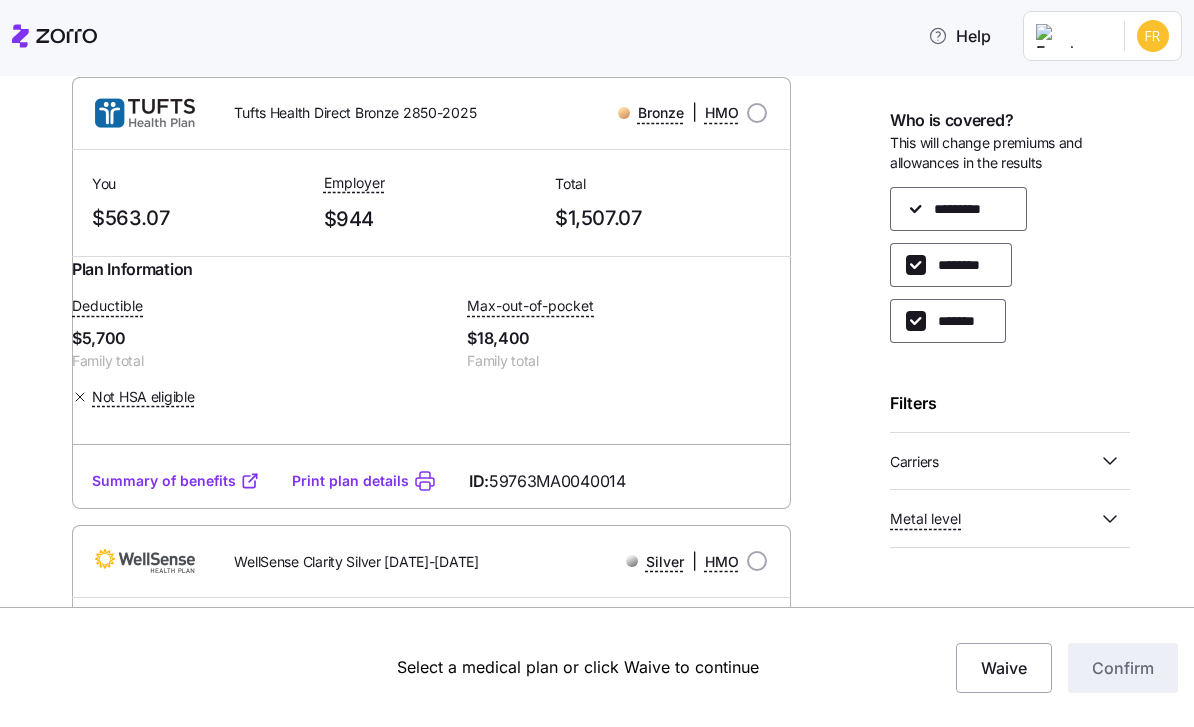 click on "Summary of benefits" at bounding box center [176, 481] 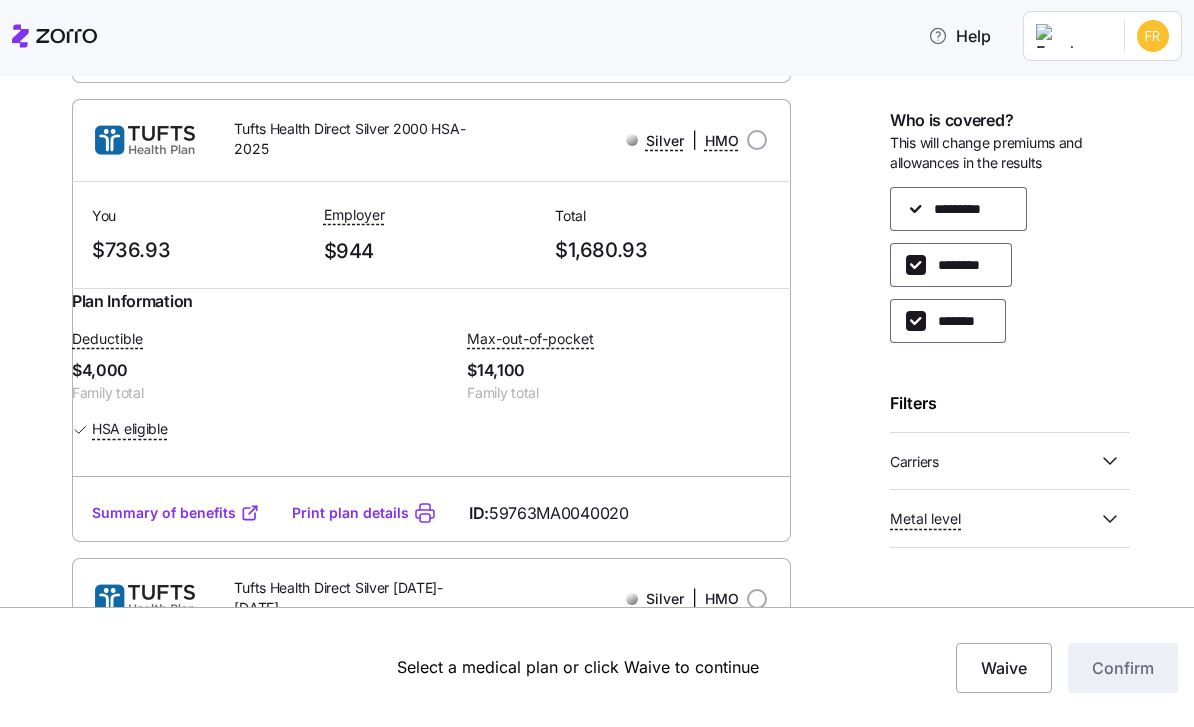 scroll, scrollTop: 1551, scrollLeft: 0, axis: vertical 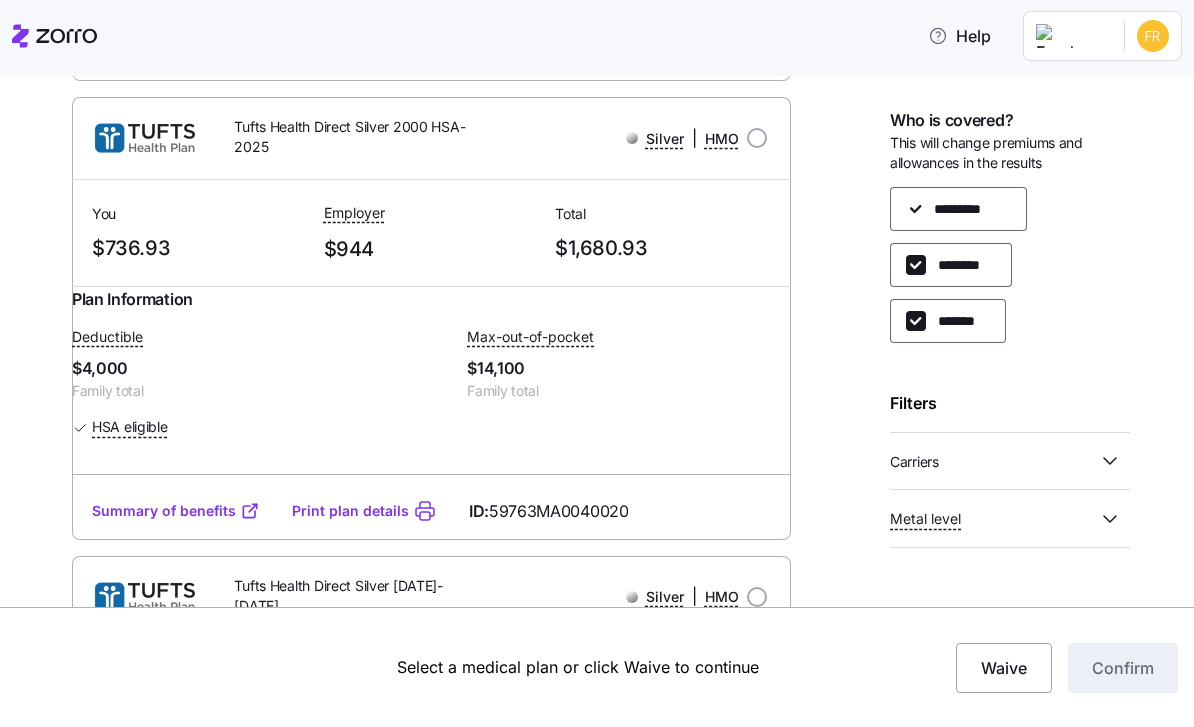 click on "Summary of benefits" at bounding box center [176, 511] 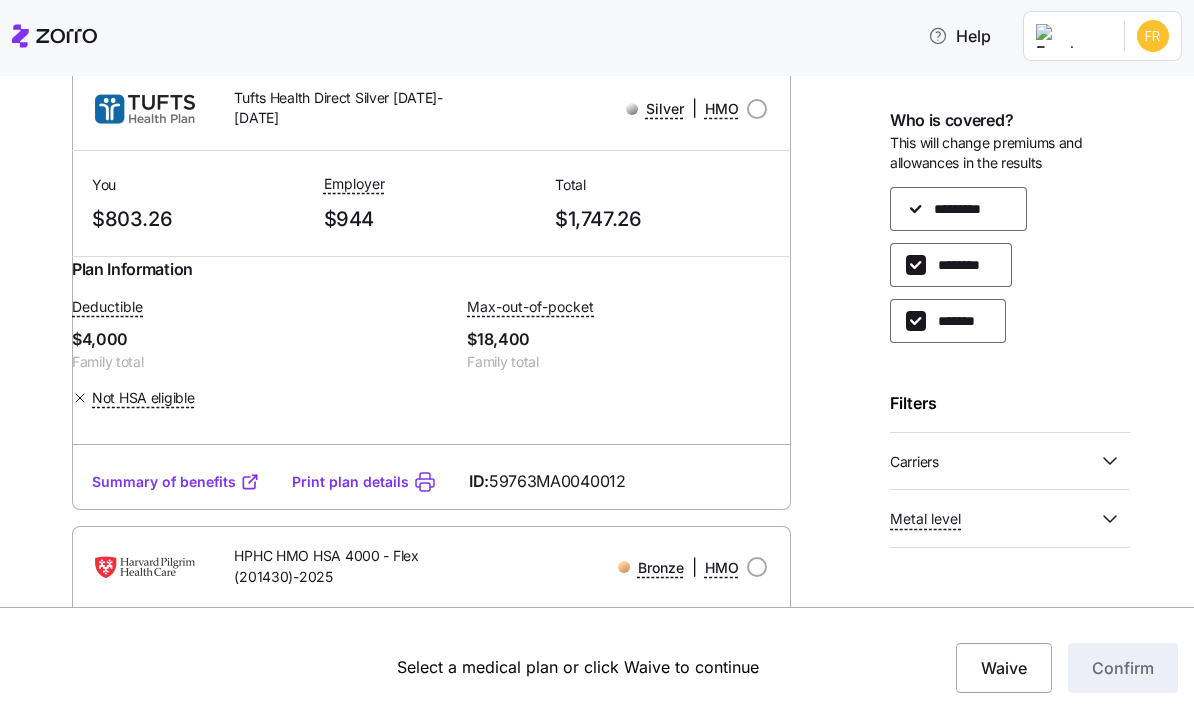 scroll, scrollTop: 2045, scrollLeft: 0, axis: vertical 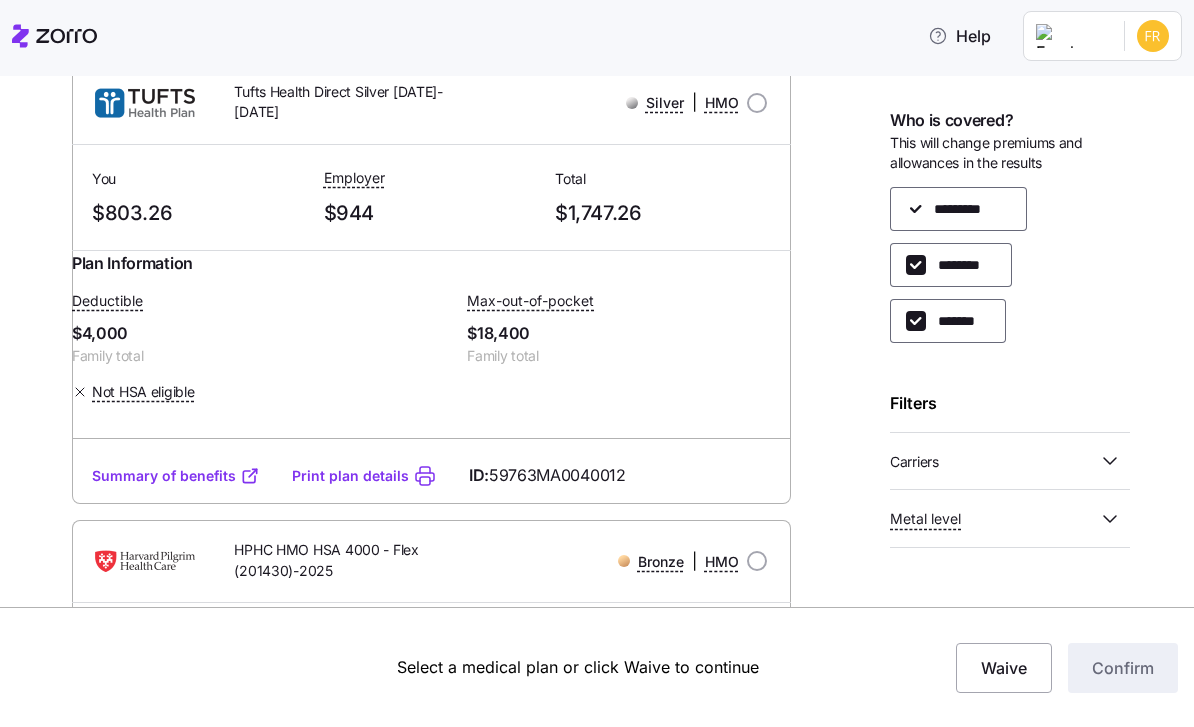 click on "Summary of benefits" at bounding box center (176, 476) 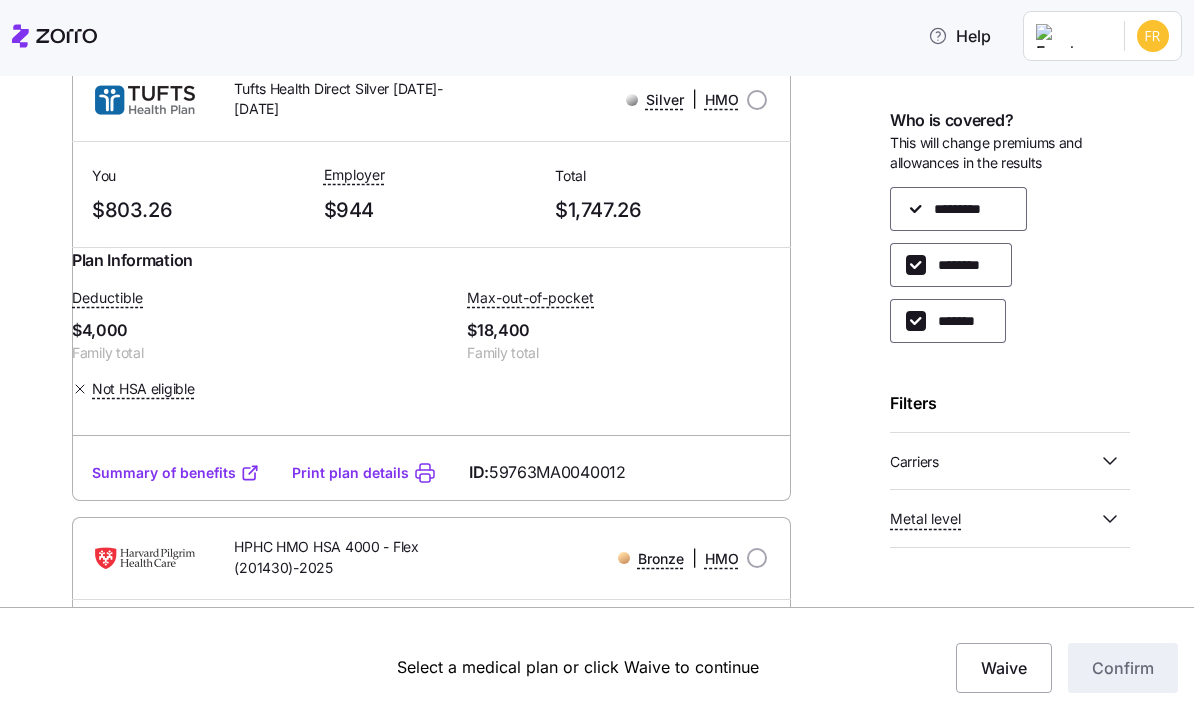 scroll, scrollTop: 2050, scrollLeft: 0, axis: vertical 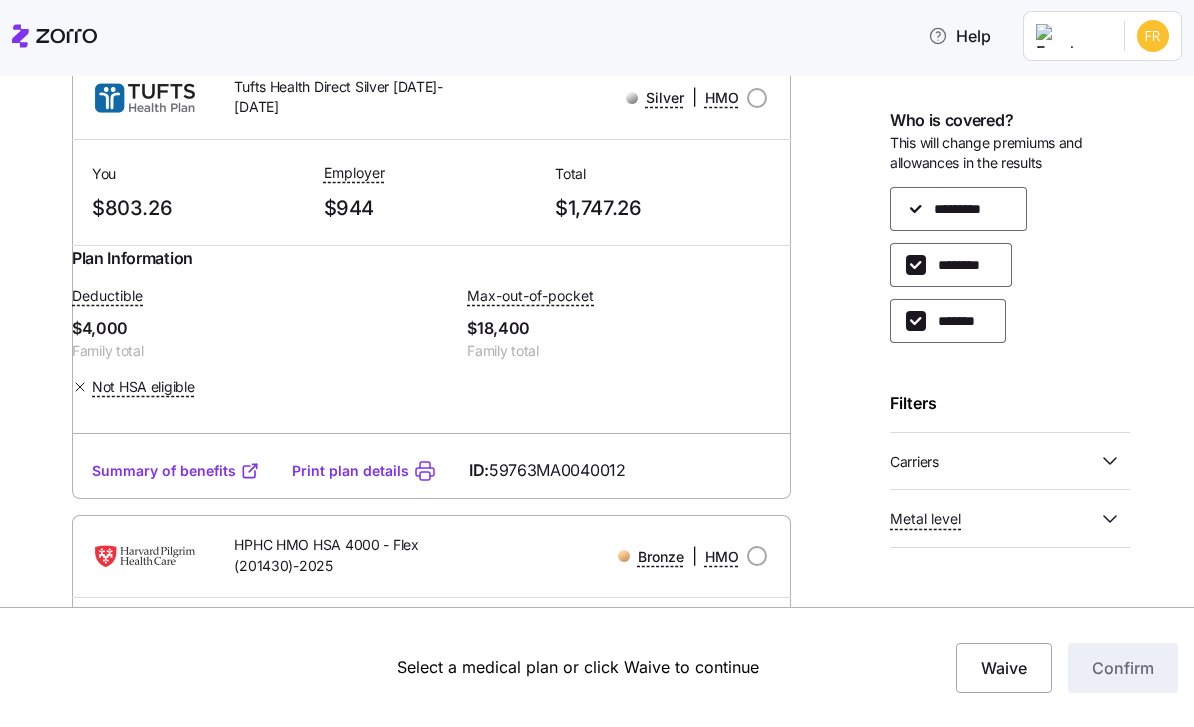click on "Summary of benefits" at bounding box center (176, 471) 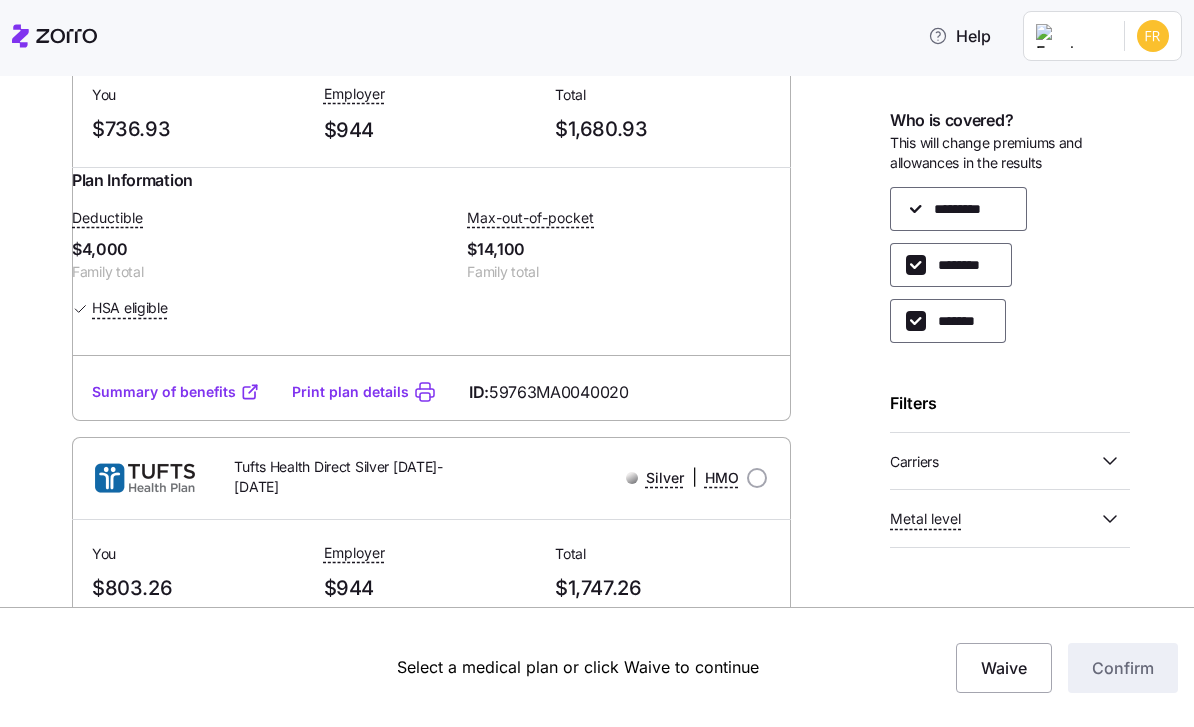 scroll, scrollTop: 1674, scrollLeft: 0, axis: vertical 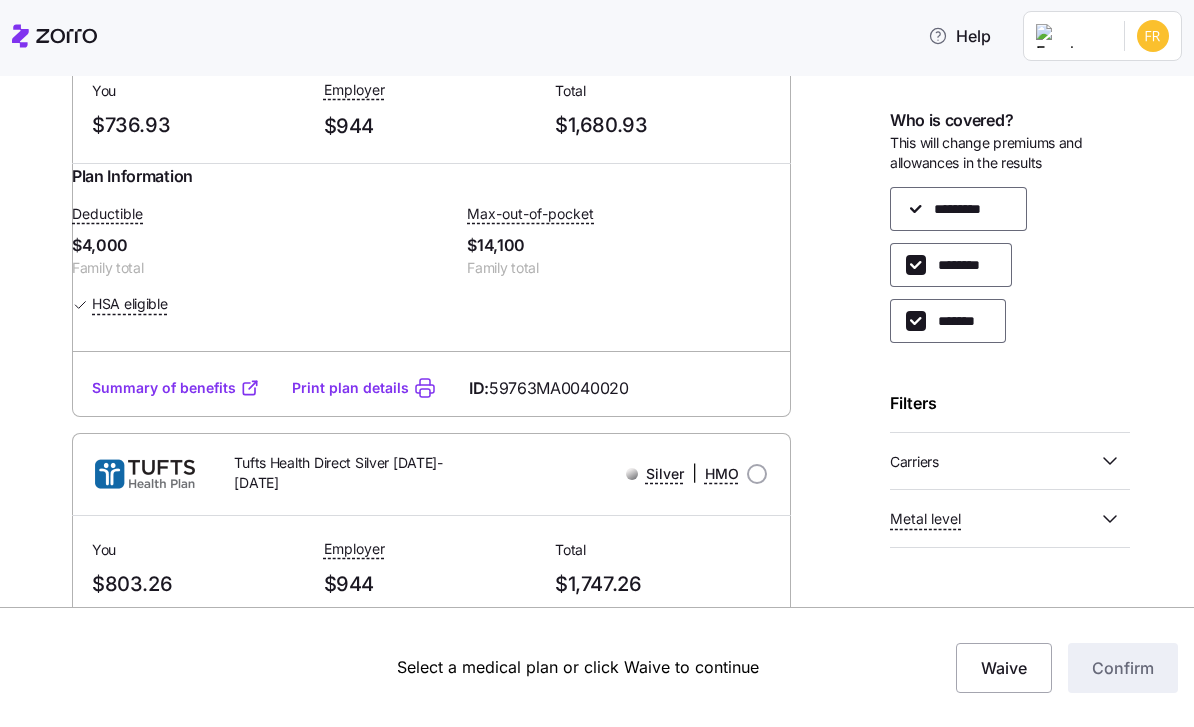 click on "Summary of benefits" at bounding box center [176, 388] 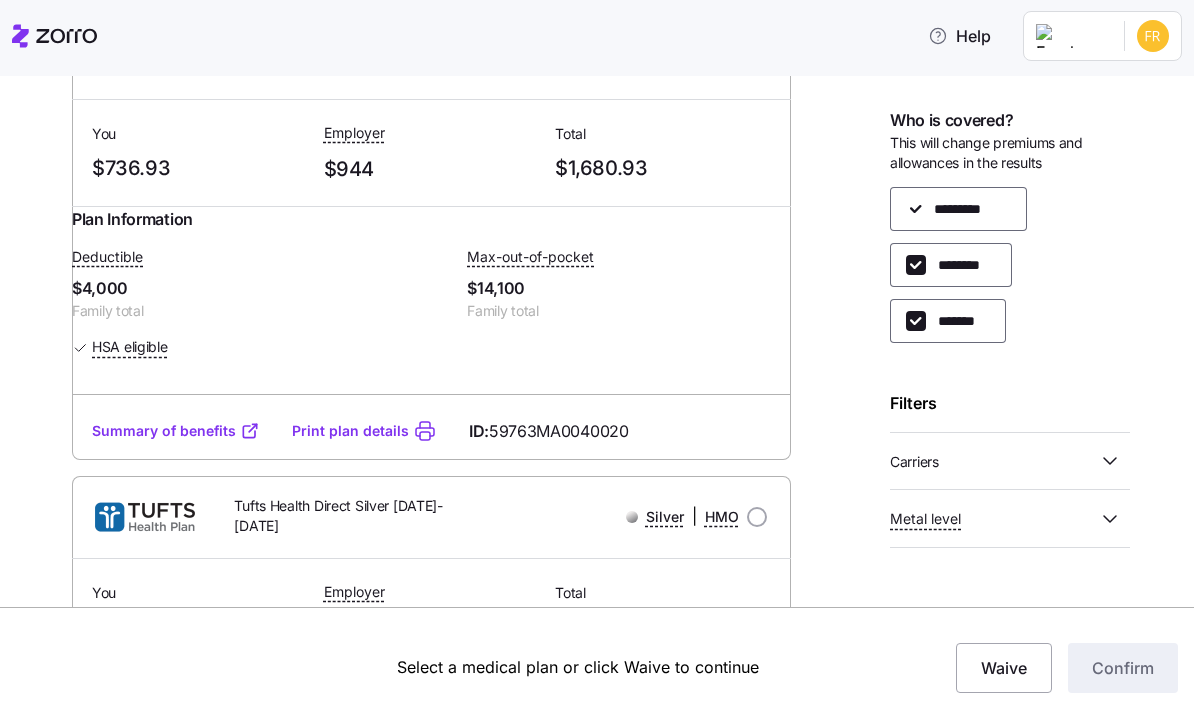scroll, scrollTop: 1619, scrollLeft: 0, axis: vertical 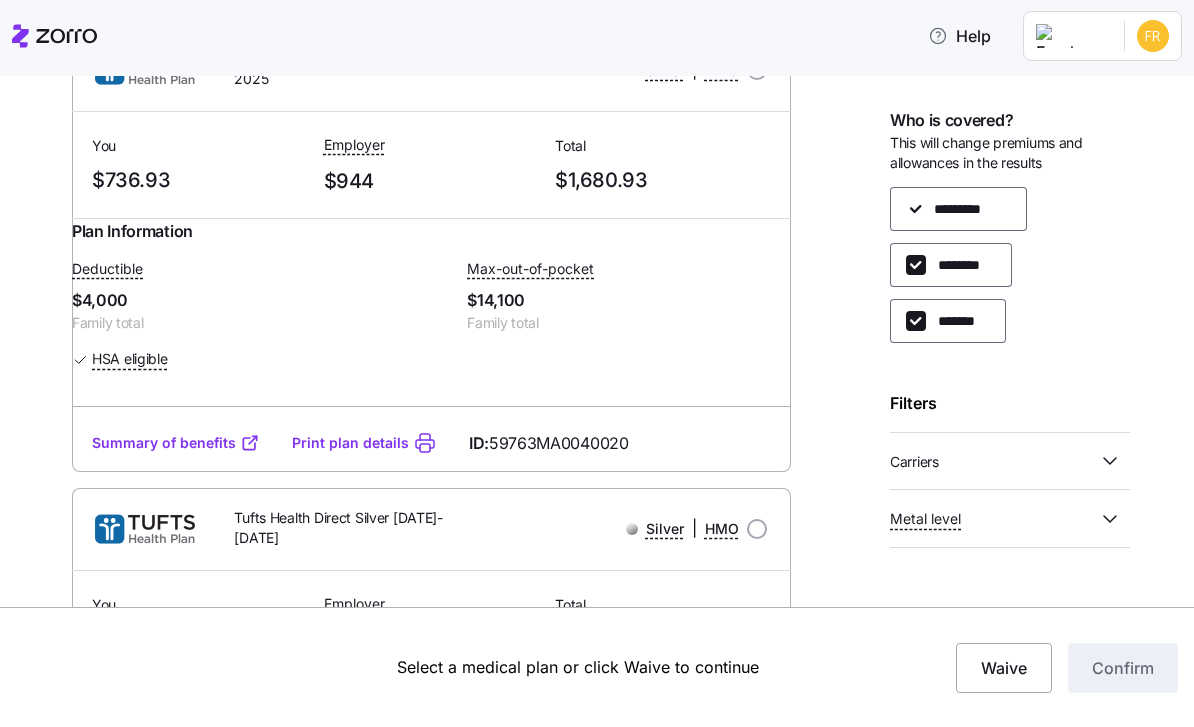 click on "$14,100" at bounding box center [628, 300] 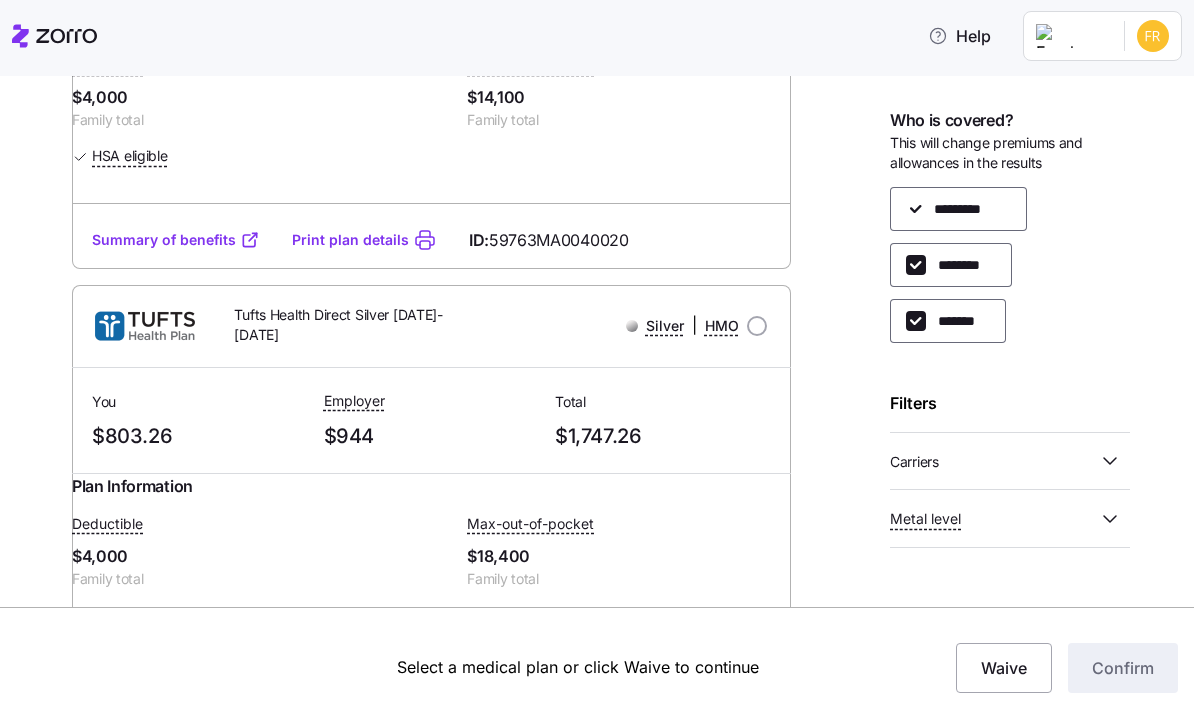 scroll, scrollTop: 1925, scrollLeft: 0, axis: vertical 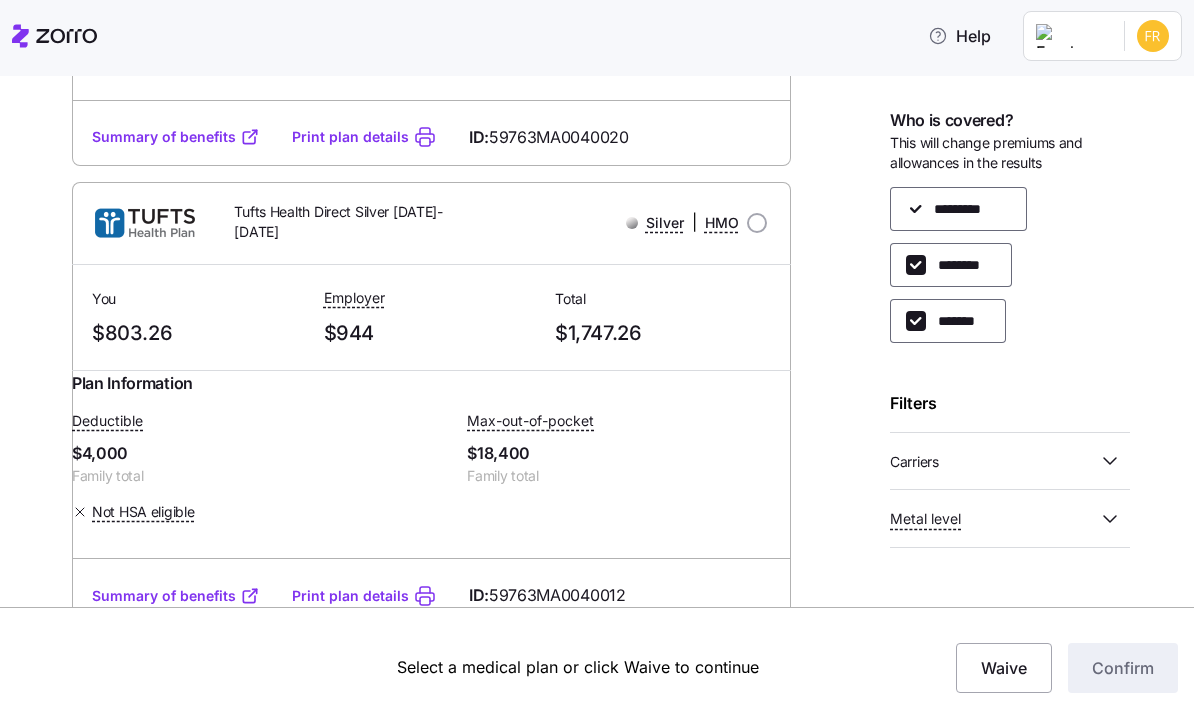 click on "Plan Information Deductible $4,000 Family total Max-out-of-pocket $18,400 Family total Not HSA eligible" at bounding box center [431, 469] 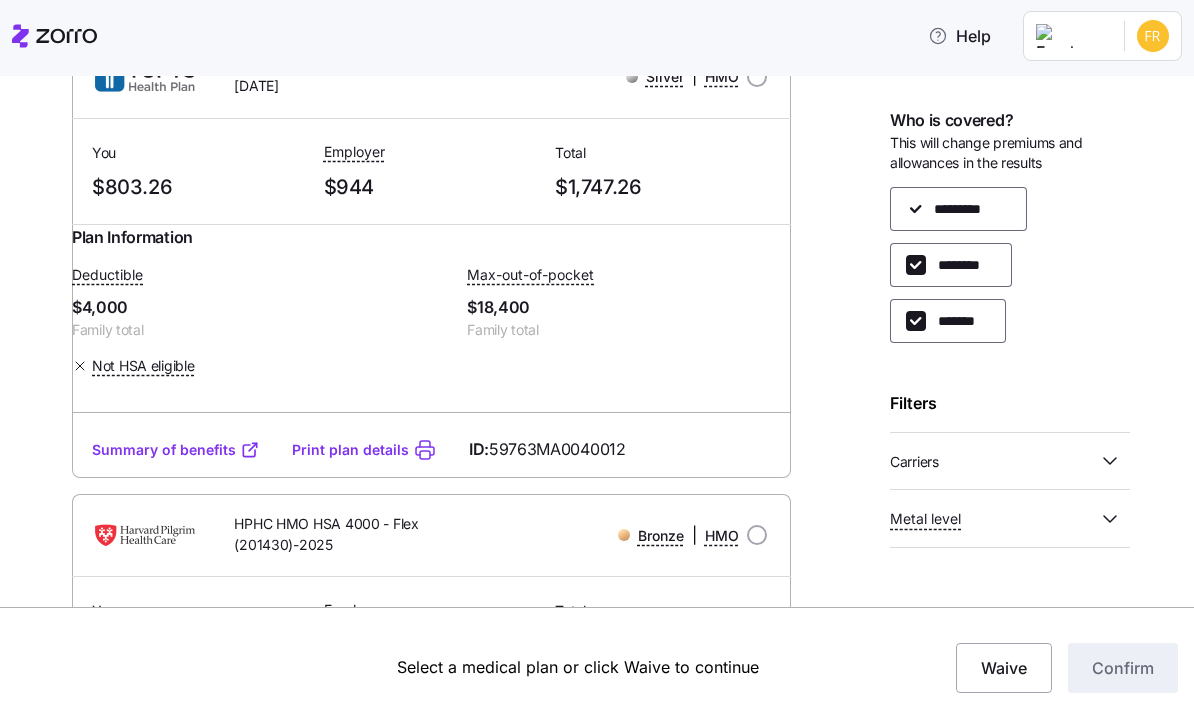 scroll, scrollTop: 2079, scrollLeft: 0, axis: vertical 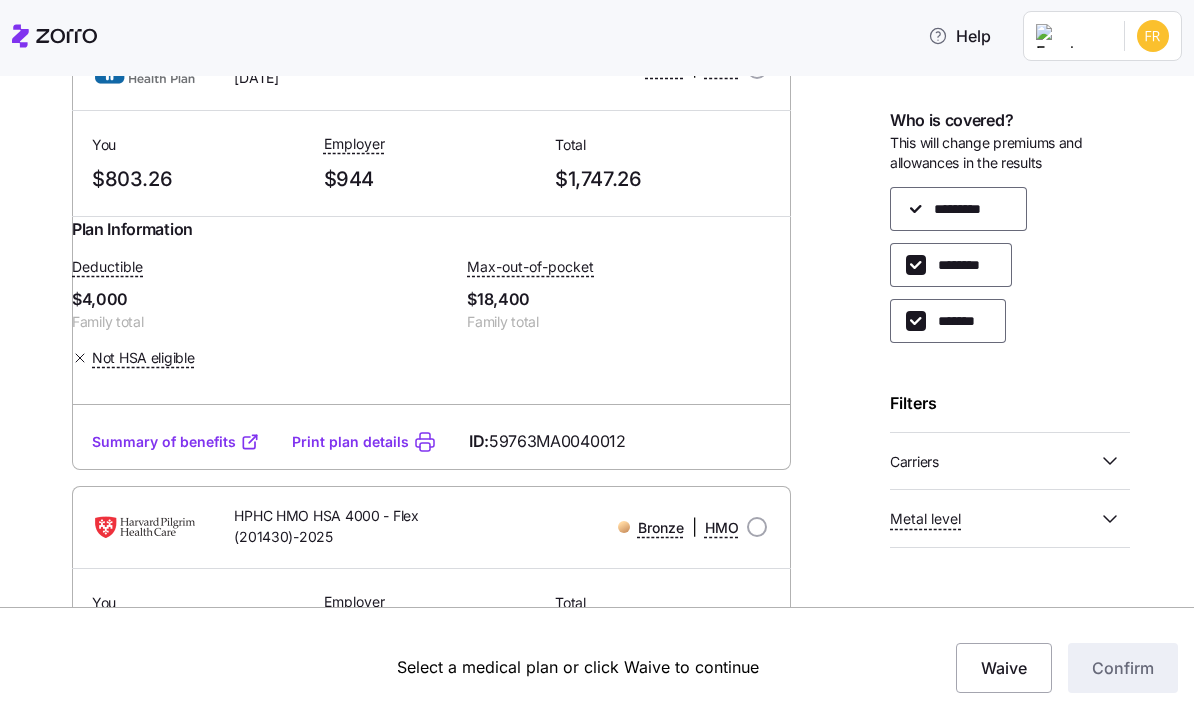 click on "Summary of benefits" at bounding box center [176, 442] 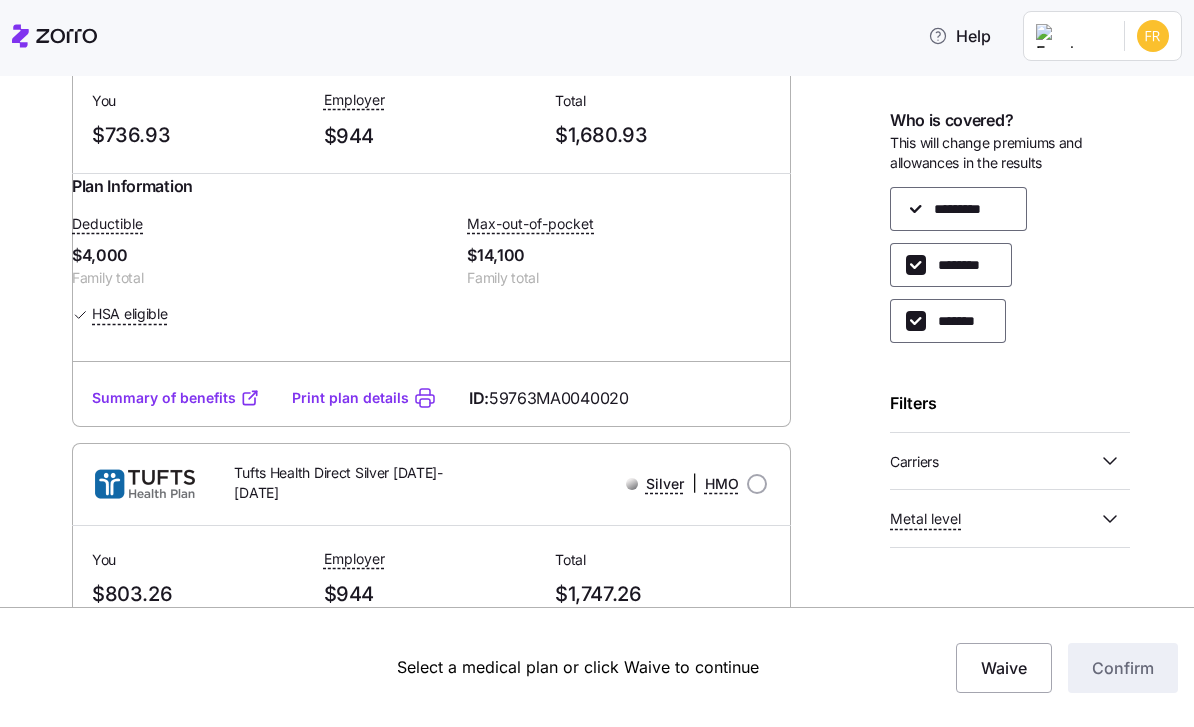 scroll, scrollTop: 1663, scrollLeft: 0, axis: vertical 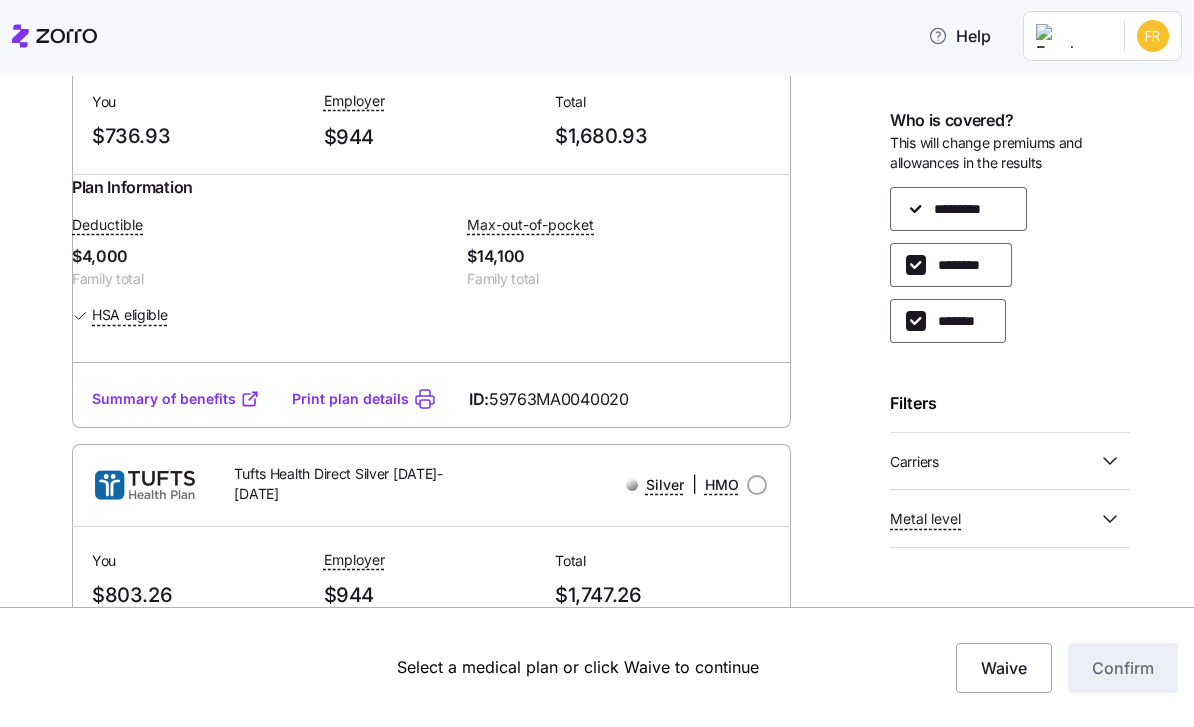 click on "Summary of benefits" at bounding box center (176, 399) 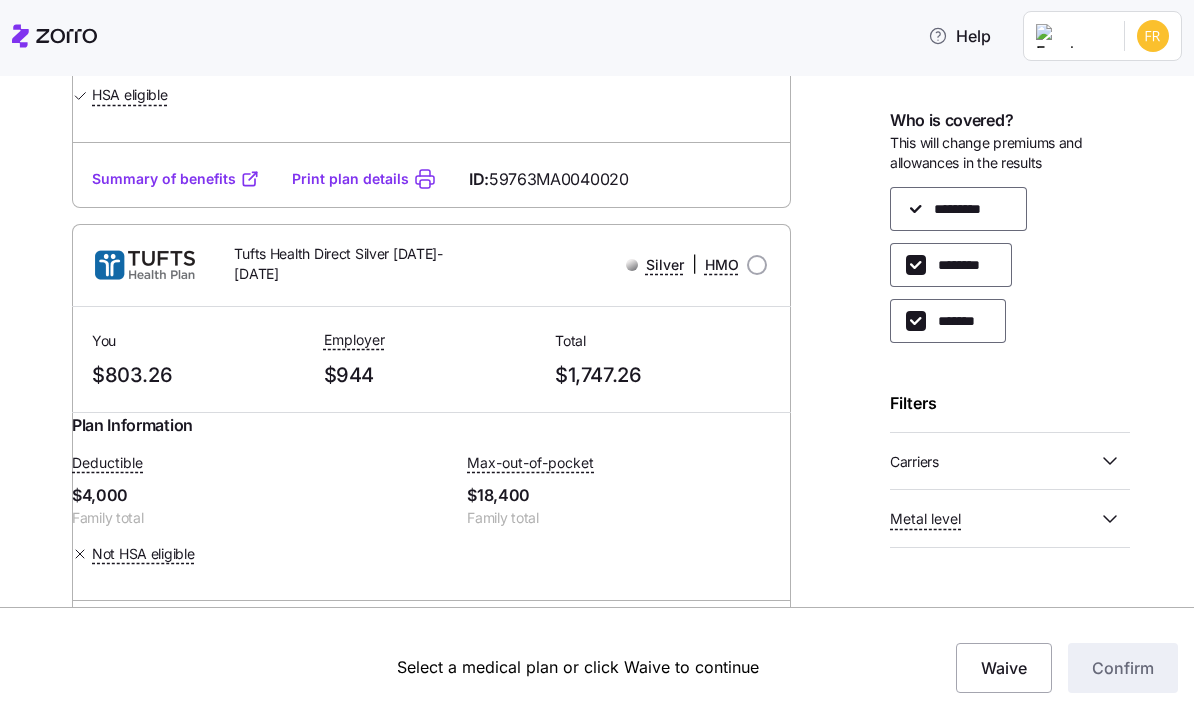 scroll, scrollTop: 1885, scrollLeft: 0, axis: vertical 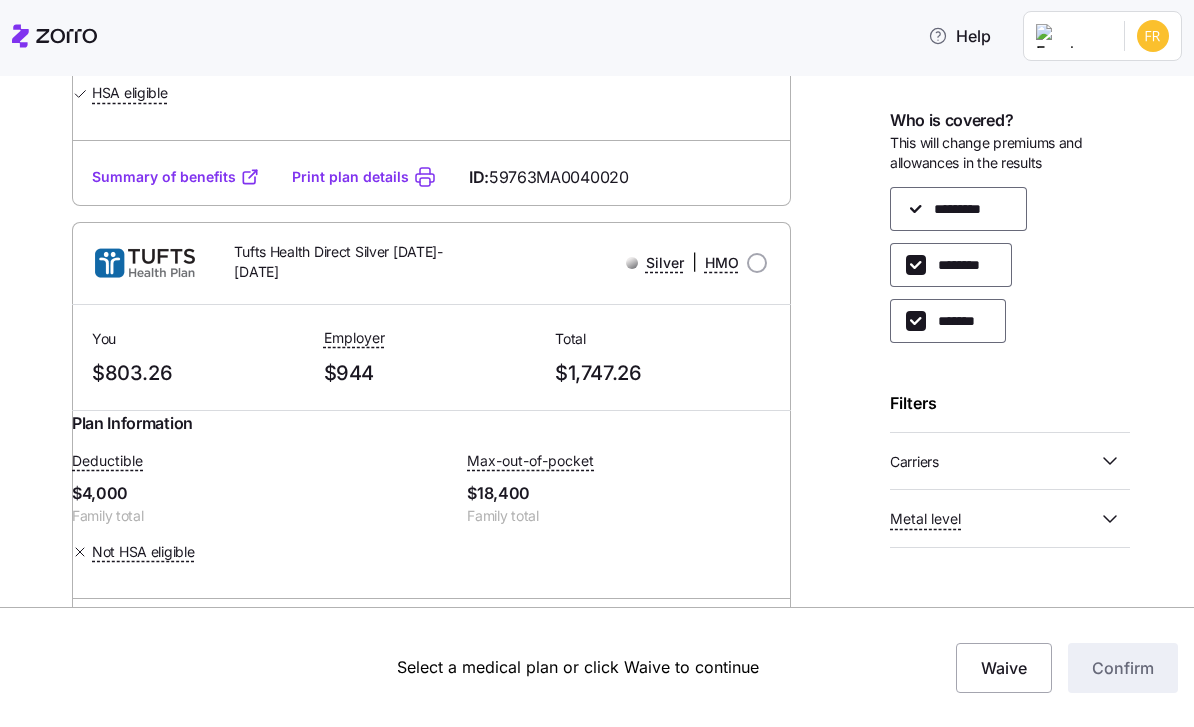 click on "Summary of benefits Print plan details ID:  59763MA0040020" at bounding box center (431, 177) 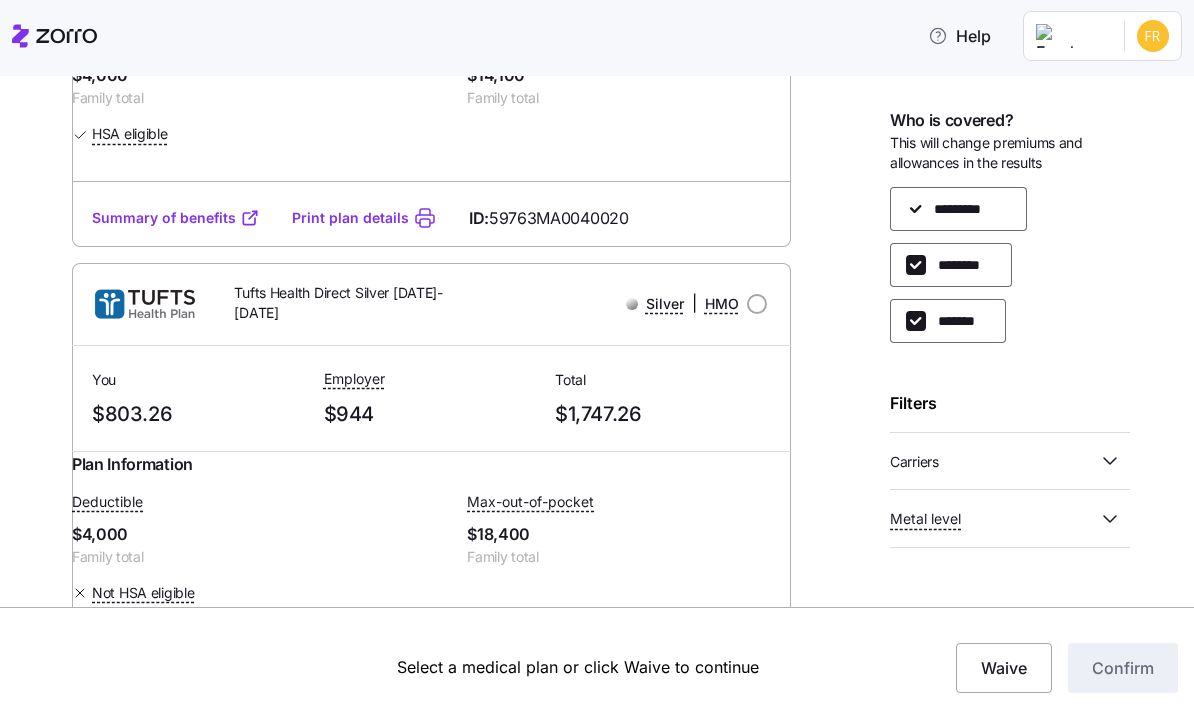 scroll, scrollTop: 1846, scrollLeft: 0, axis: vertical 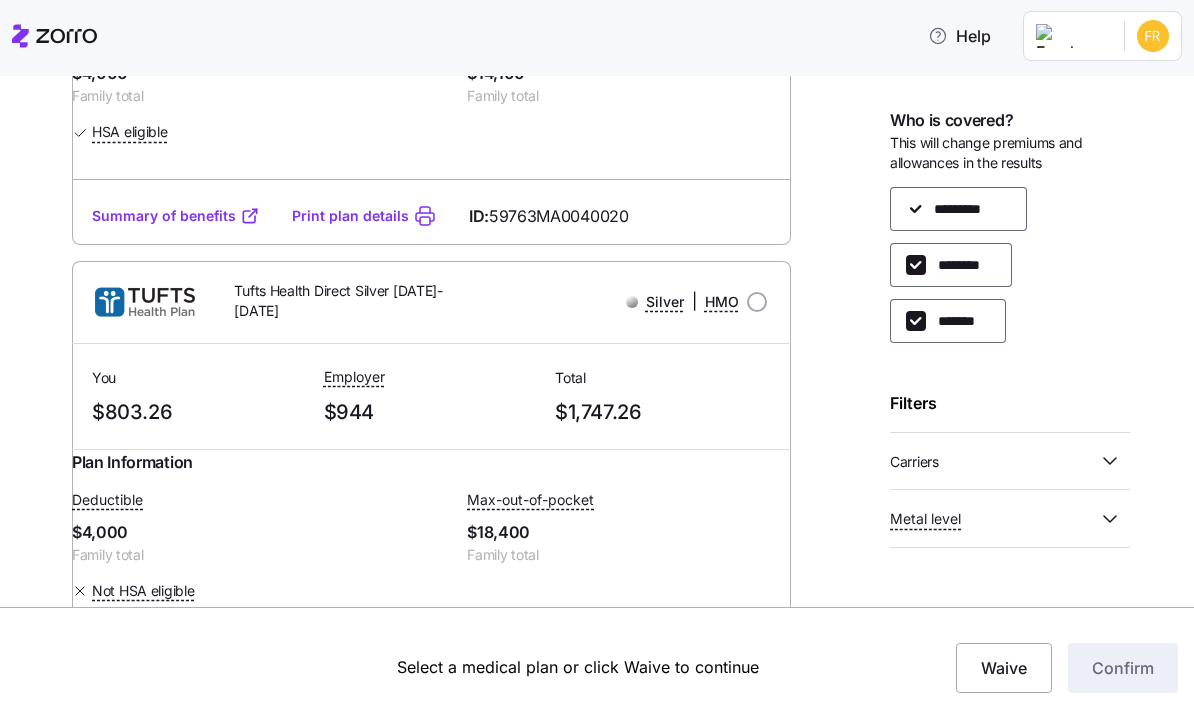 click on "Summary of benefits" at bounding box center (176, 216) 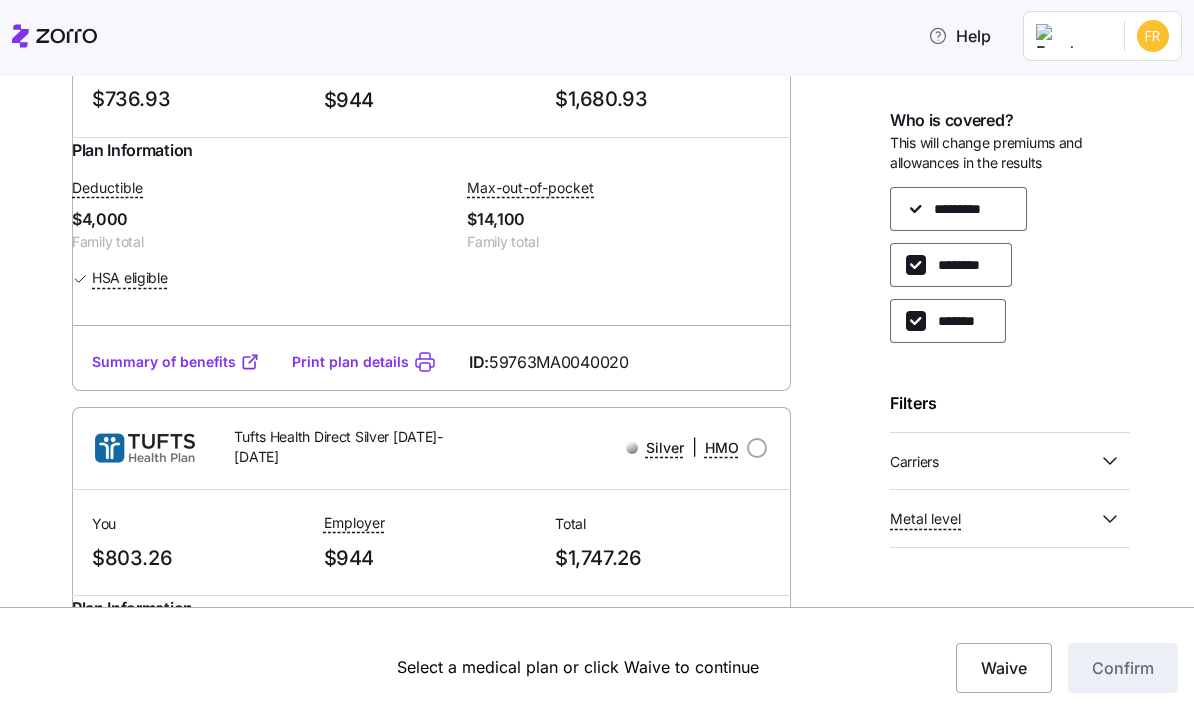 scroll, scrollTop: 1695, scrollLeft: 0, axis: vertical 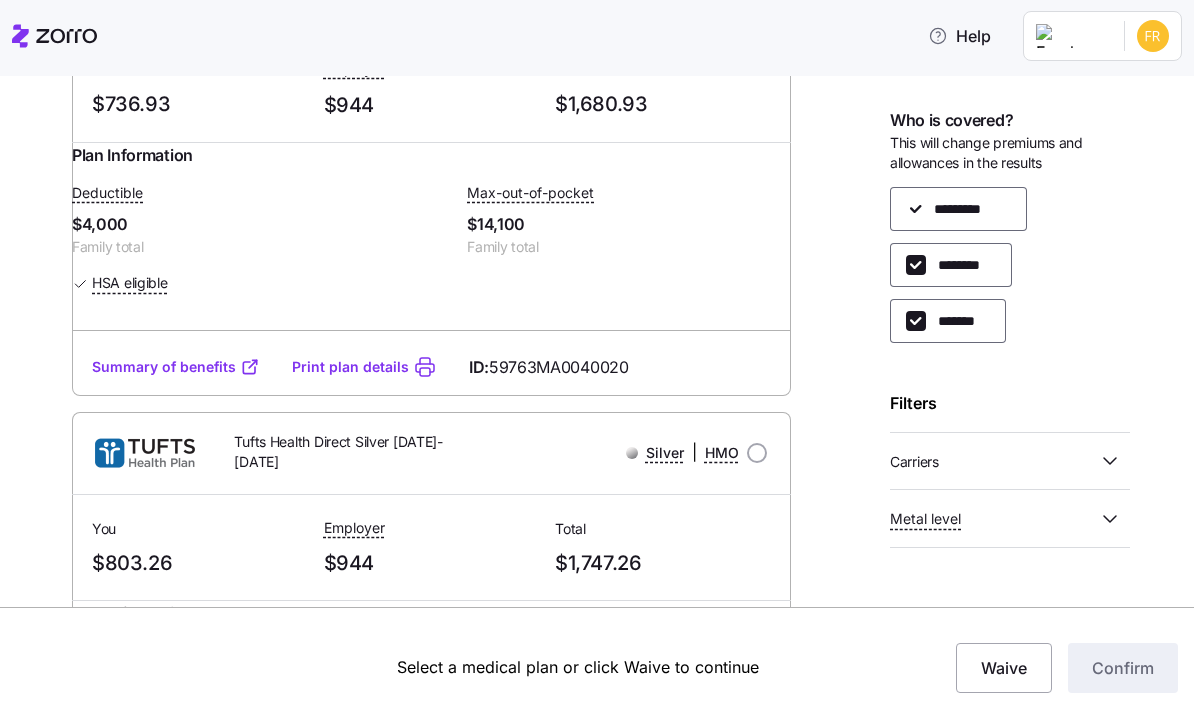 click on "Summary of benefits" at bounding box center [176, 367] 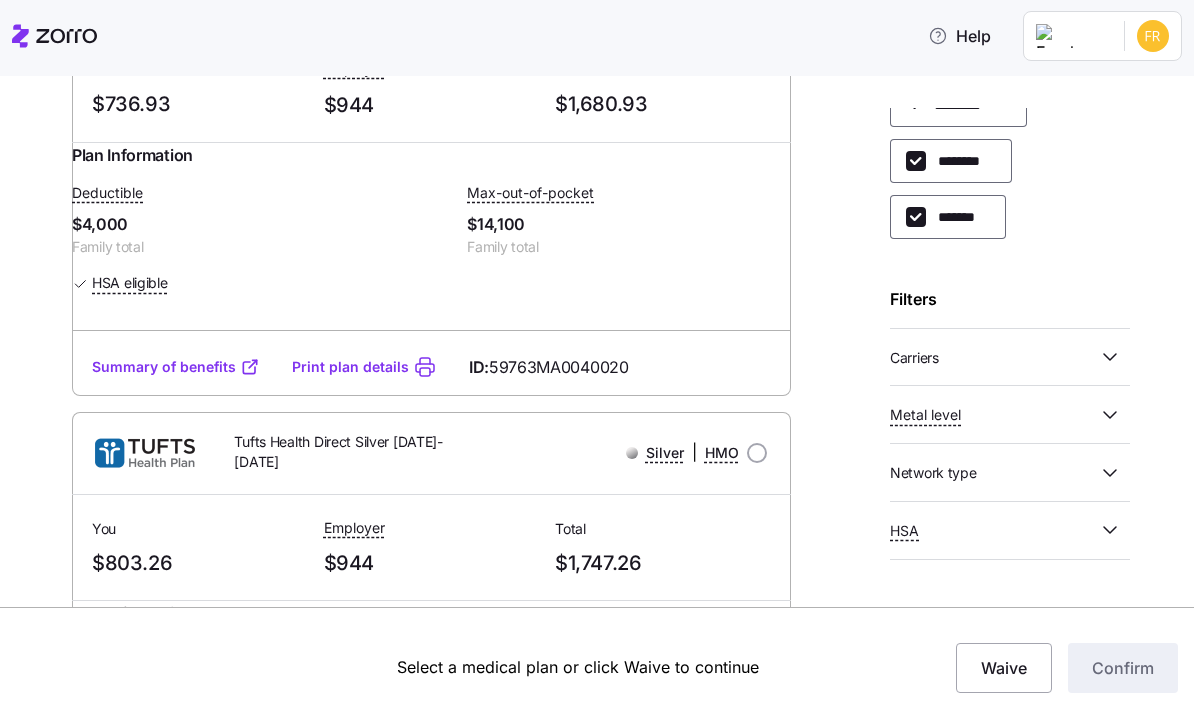 scroll, scrollTop: 98, scrollLeft: 0, axis: vertical 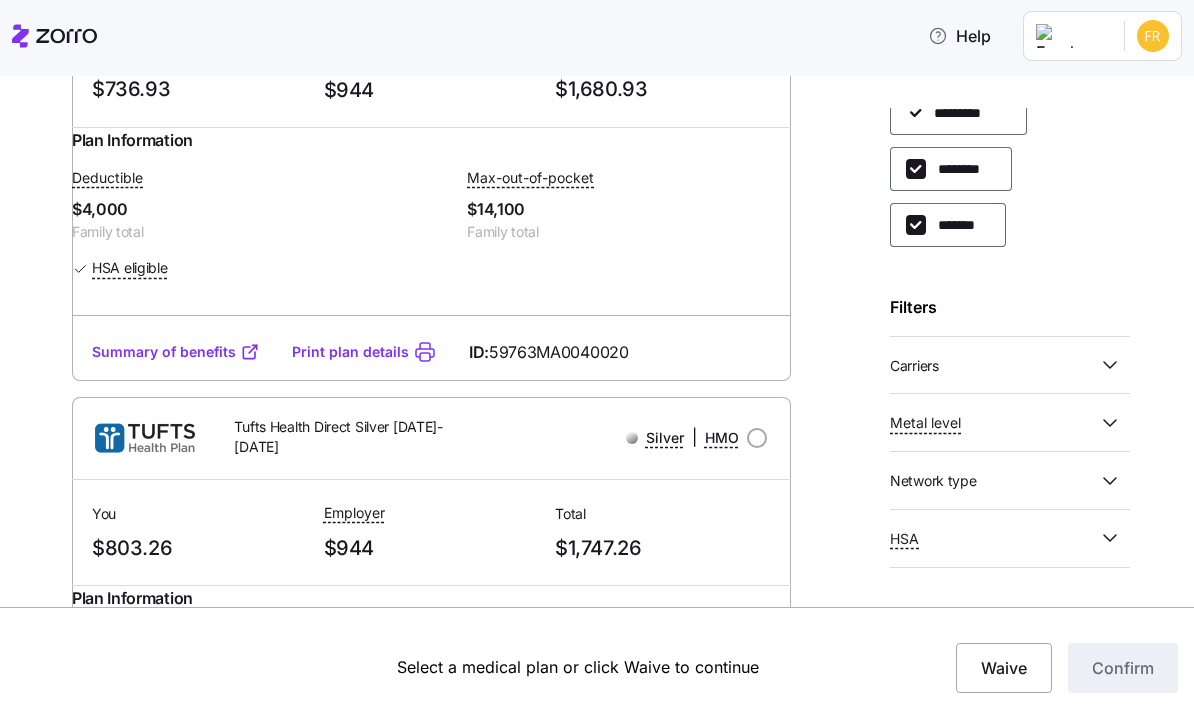 click on "Family total" at bounding box center (628, 232) 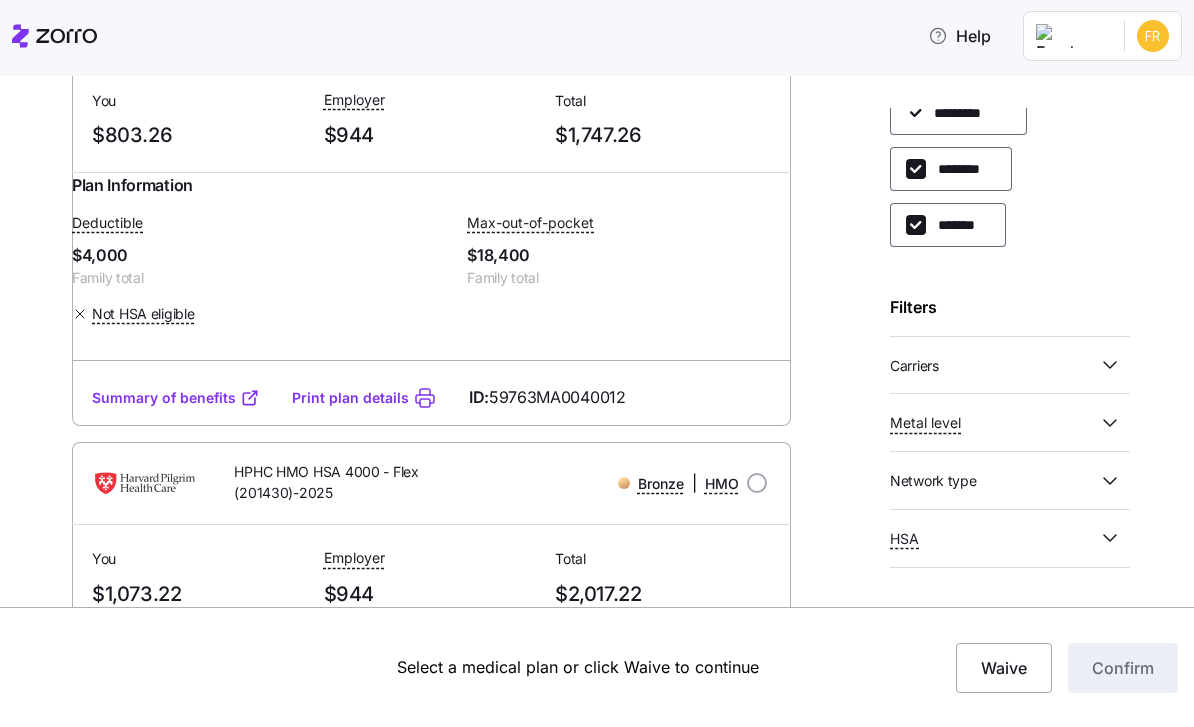 scroll, scrollTop: 2127, scrollLeft: 0, axis: vertical 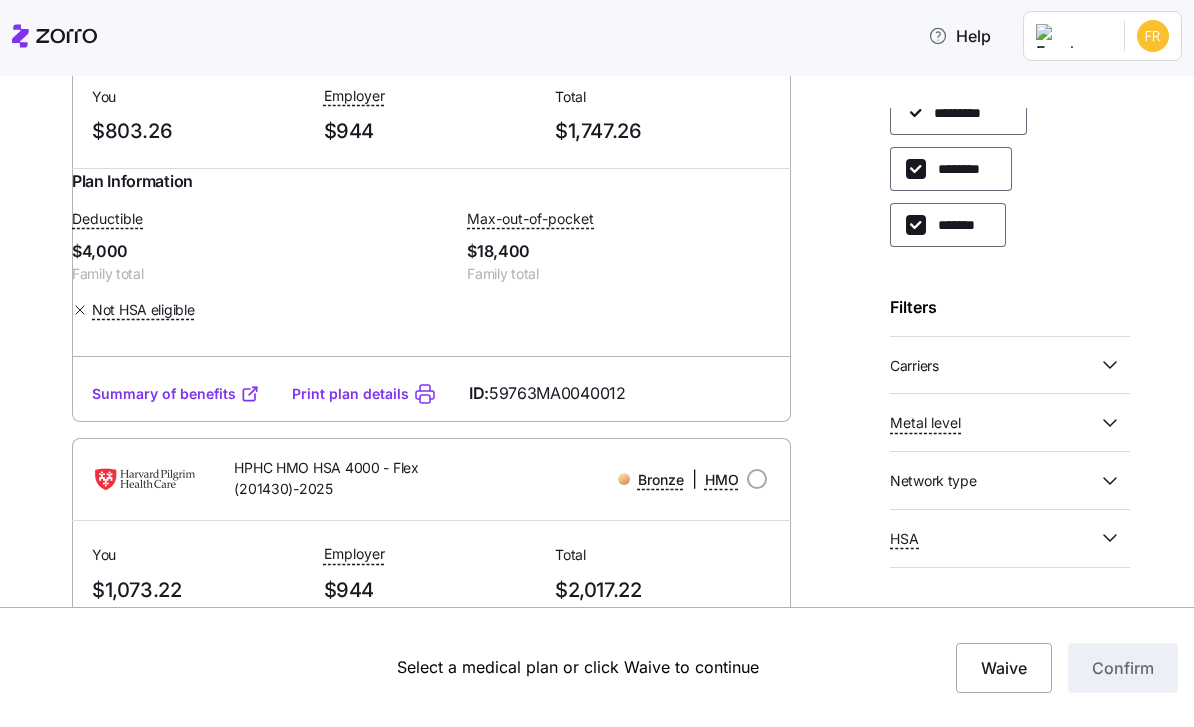 click on "Summary of benefits" at bounding box center [176, 394] 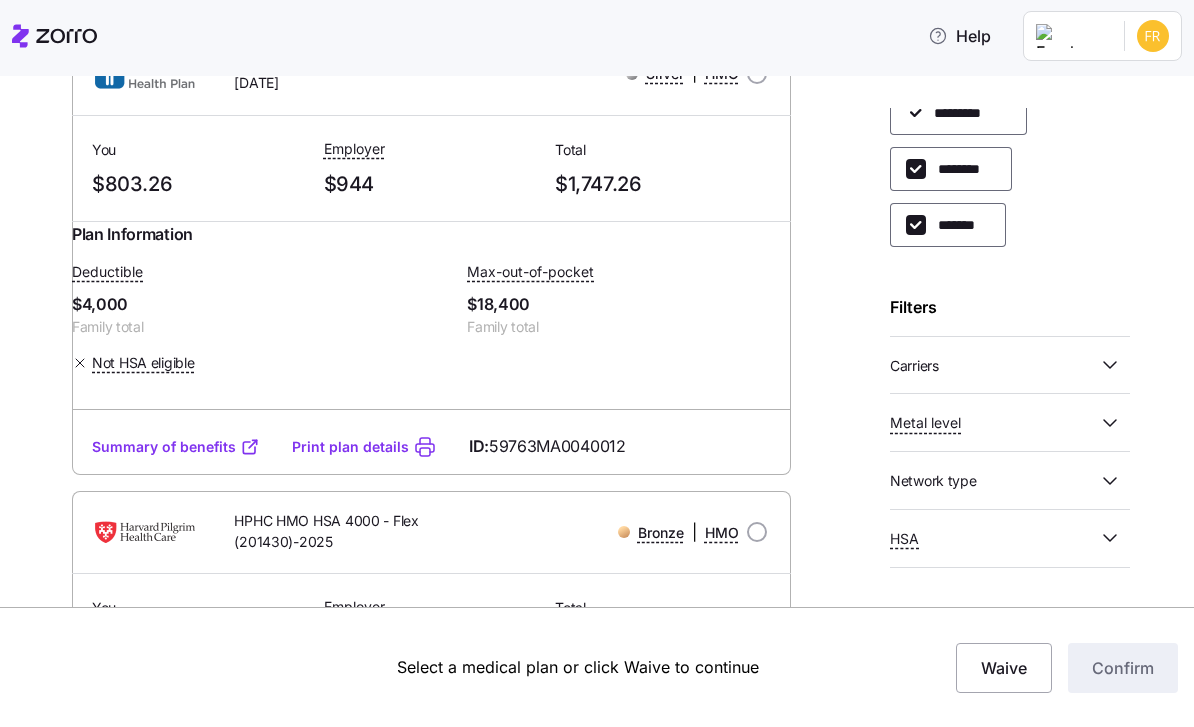 scroll, scrollTop: 2073, scrollLeft: 0, axis: vertical 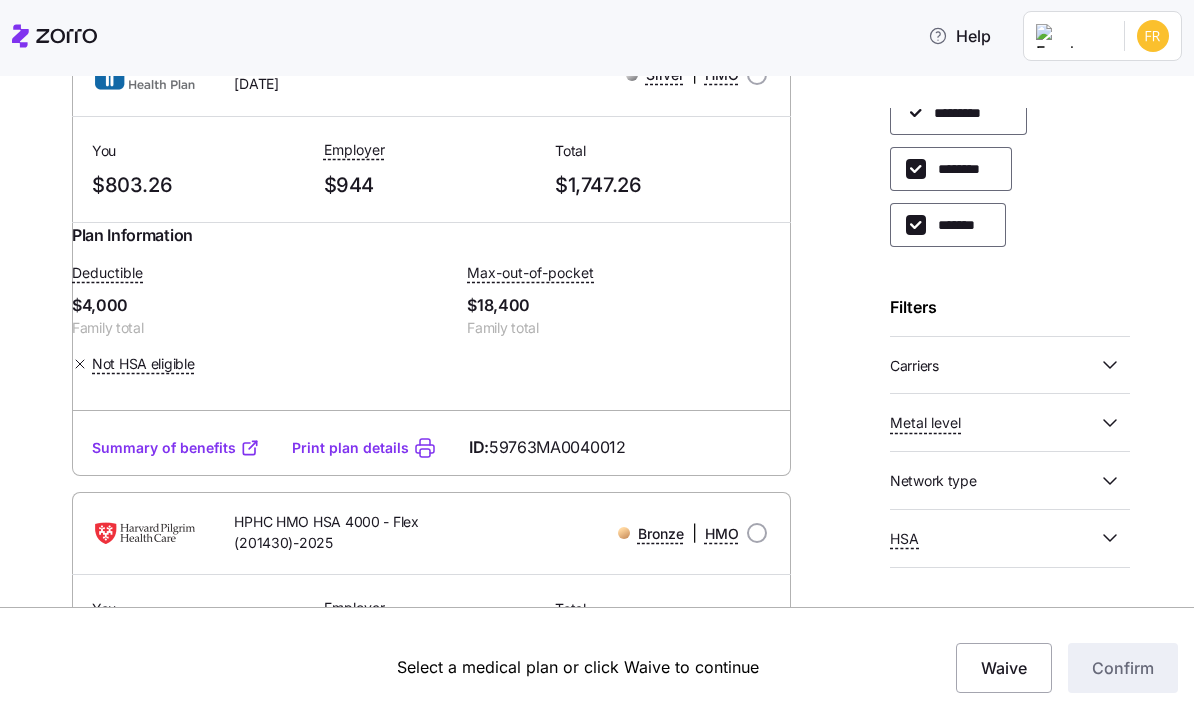 click on "Summary of benefits" at bounding box center [176, 448] 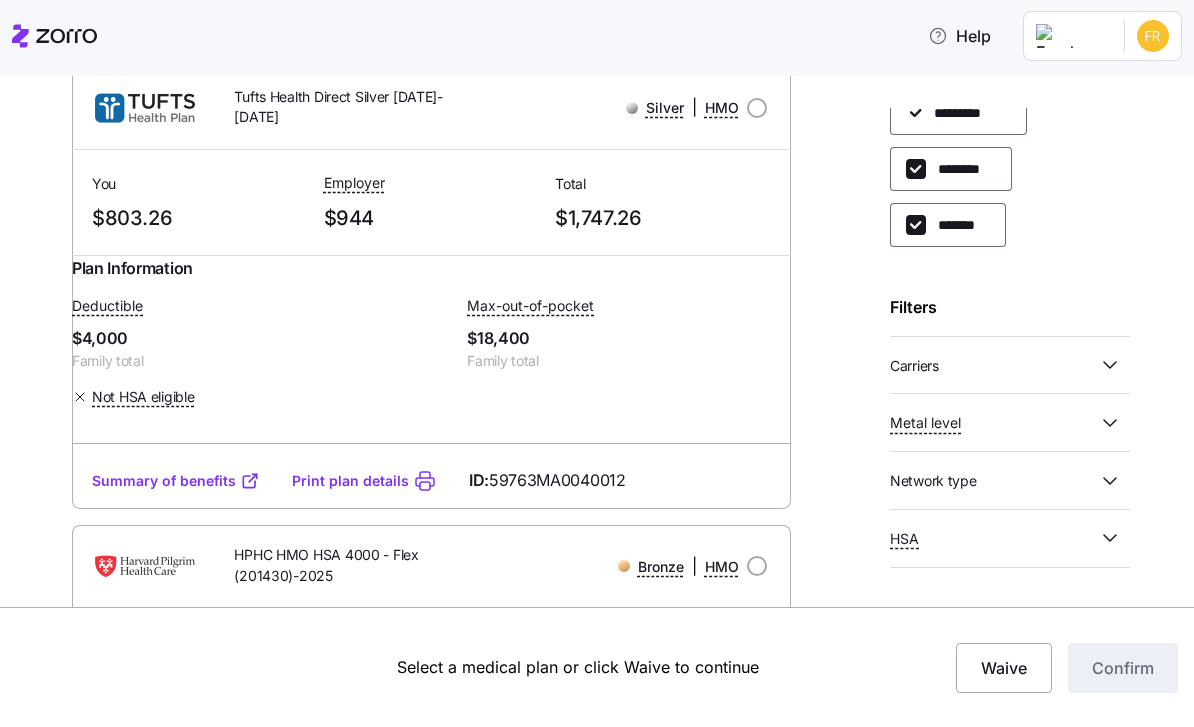 scroll, scrollTop: 2041, scrollLeft: 0, axis: vertical 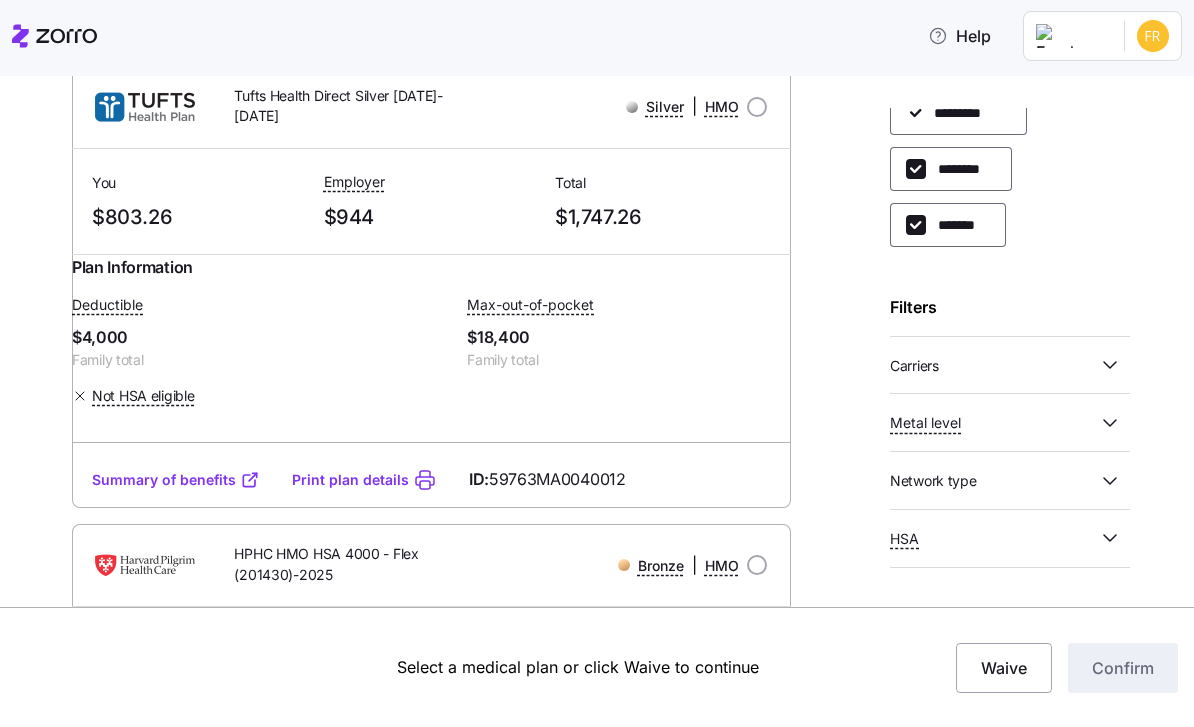 click on "Carriers" at bounding box center (1010, 365) 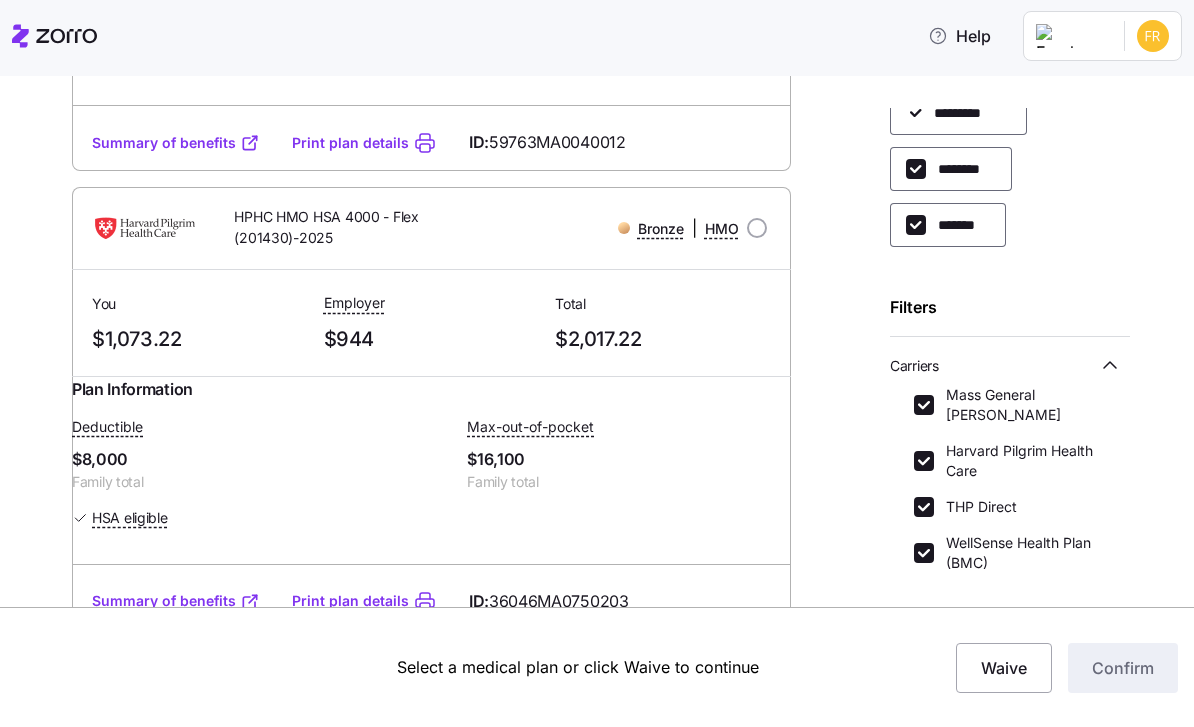 scroll, scrollTop: 2380, scrollLeft: 0, axis: vertical 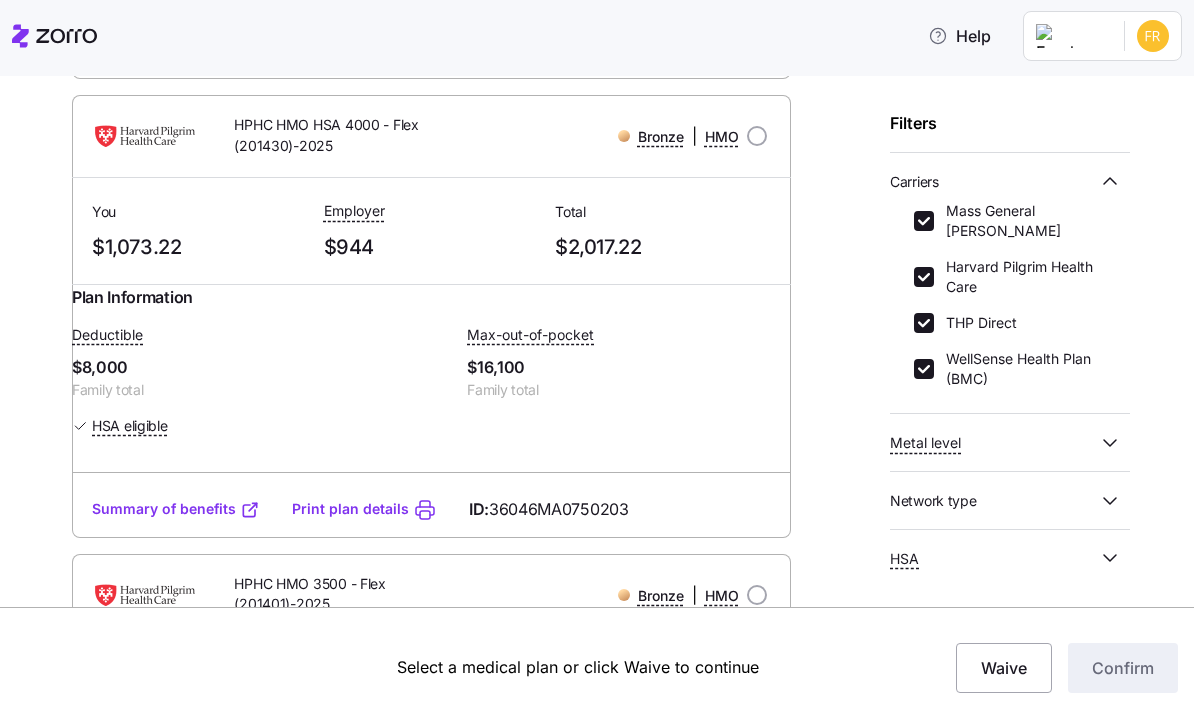click 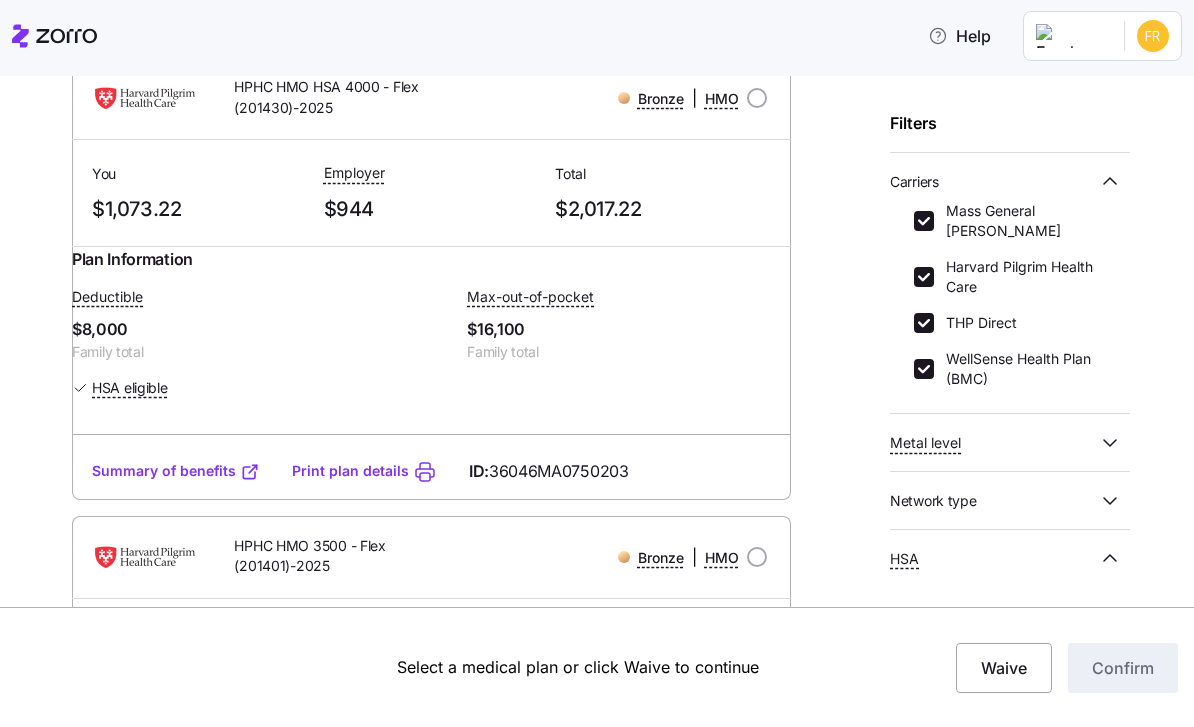scroll, scrollTop: 2527, scrollLeft: 0, axis: vertical 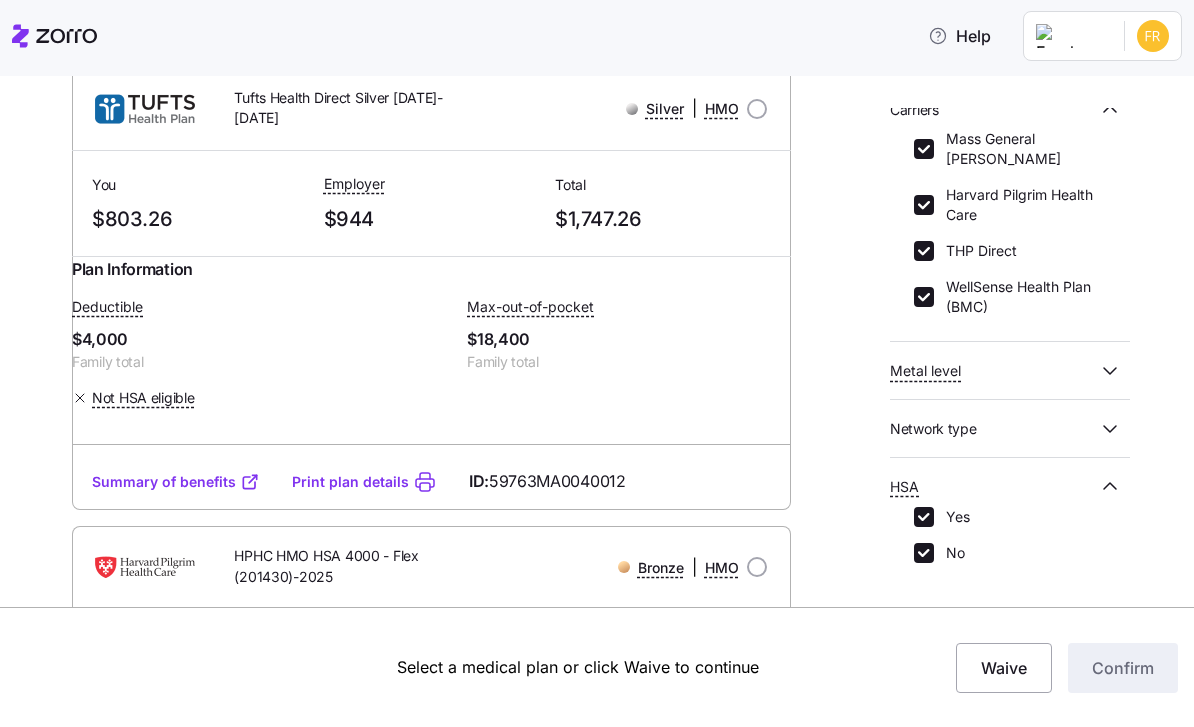 click on "59763MA0040012" at bounding box center (557, 481) 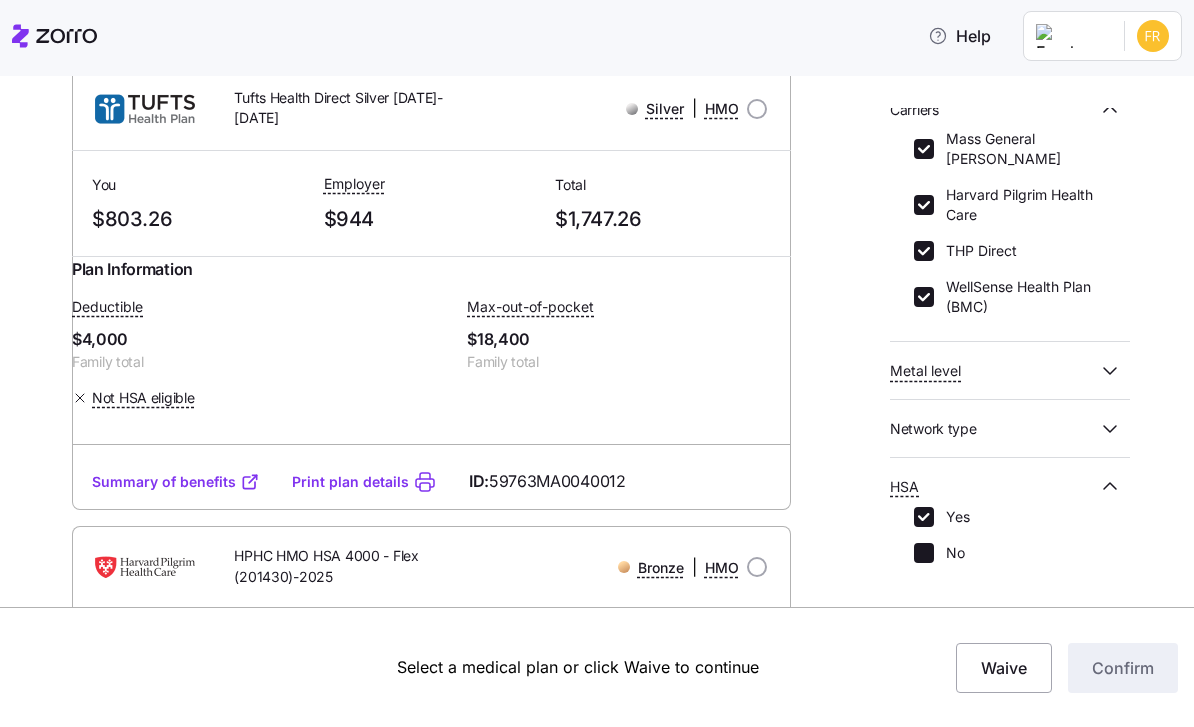 checkbox on "false" 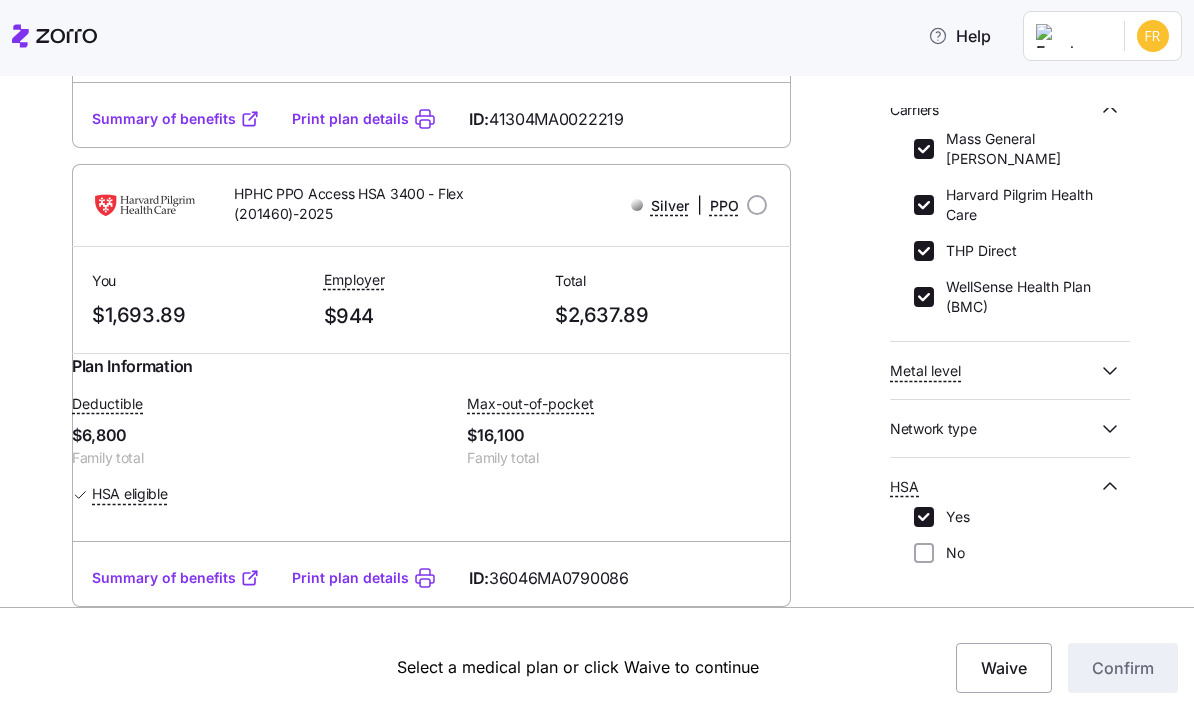 scroll, scrollTop: 2036, scrollLeft: 0, axis: vertical 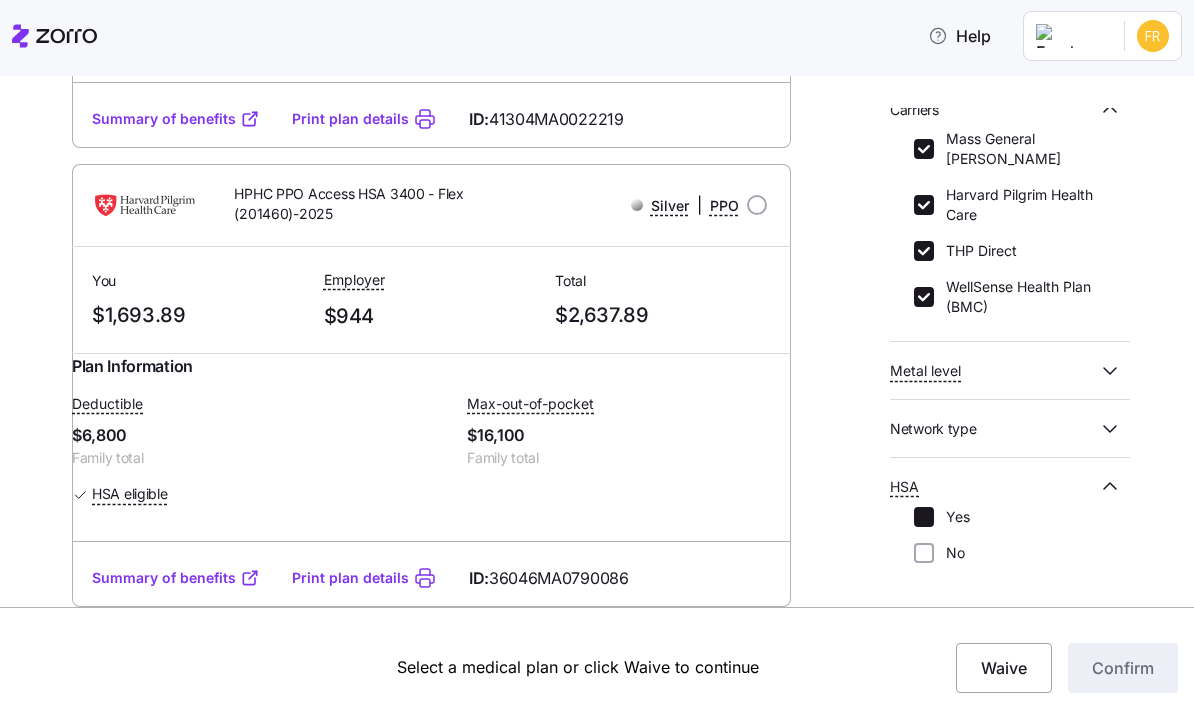 checkbox on "false" 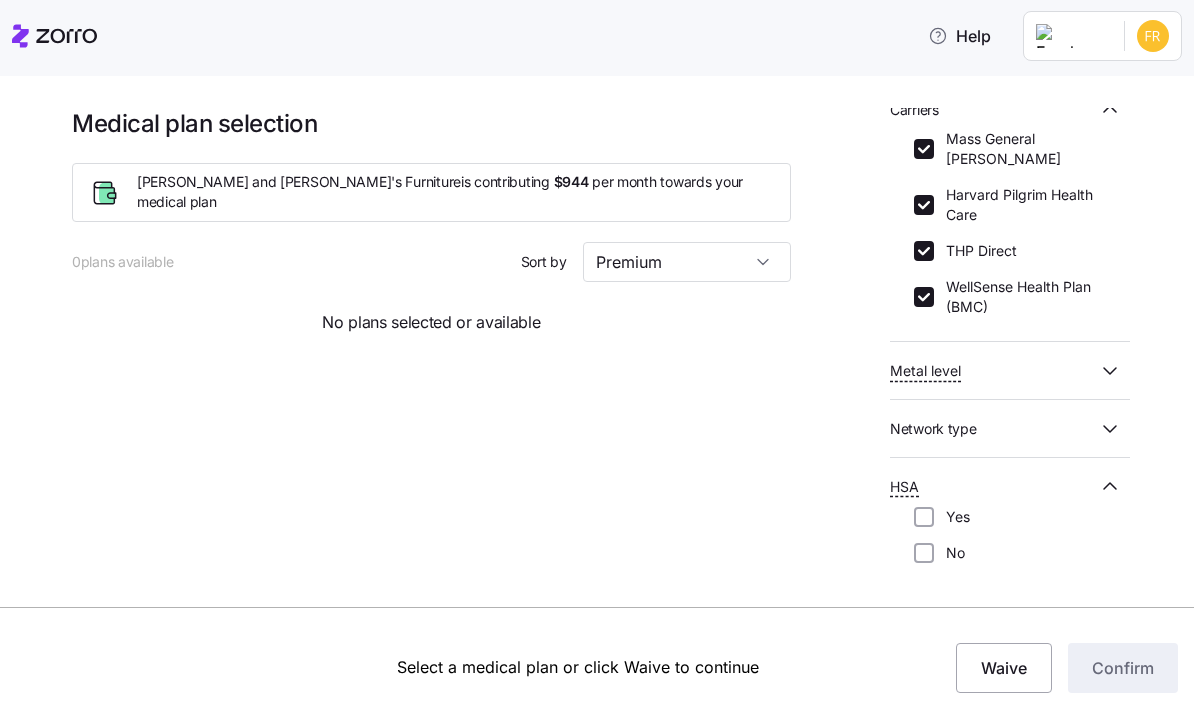 click 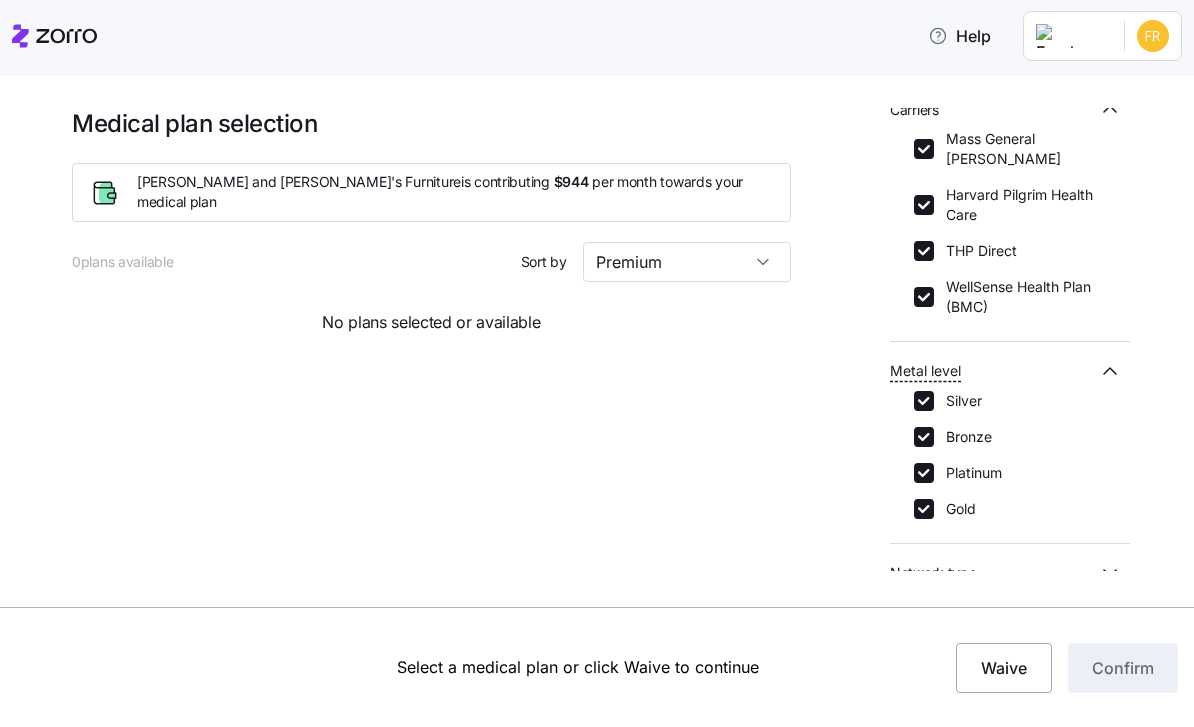 click on "Silver" at bounding box center (958, 401) 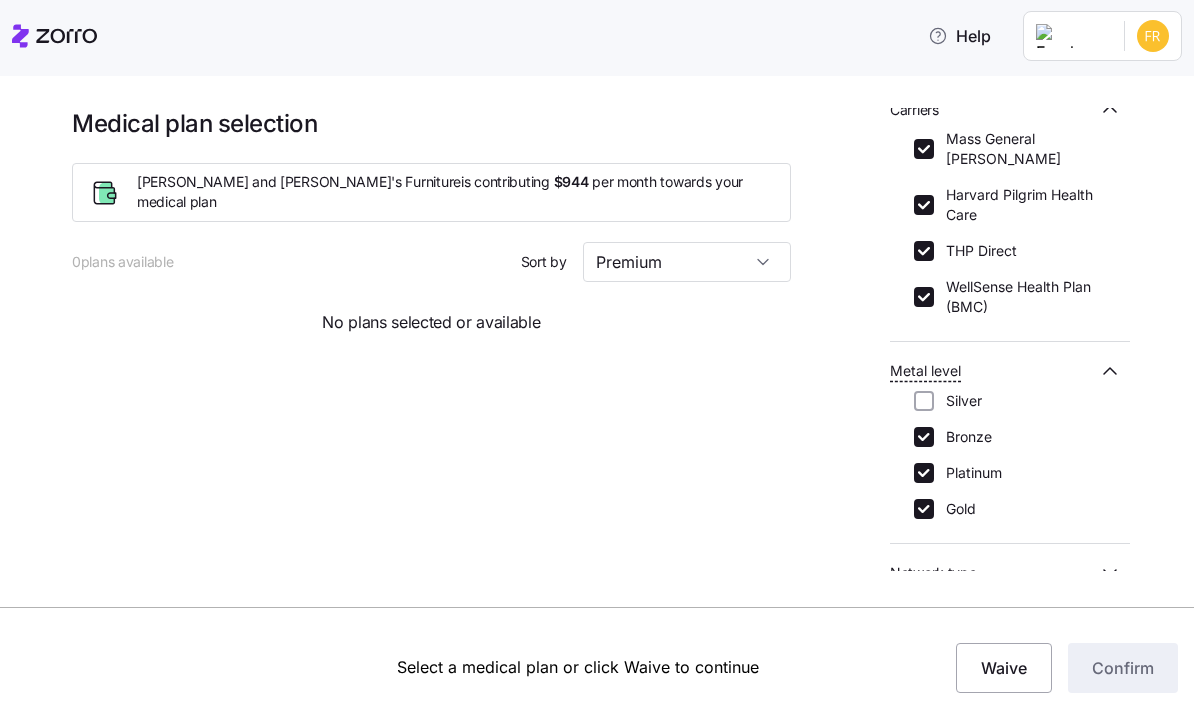 click on "Silver" at bounding box center [958, 401] 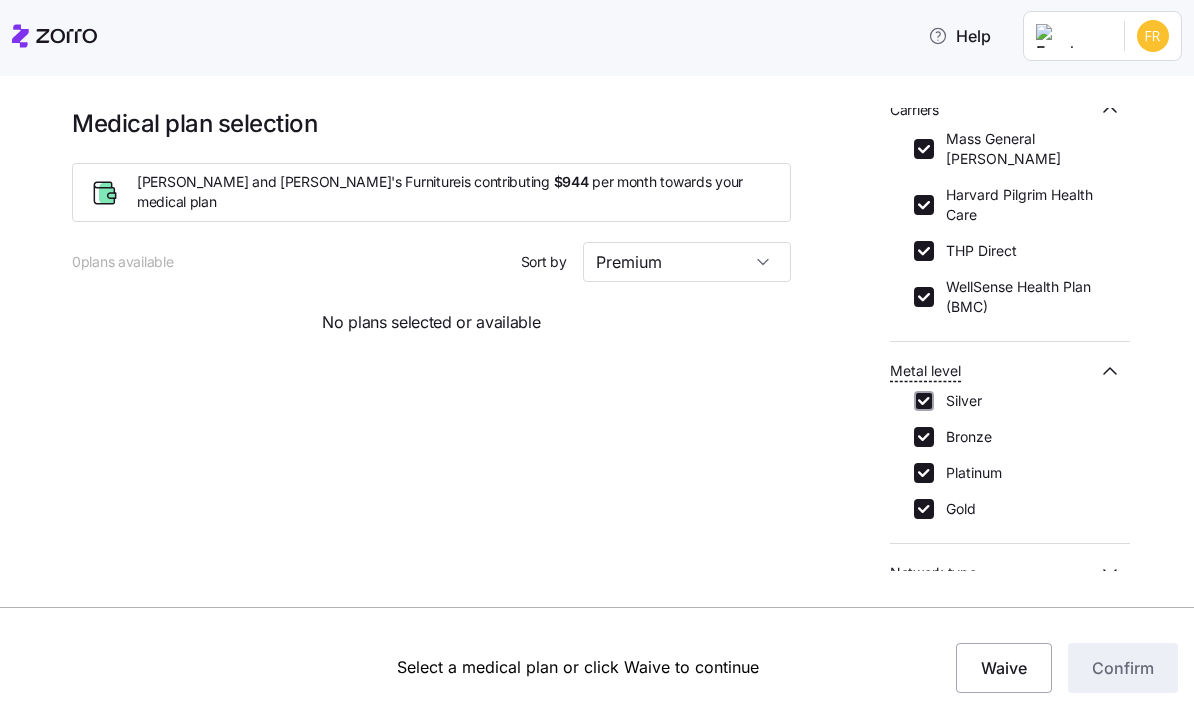checkbox on "true" 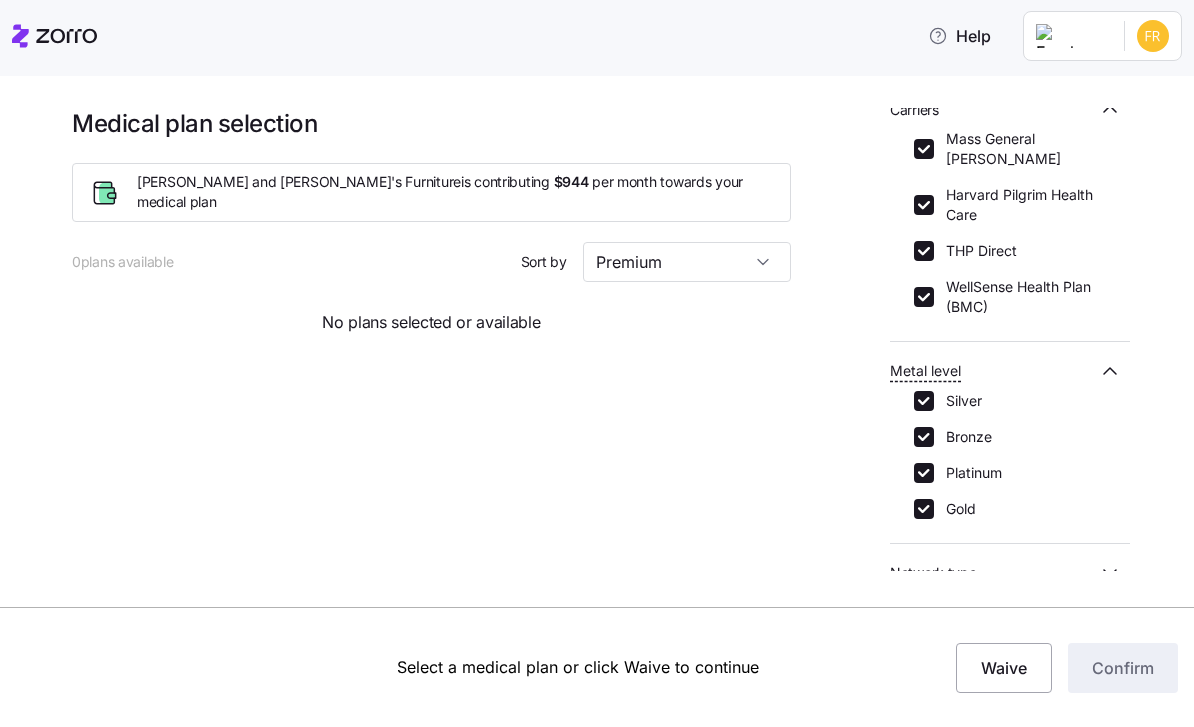 click 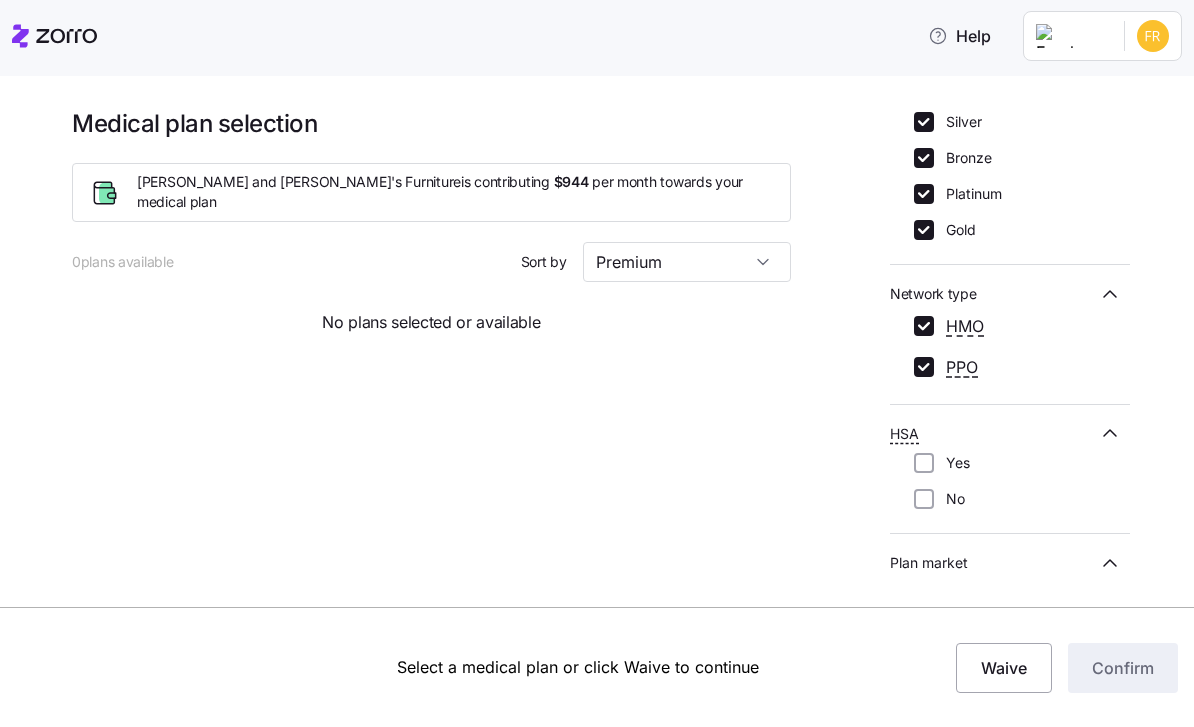click on "Yes No" at bounding box center (1010, 489) 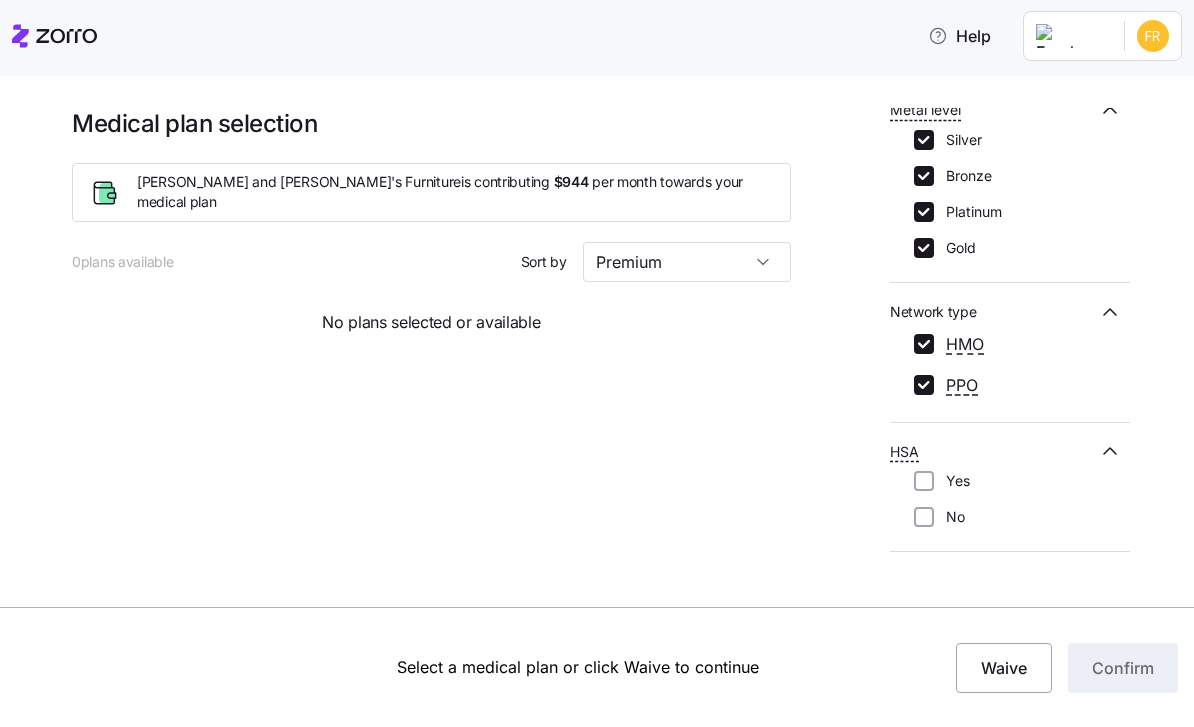scroll, scrollTop: 612, scrollLeft: 0, axis: vertical 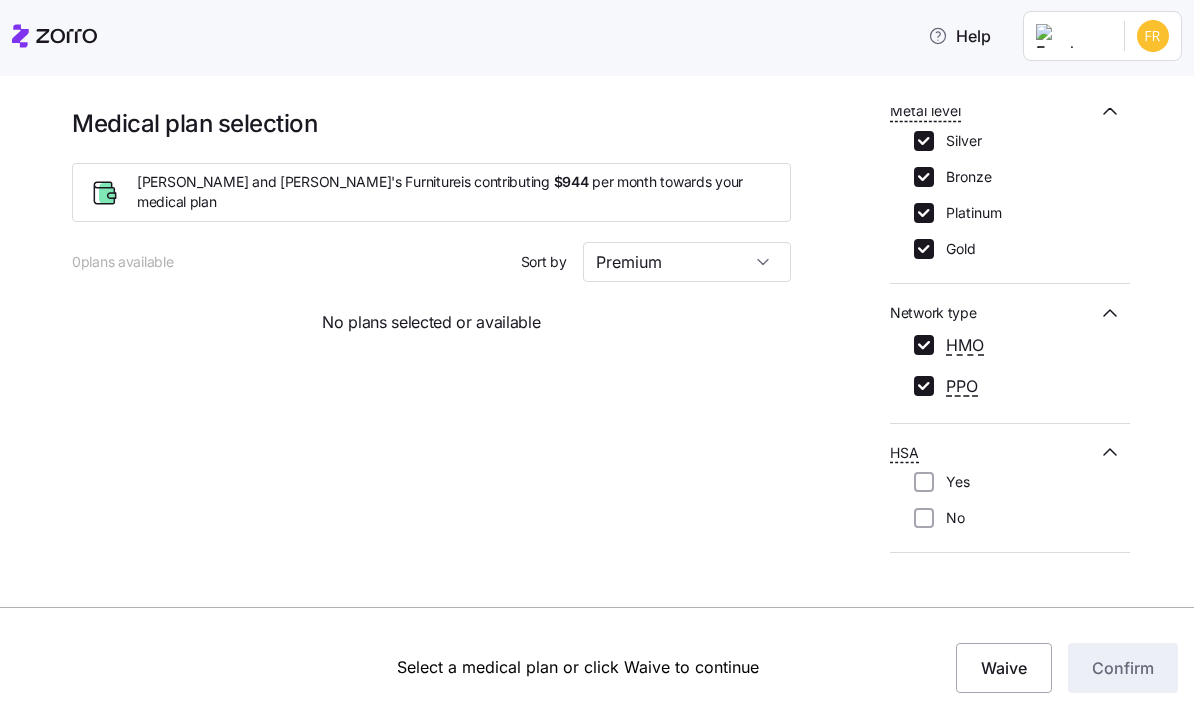 click on "Yes" at bounding box center [924, 482] 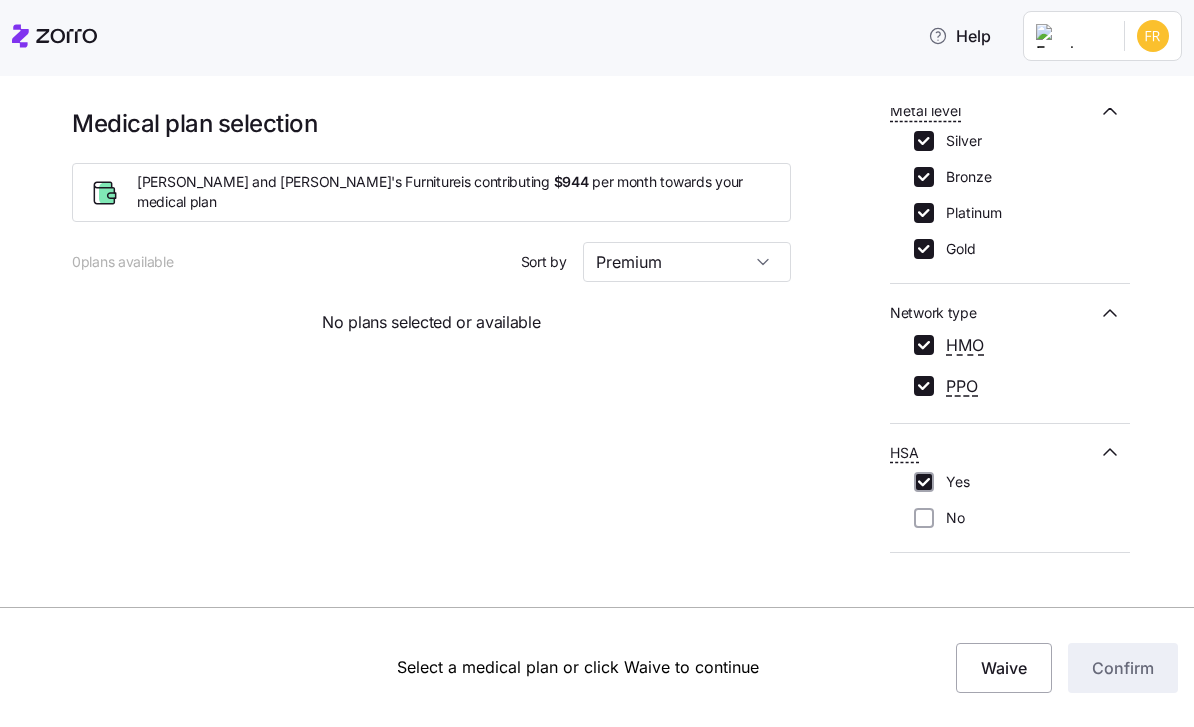 checkbox on "true" 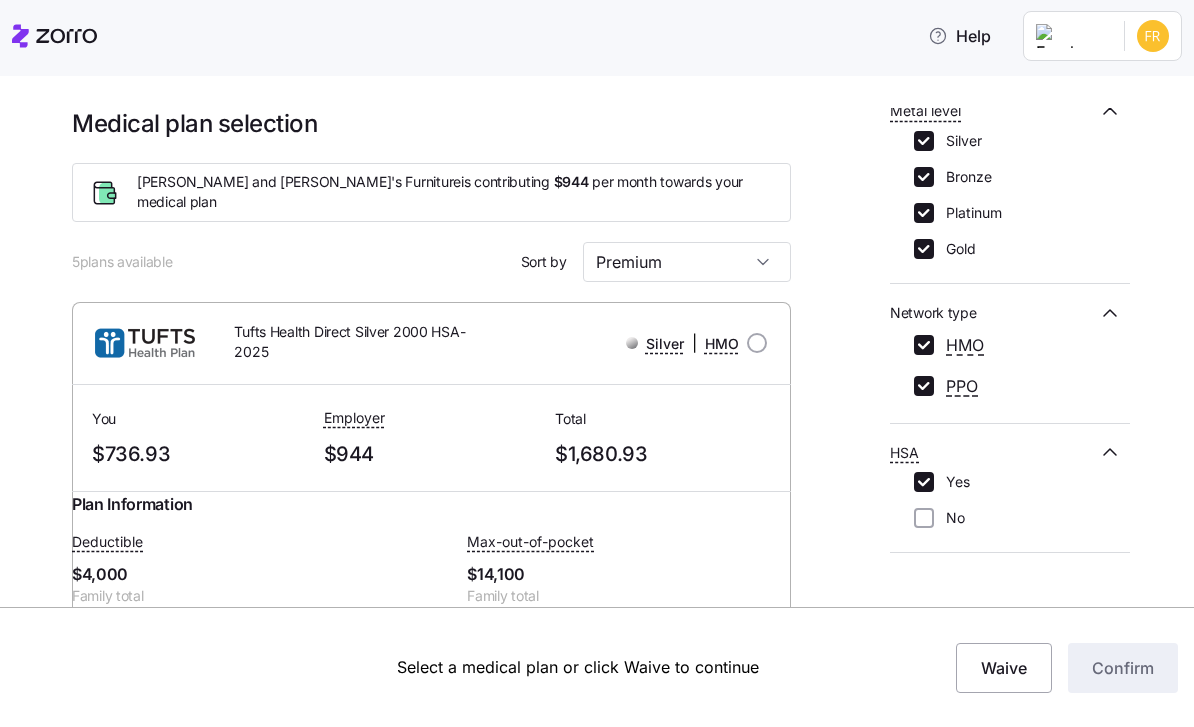 scroll, scrollTop: 0, scrollLeft: 0, axis: both 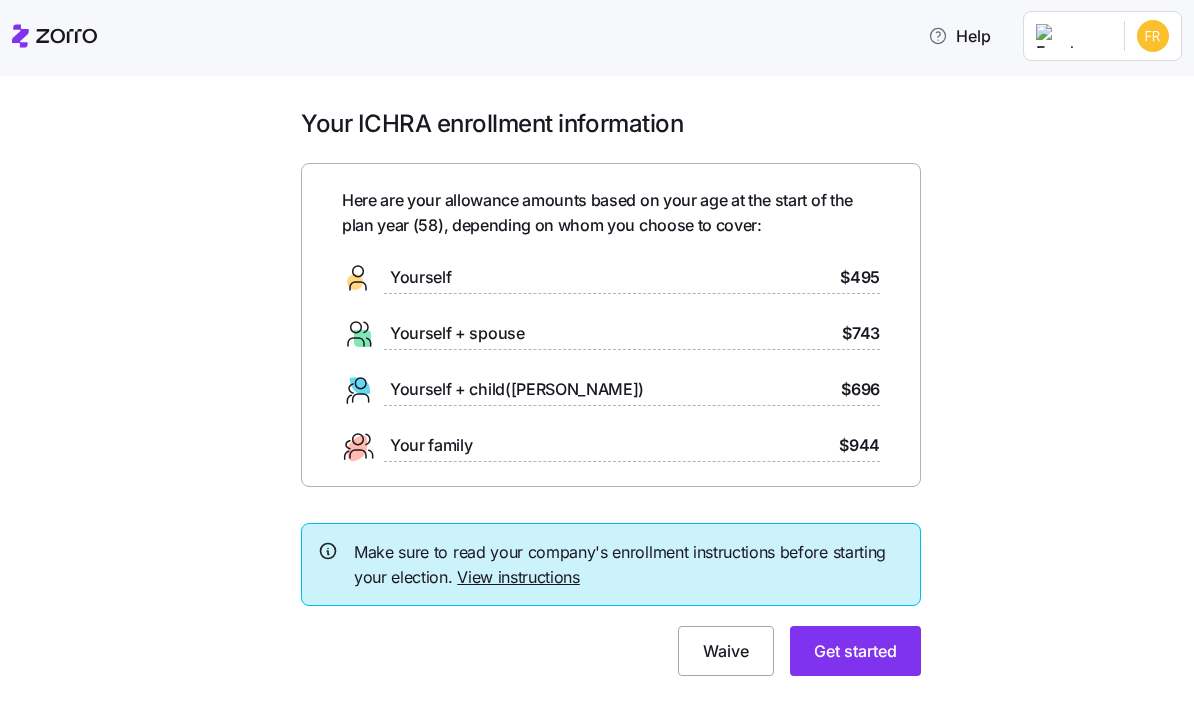 click on "Get started" at bounding box center [855, 651] 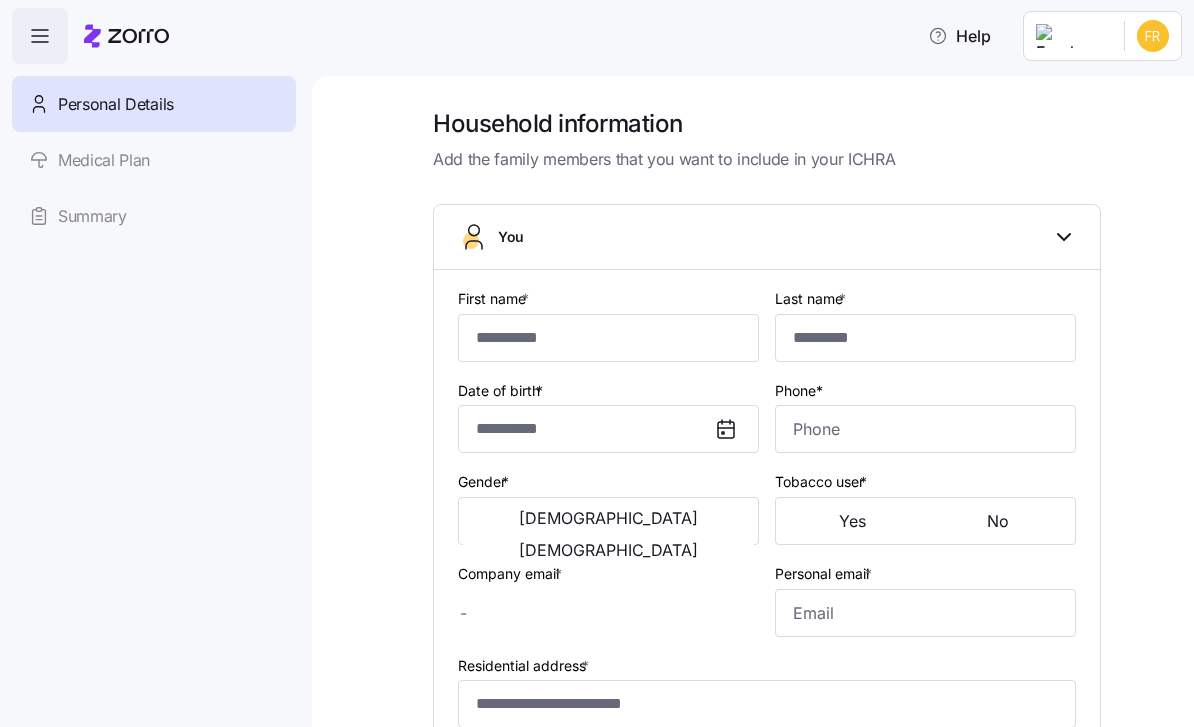 type on "*********" 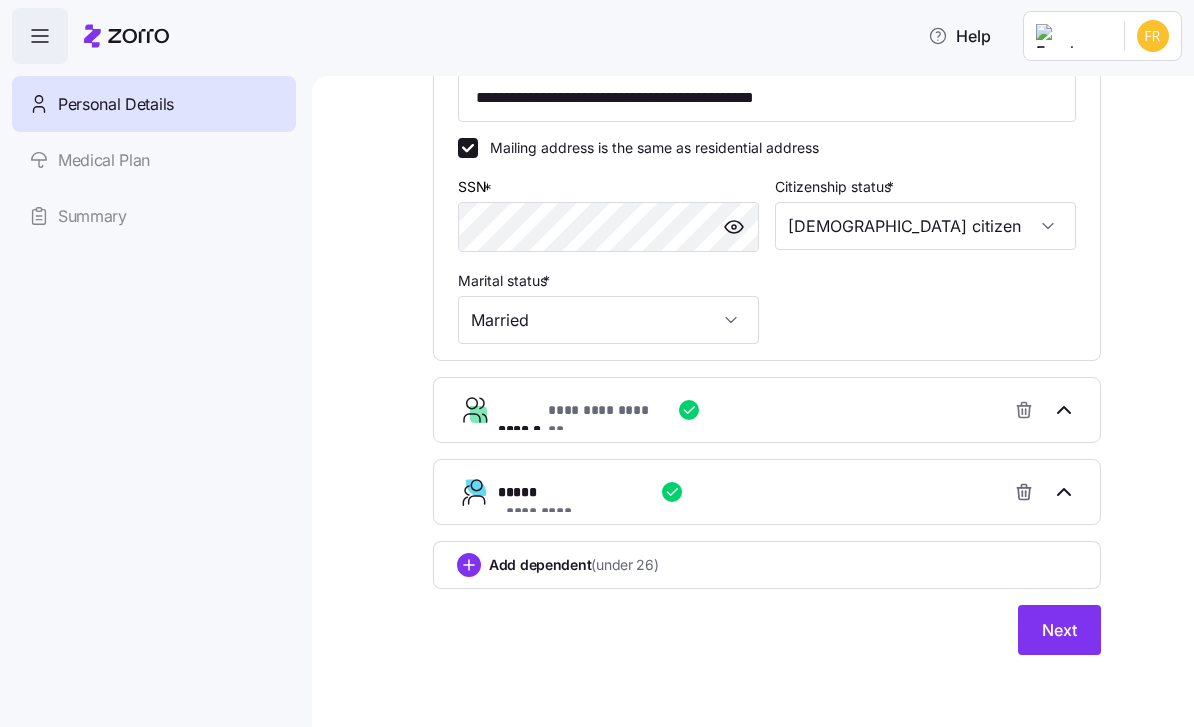 scroll, scrollTop: 607, scrollLeft: 0, axis: vertical 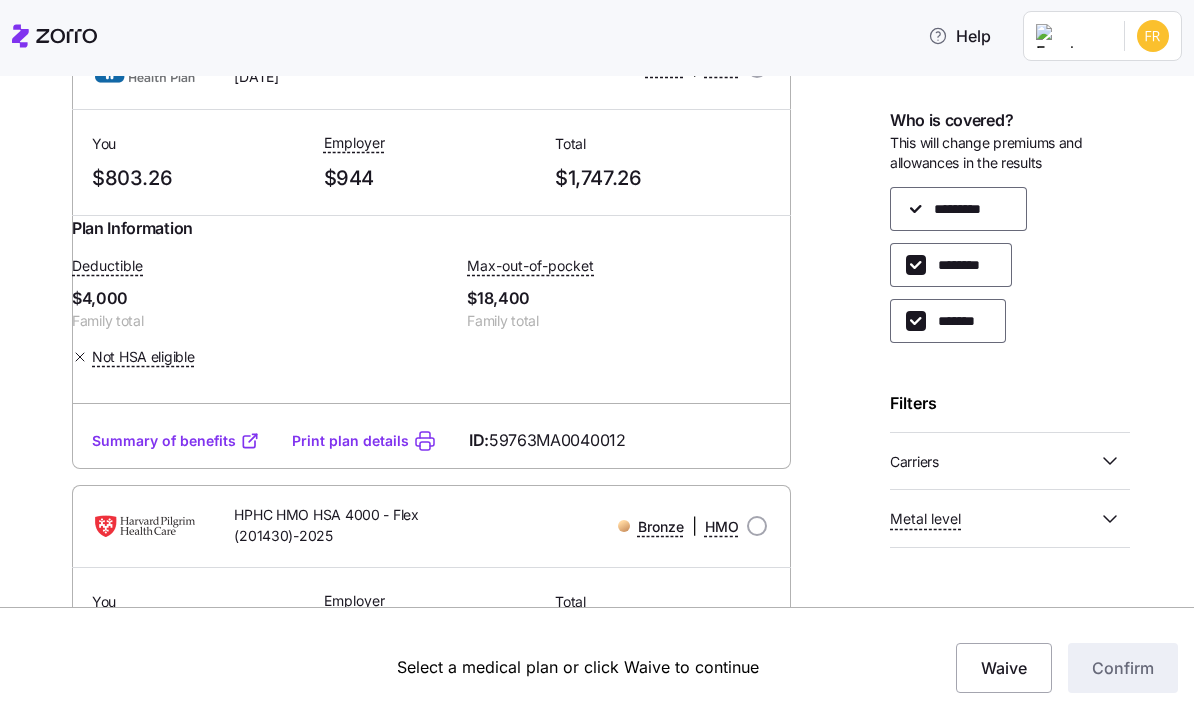 click on "Select a medical plan or click Waive to continue Waive Confirm" at bounding box center (597, 667) 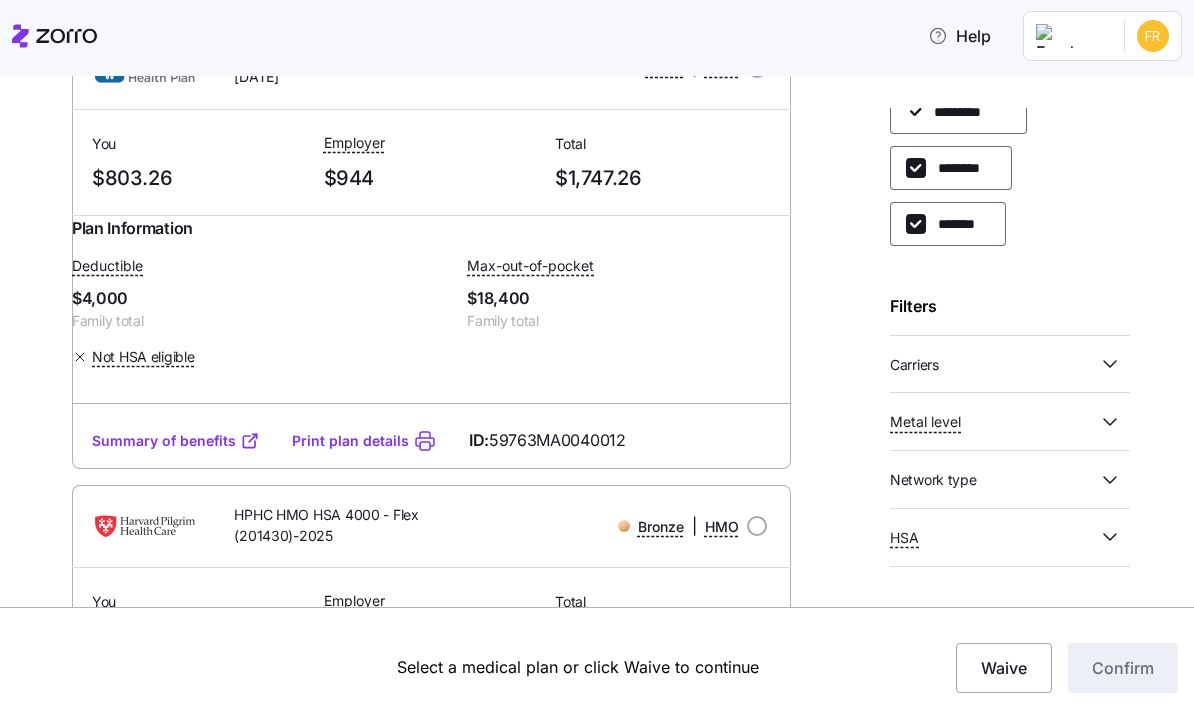 scroll, scrollTop: 96, scrollLeft: 0, axis: vertical 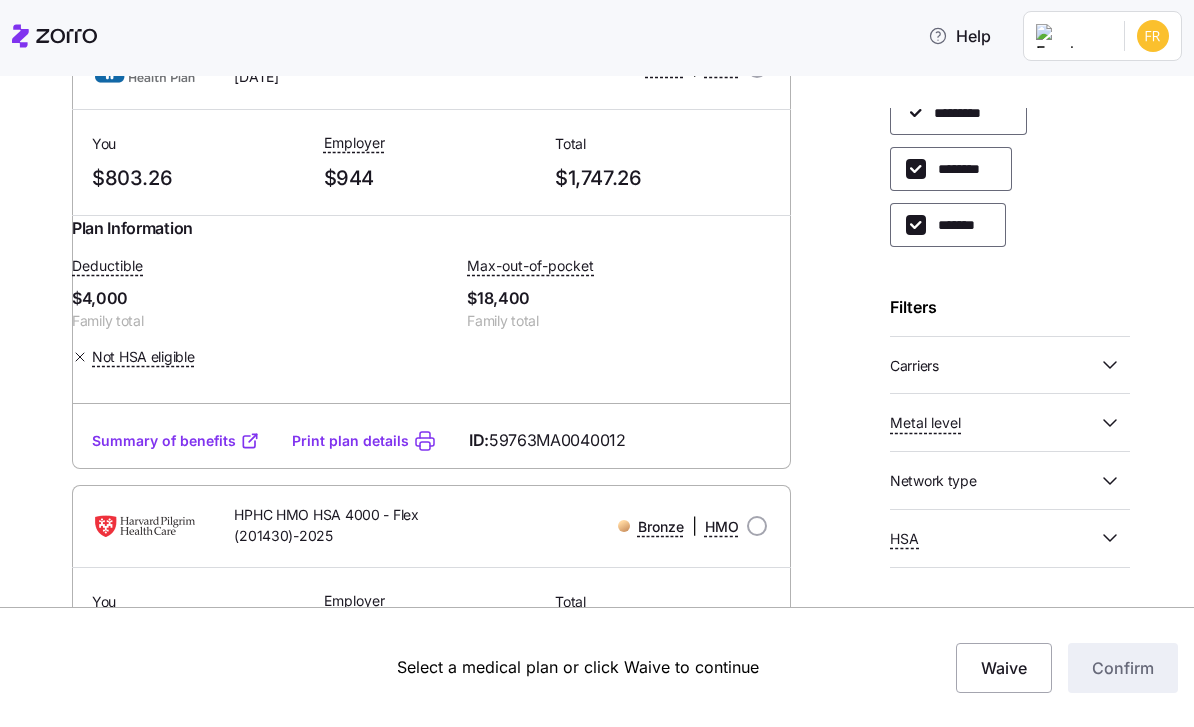 click on "Family total" at bounding box center (628, 321) 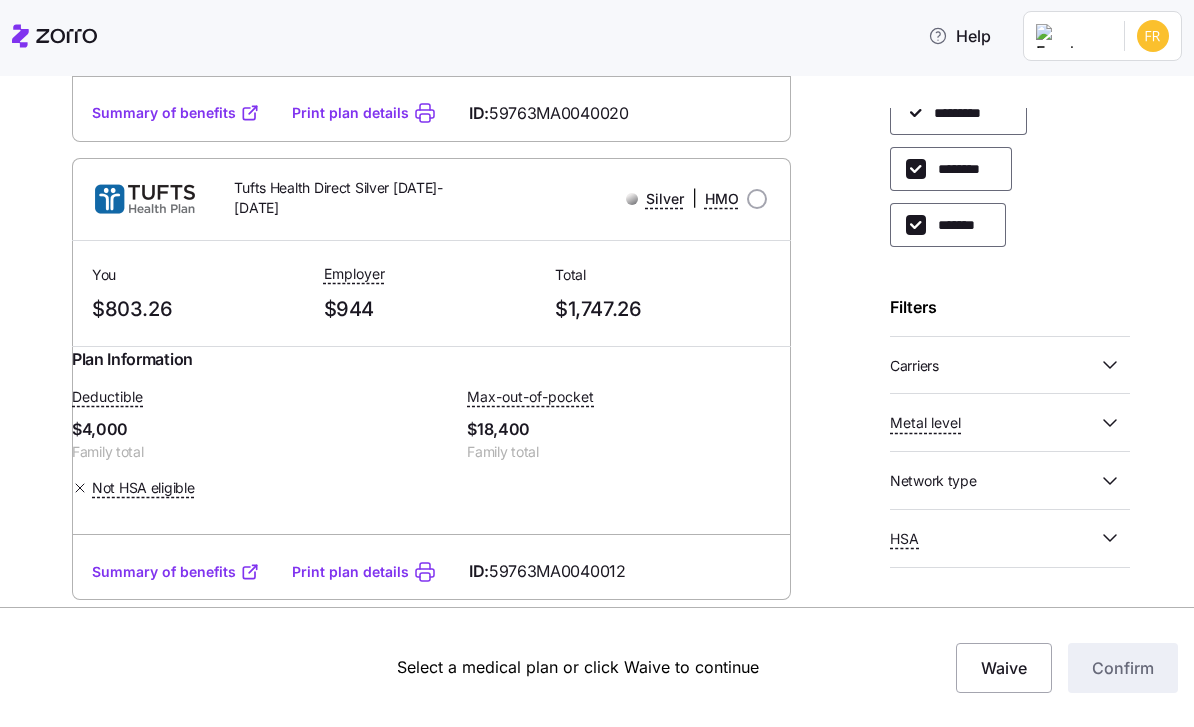 scroll, scrollTop: 1950, scrollLeft: 0, axis: vertical 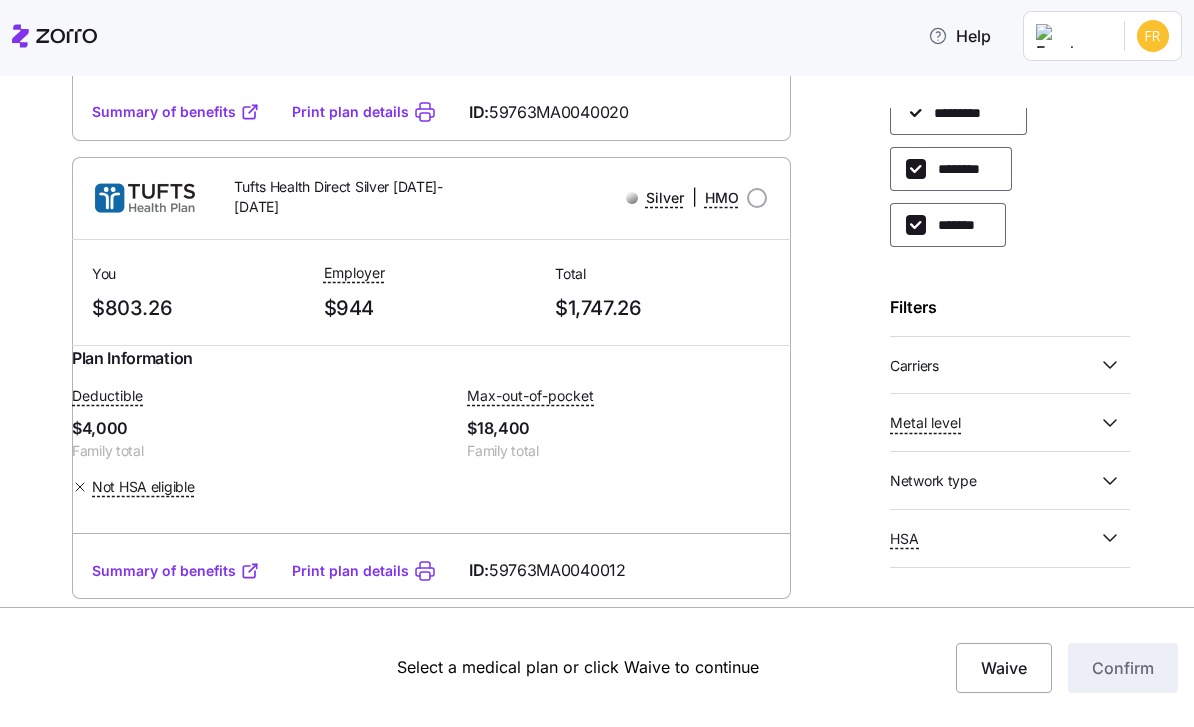 click at bounding box center [757, 198] 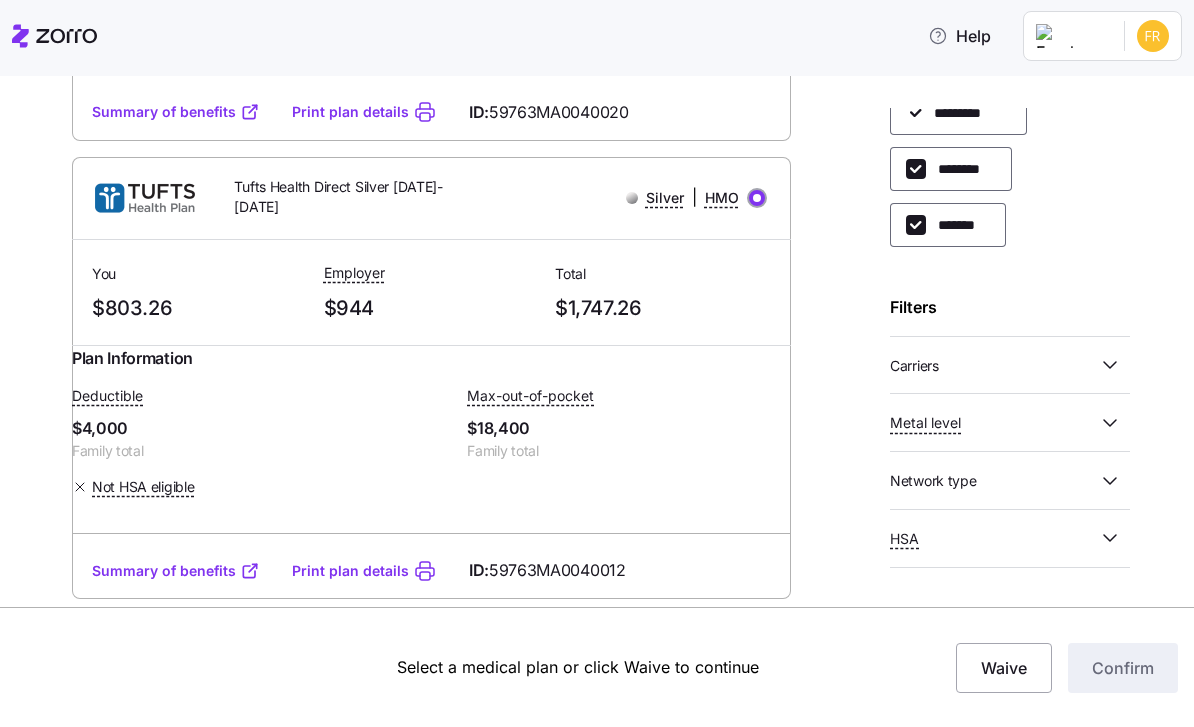 radio on "true" 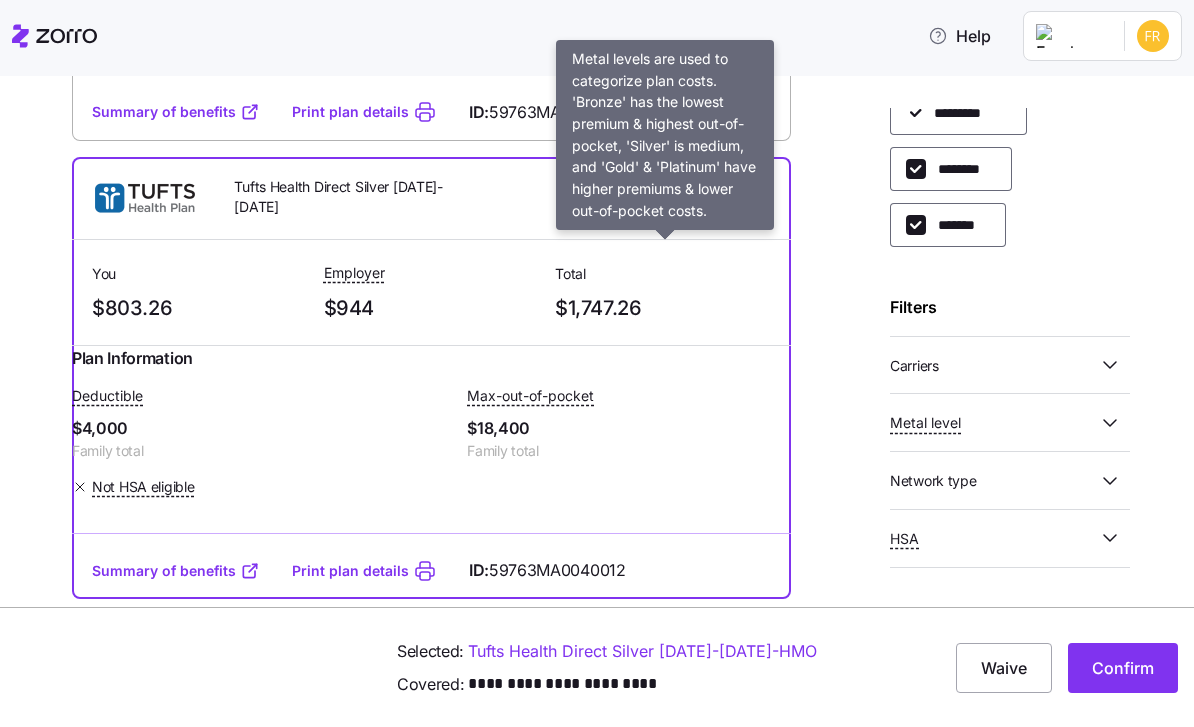 click on "Silver" at bounding box center (665, 198) 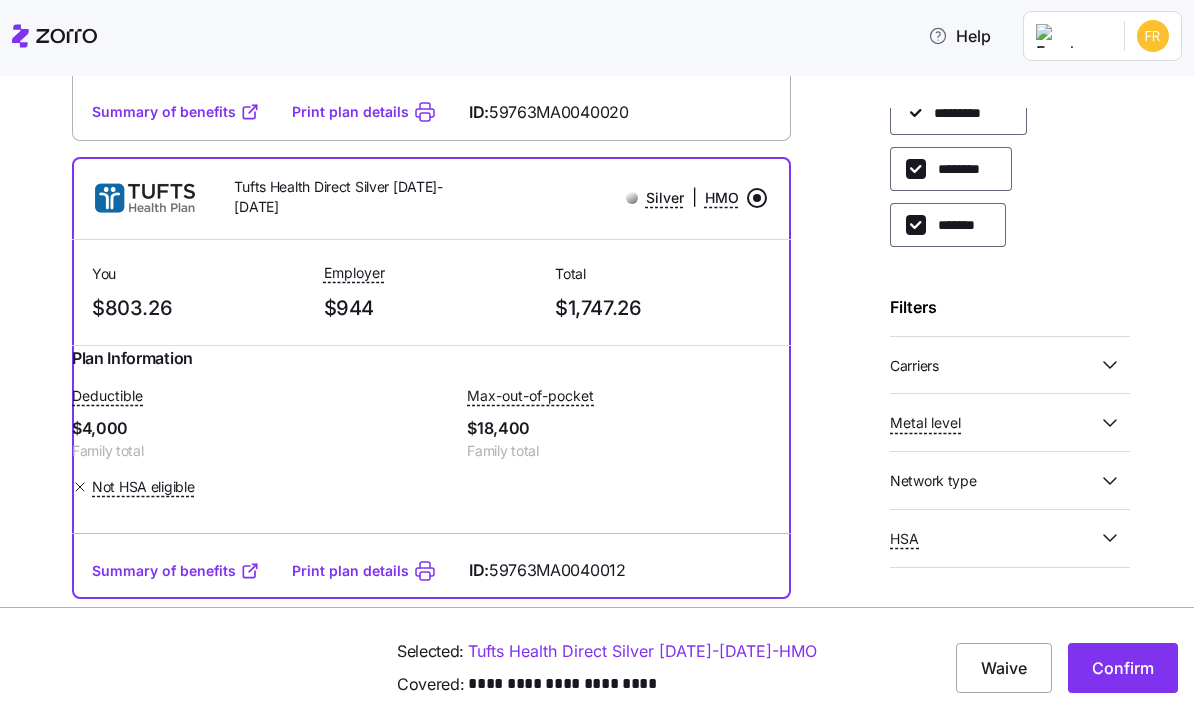 click on "Silver | HMO" at bounding box center (632, 197) 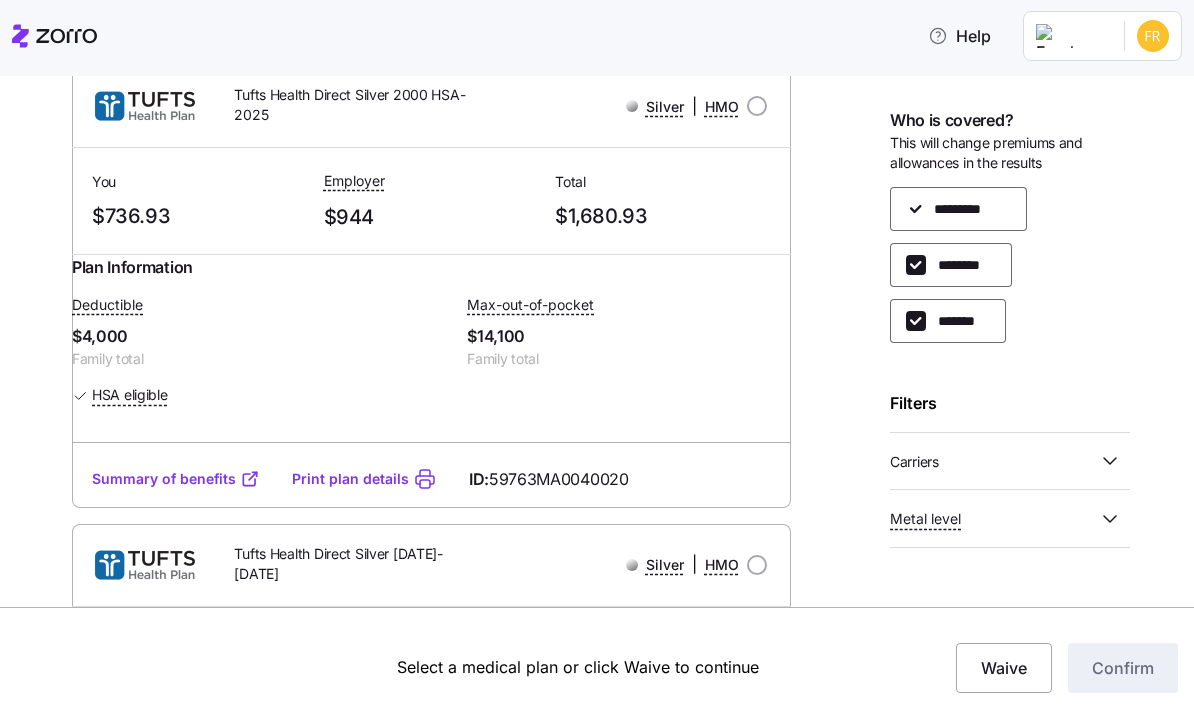 scroll, scrollTop: 1563, scrollLeft: 0, axis: vertical 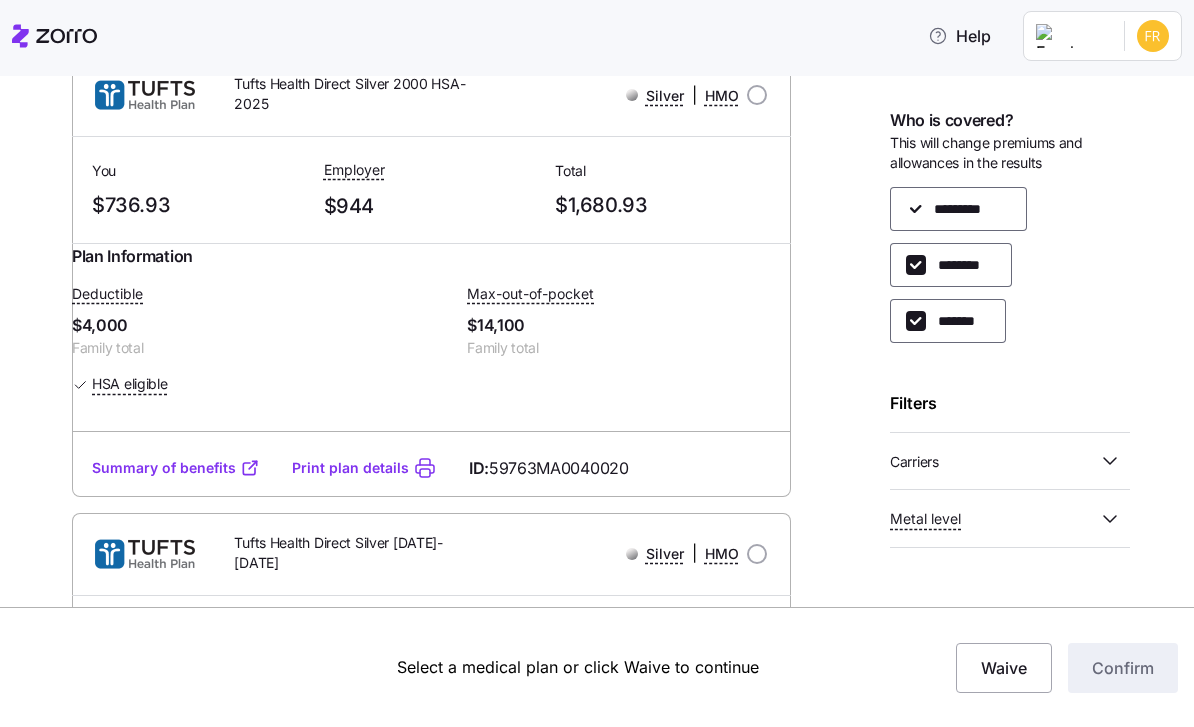 click on "$4,000" at bounding box center (233, 325) 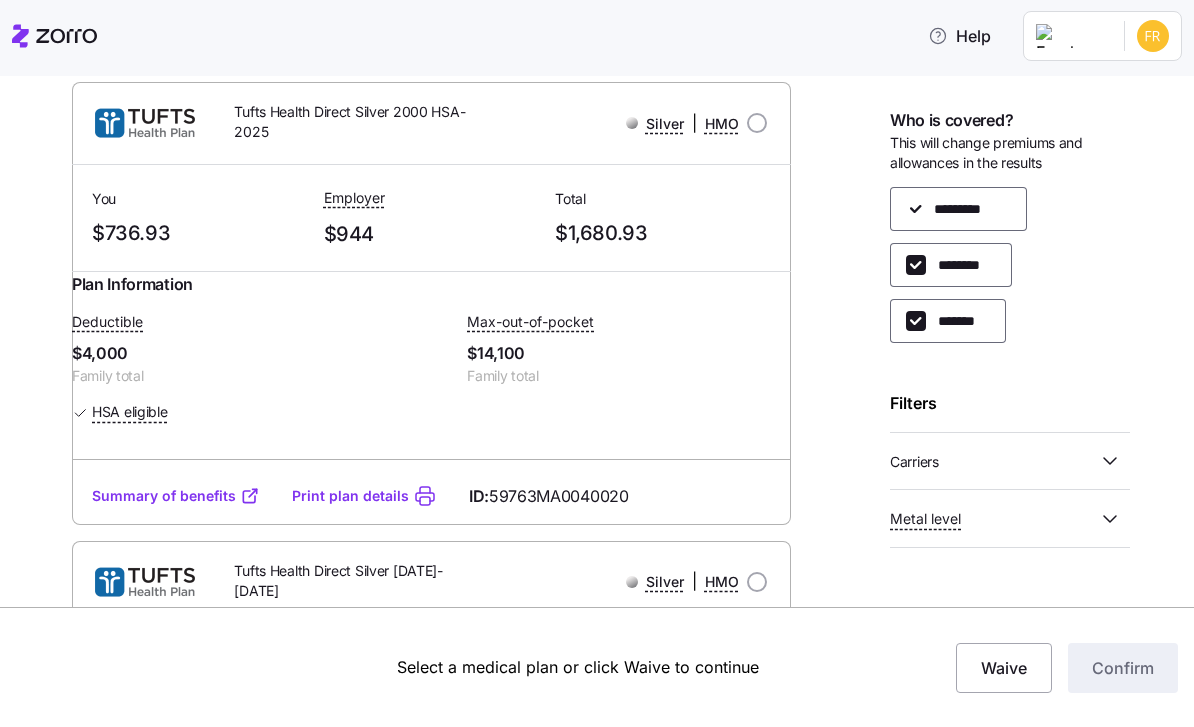scroll, scrollTop: 1567, scrollLeft: 0, axis: vertical 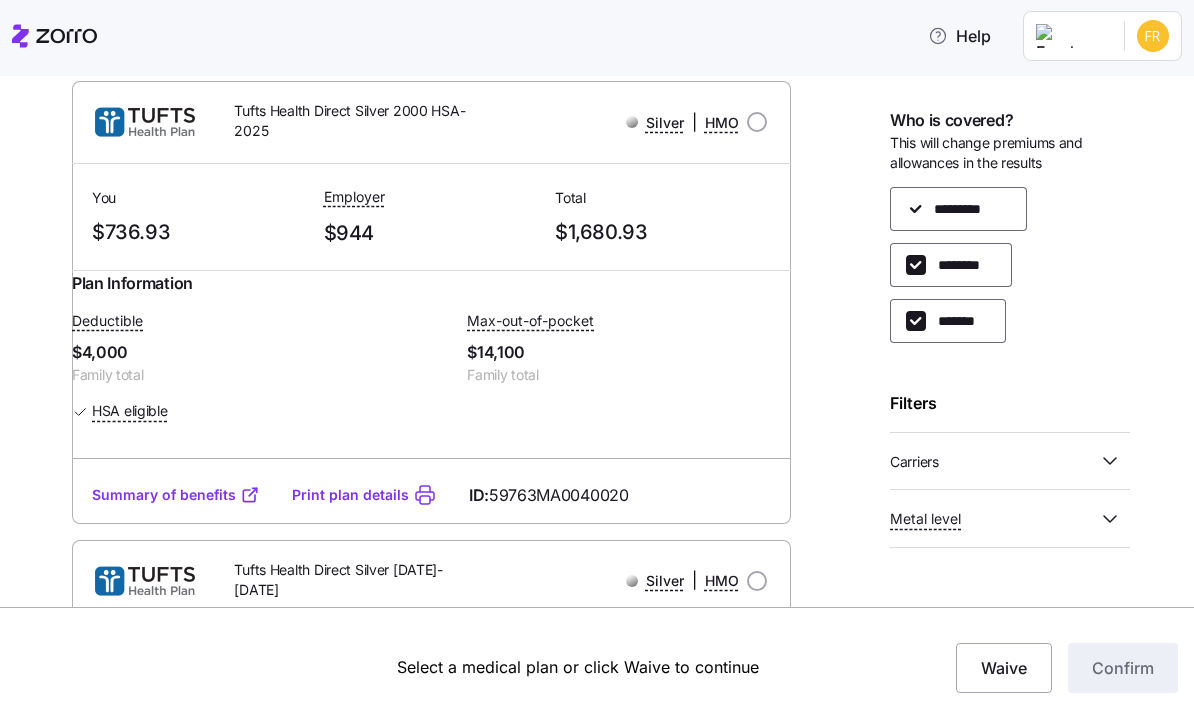 click on "$14,100" at bounding box center (628, 352) 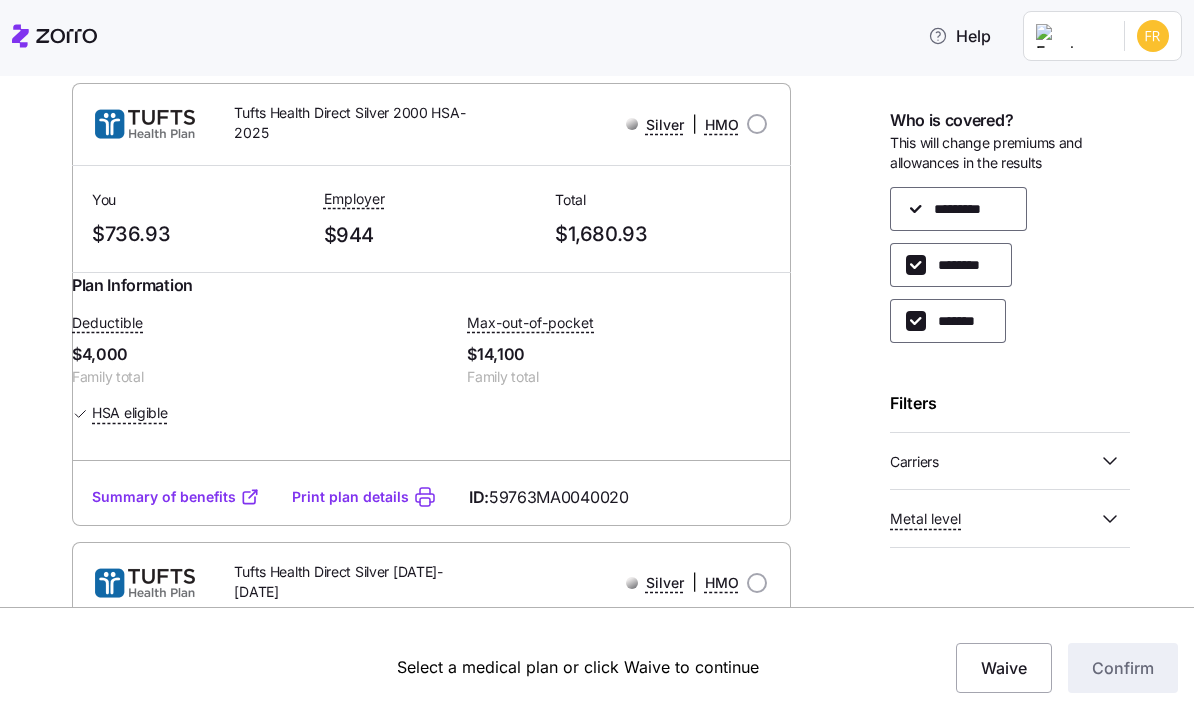 click on "HSA eligible" at bounding box center (130, 413) 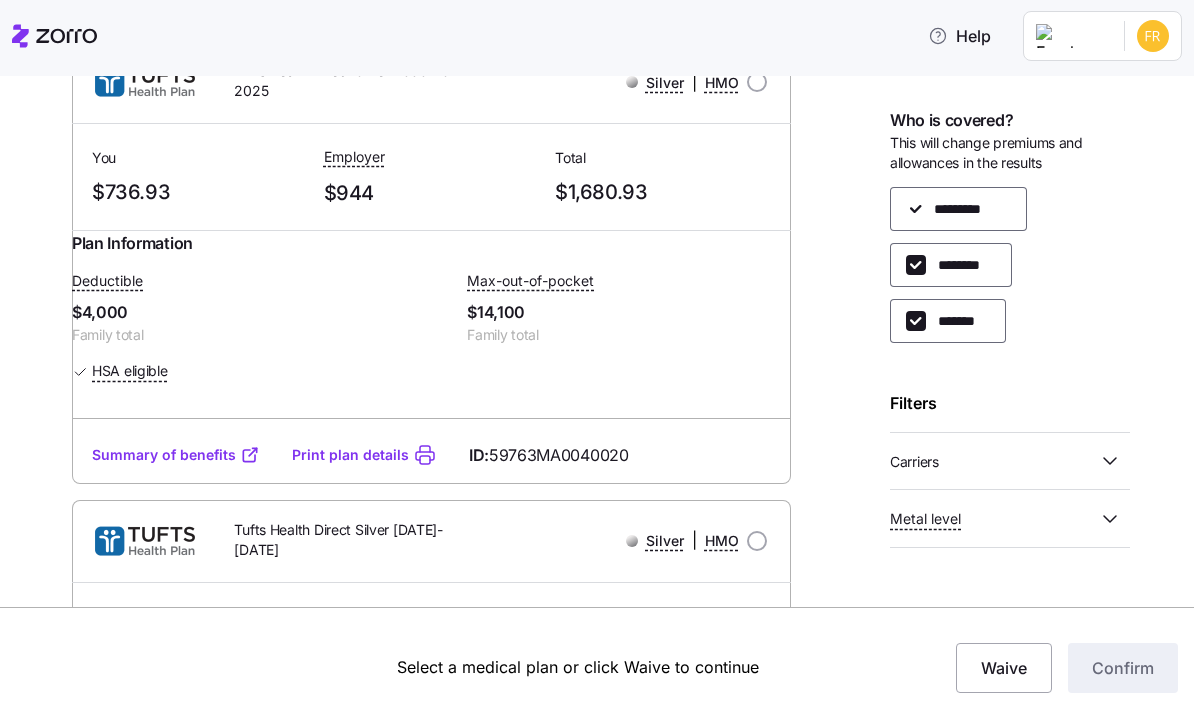 scroll, scrollTop: 1606, scrollLeft: 0, axis: vertical 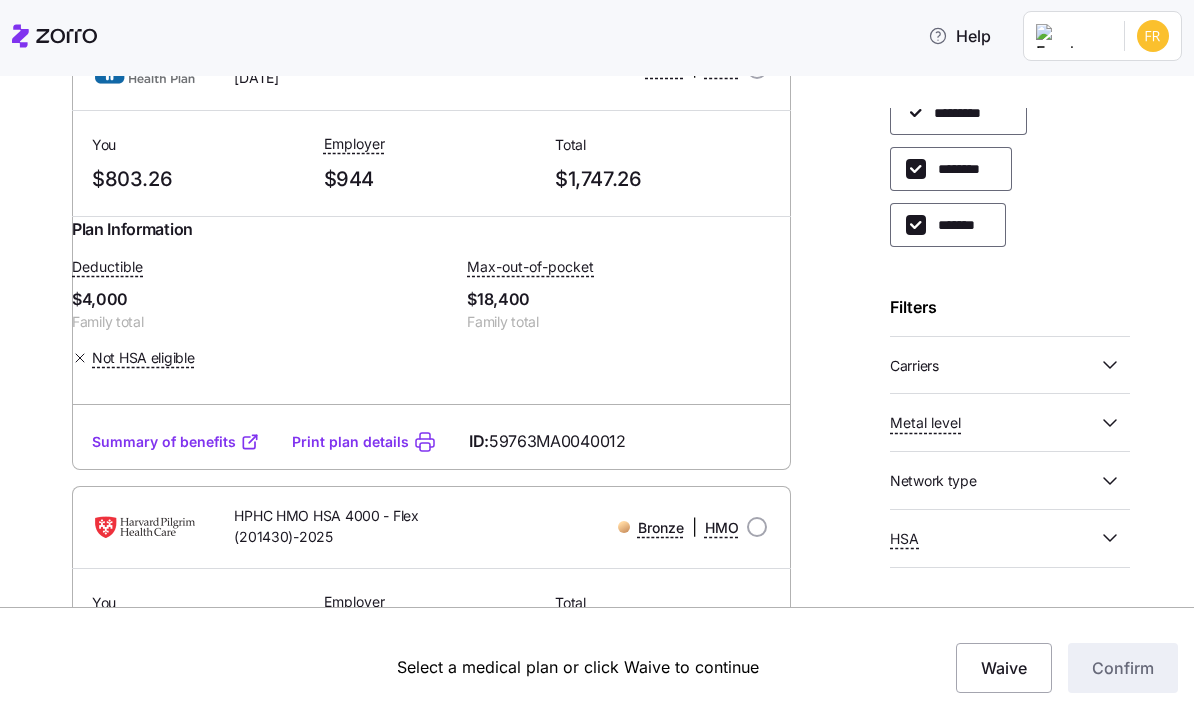 click on "Deductible $4,000 Family total Max-out-of-pocket $18,400 Family total Not HSA eligible" at bounding box center (431, 311) 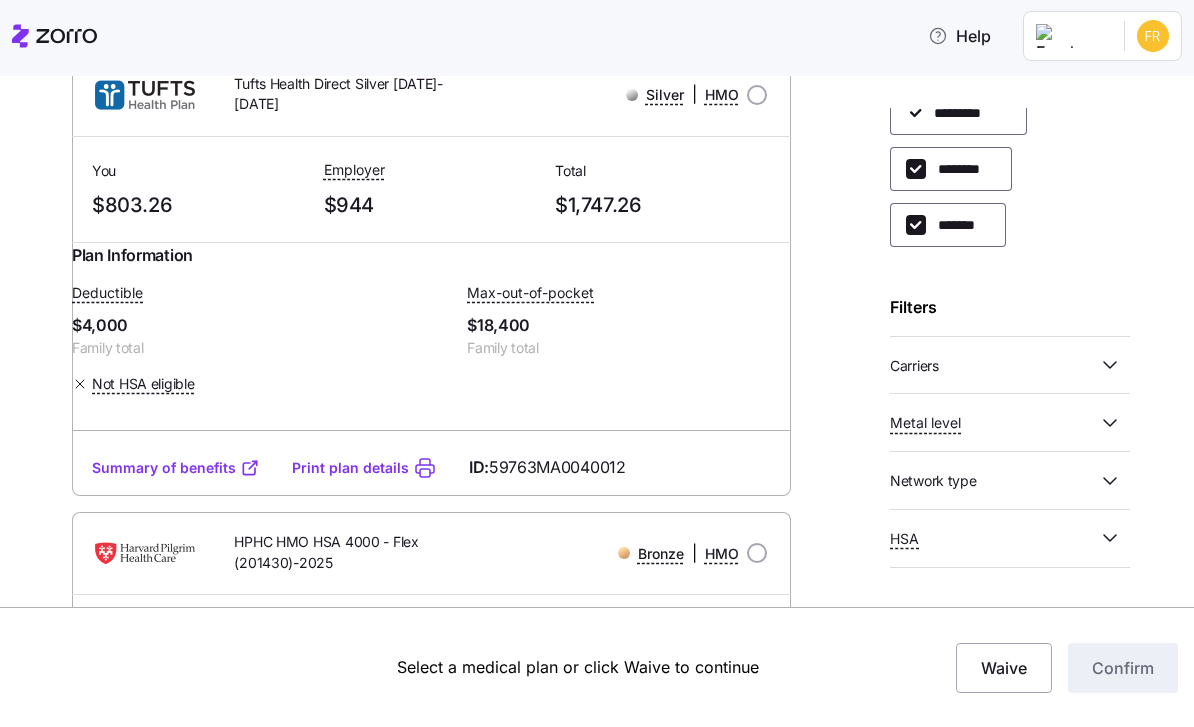 scroll, scrollTop: 2056, scrollLeft: 0, axis: vertical 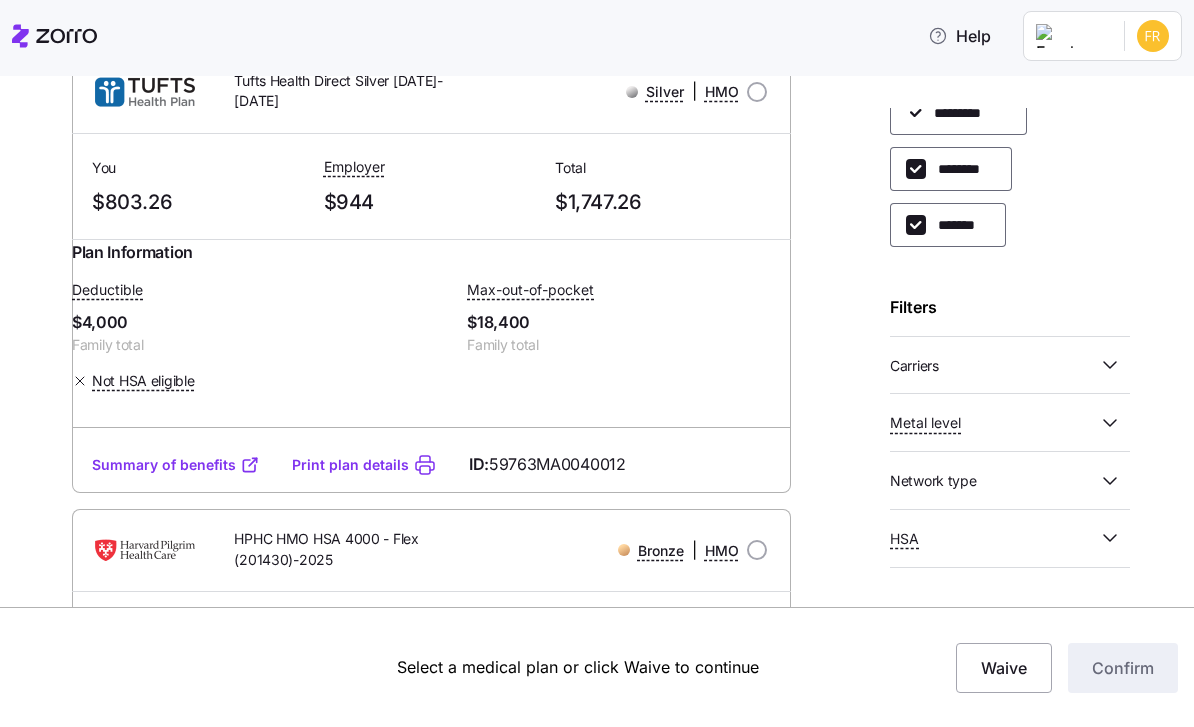 click on "Help" at bounding box center (959, 36) 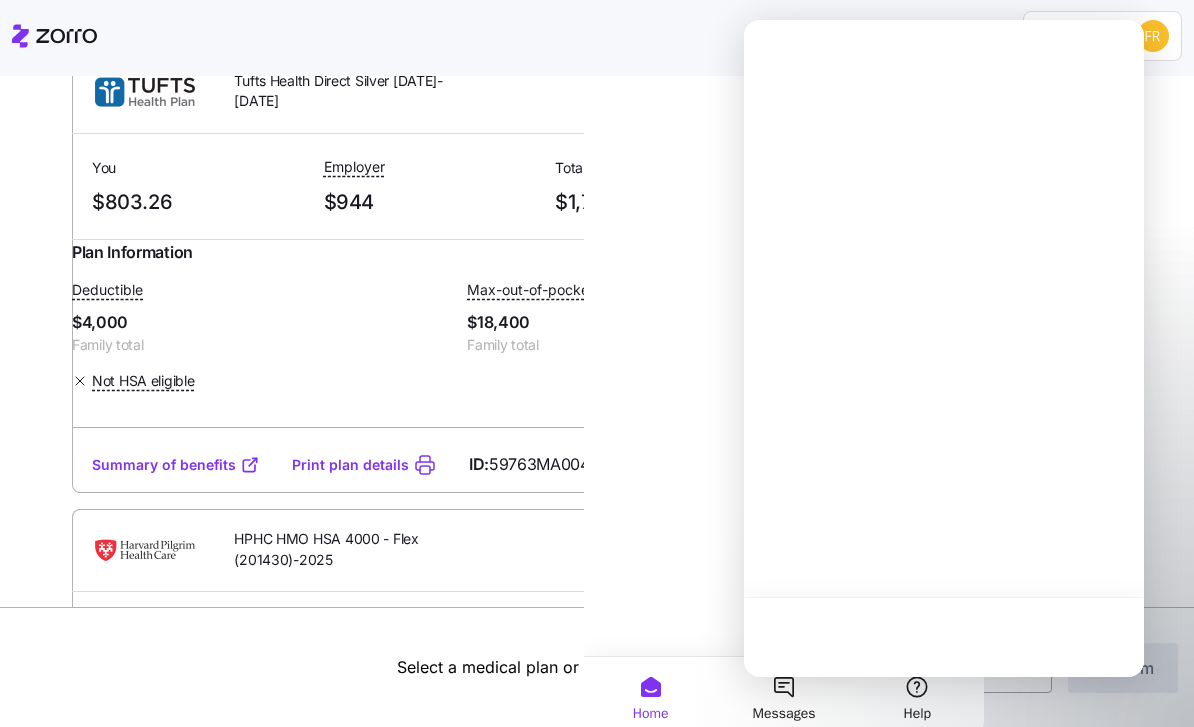 scroll, scrollTop: 0, scrollLeft: 0, axis: both 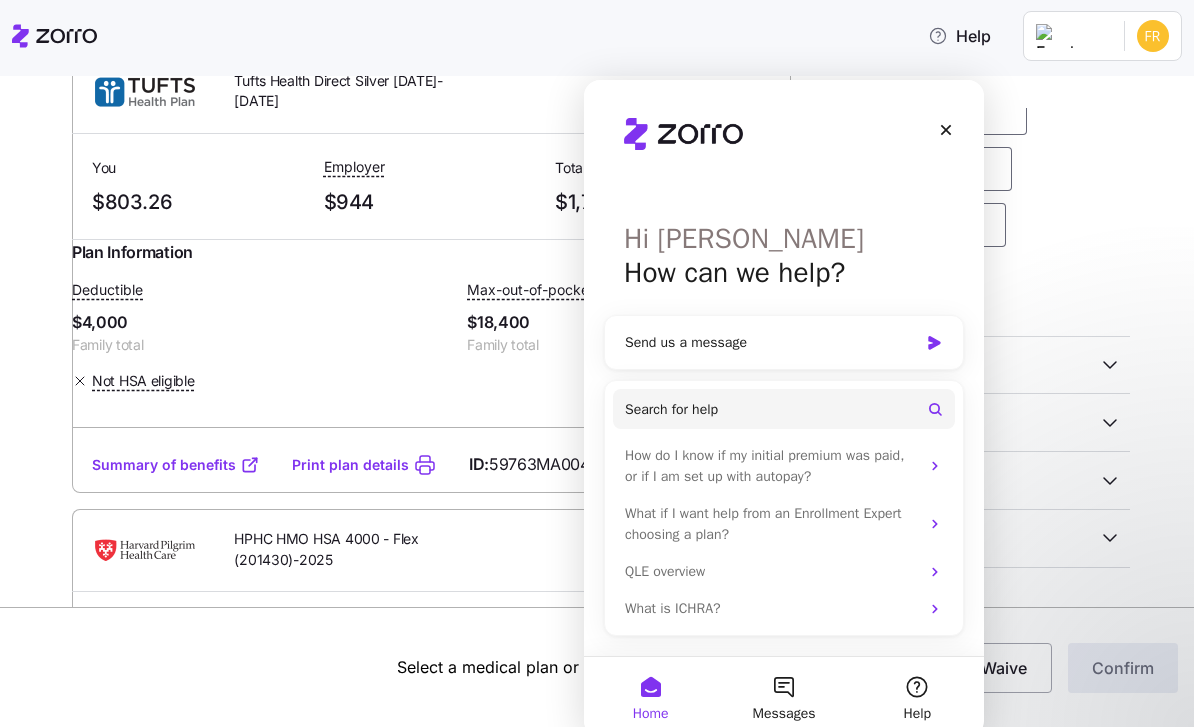 click on "Send us a message" at bounding box center (771, 342) 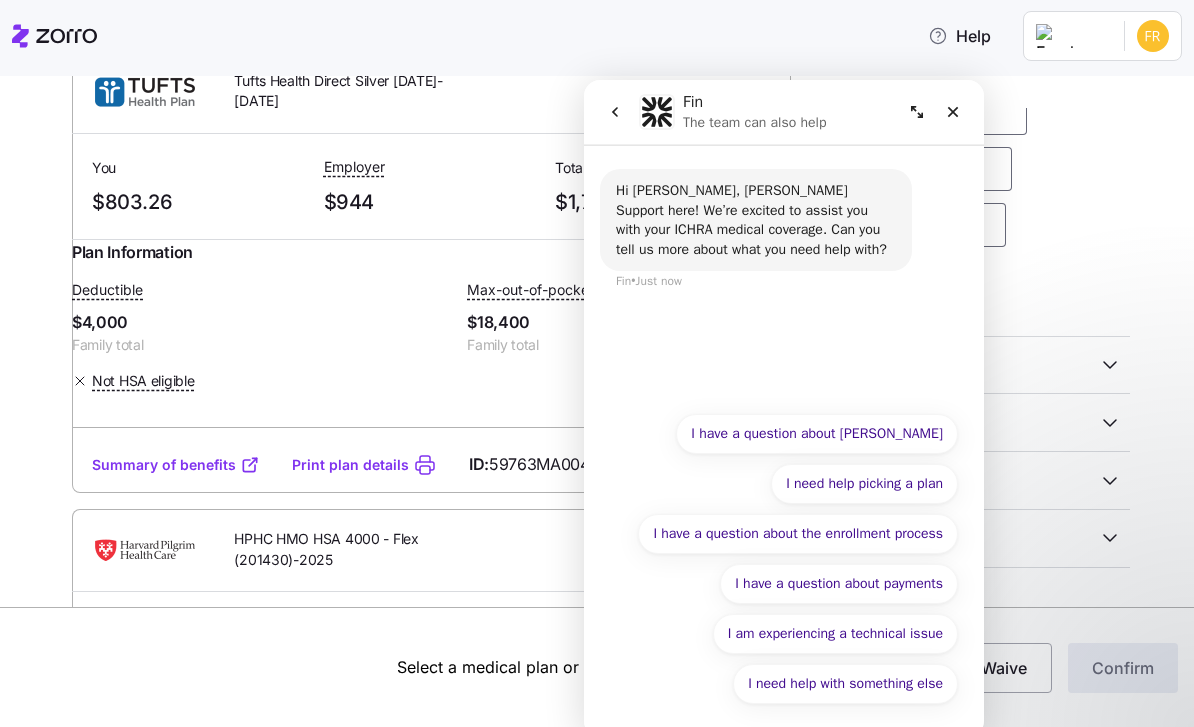 click on "I need help with something else" at bounding box center (845, 684) 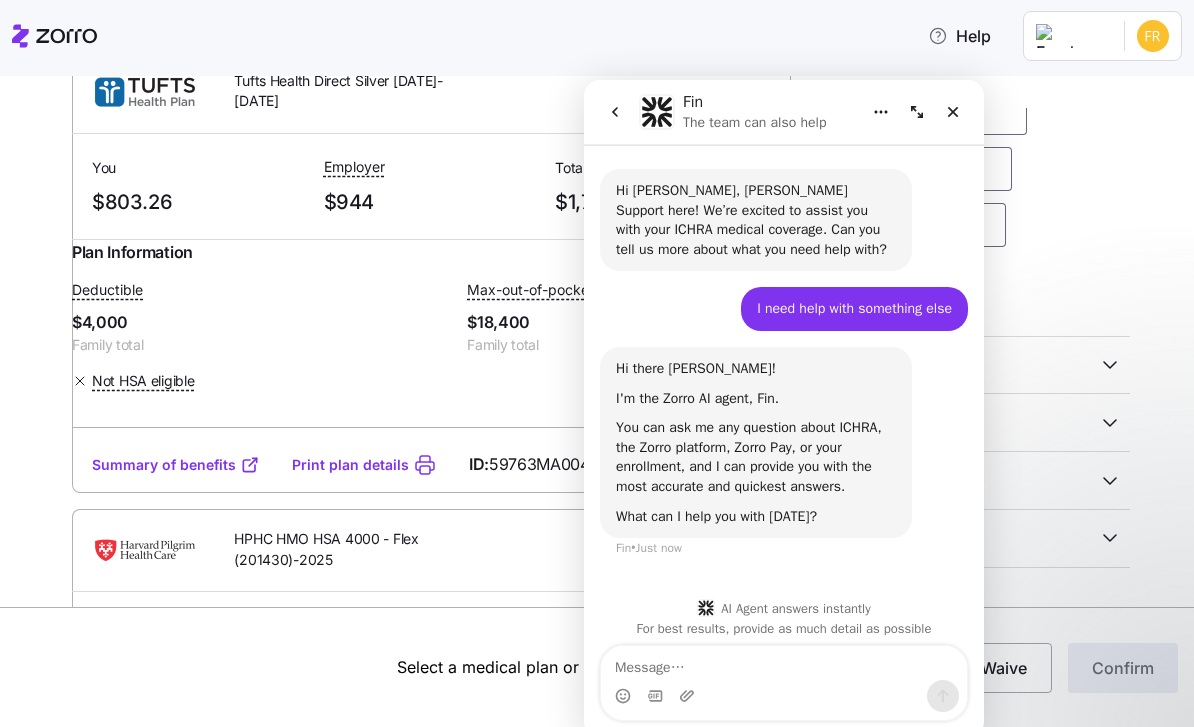 scroll, scrollTop: 4, scrollLeft: 0, axis: vertical 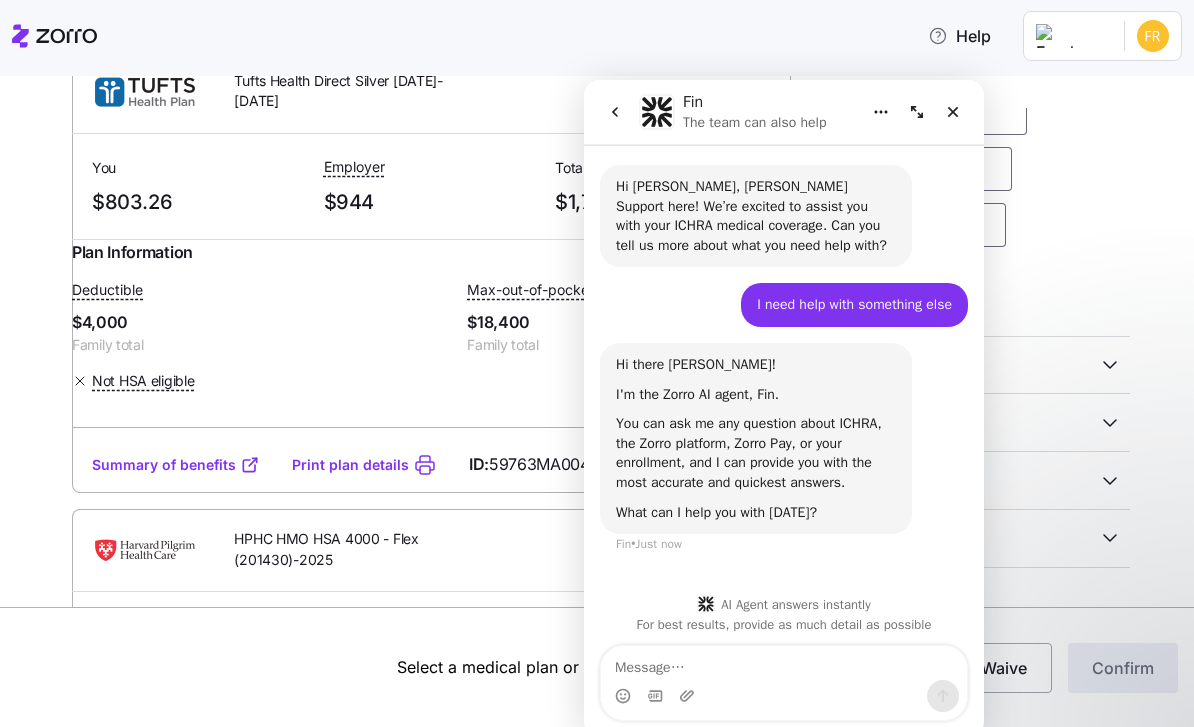click at bounding box center [784, 663] 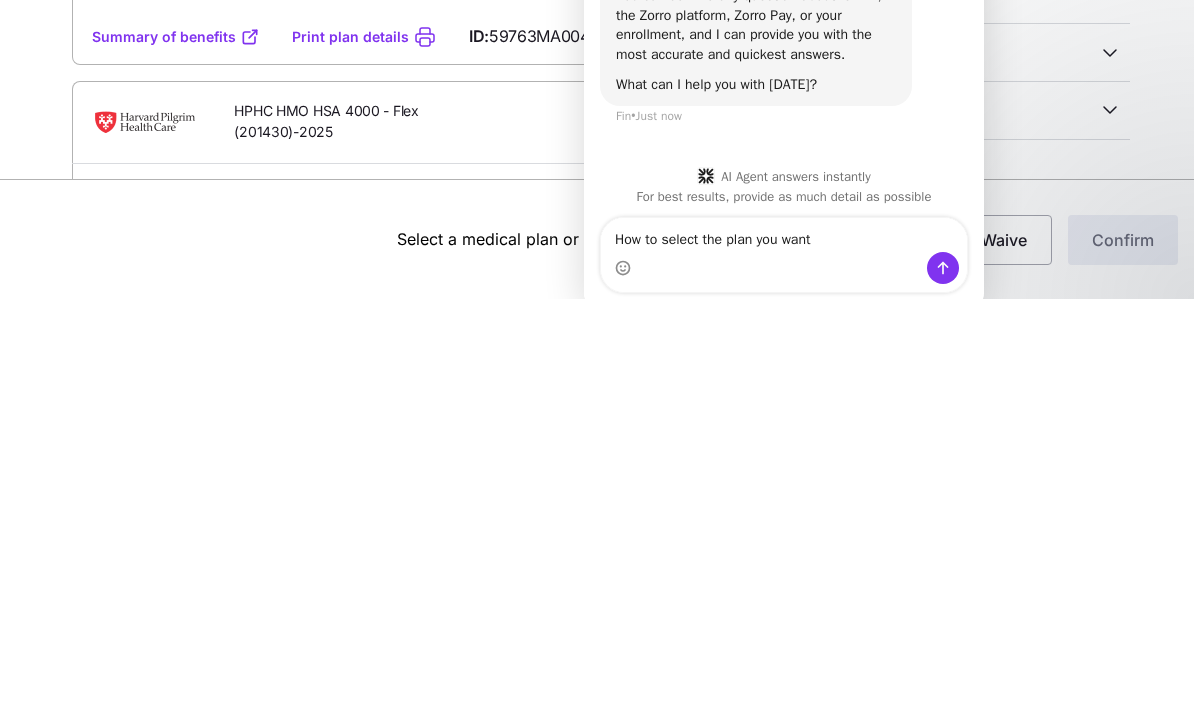 type on "How to select the plan you want" 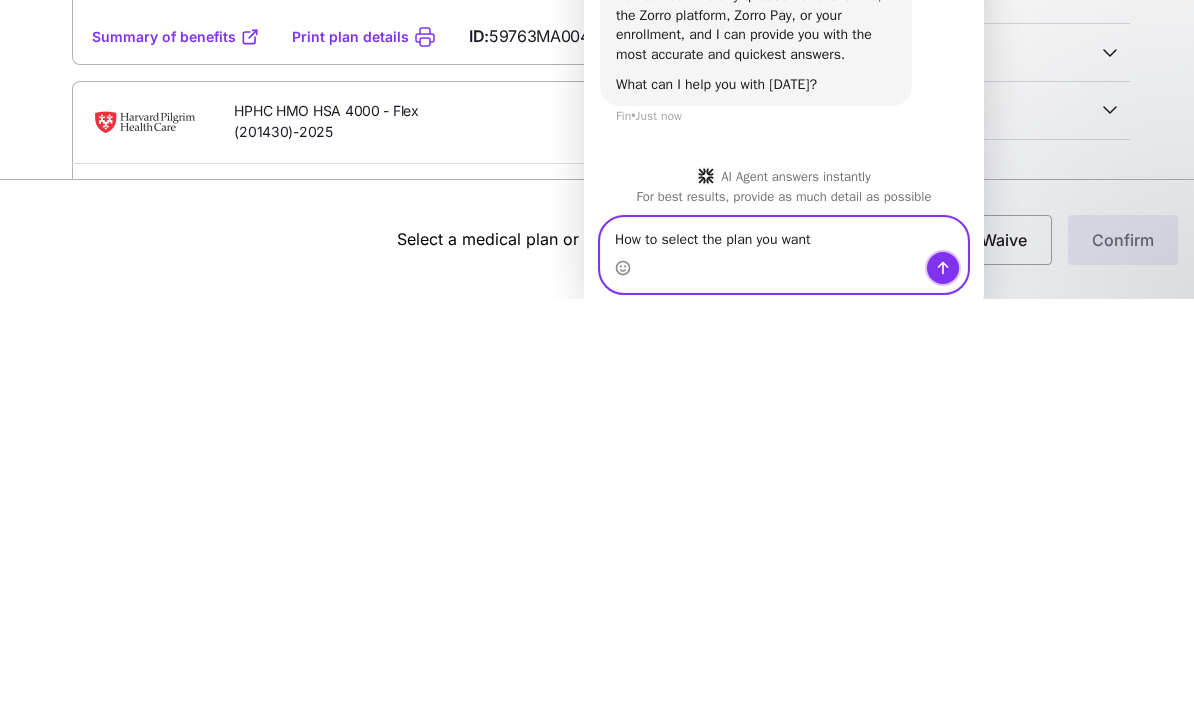 click at bounding box center (943, 268) 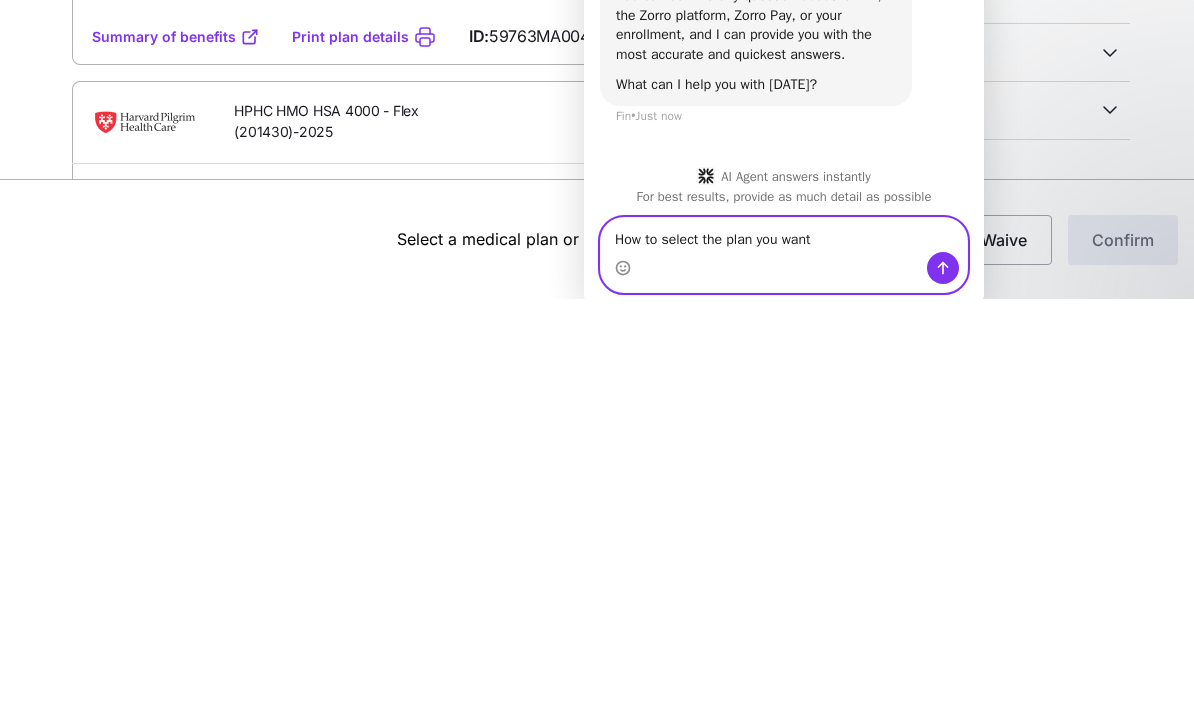 type 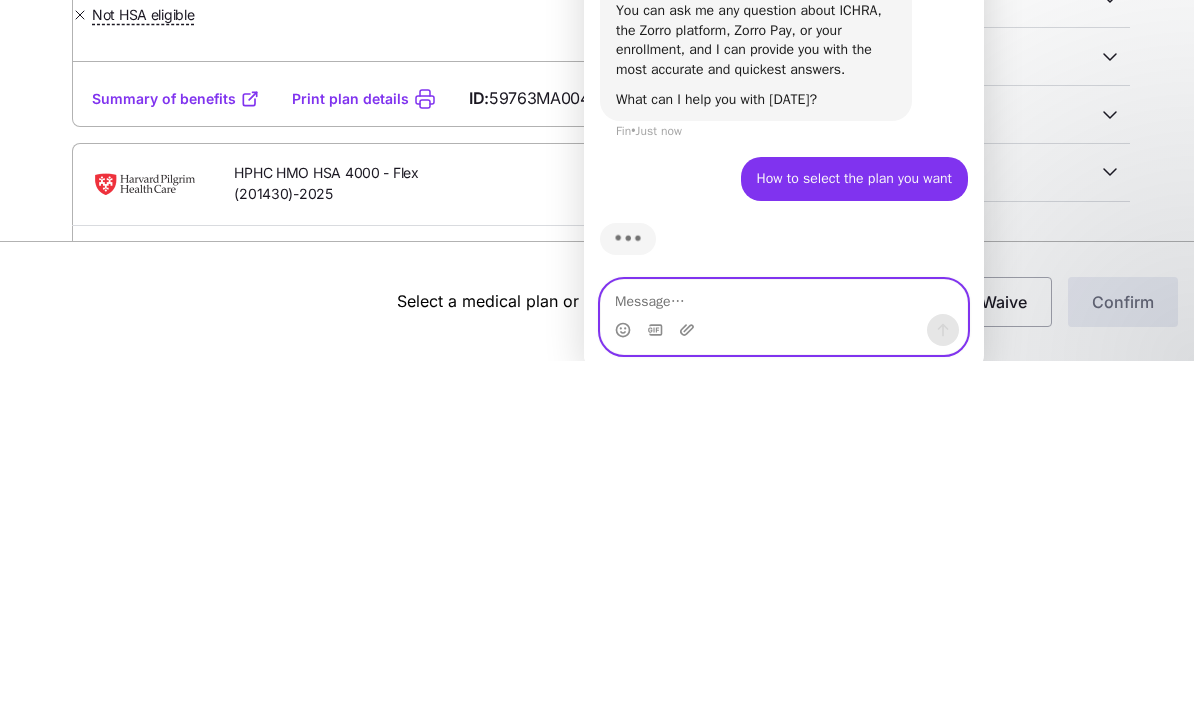 scroll, scrollTop: 7, scrollLeft: 0, axis: vertical 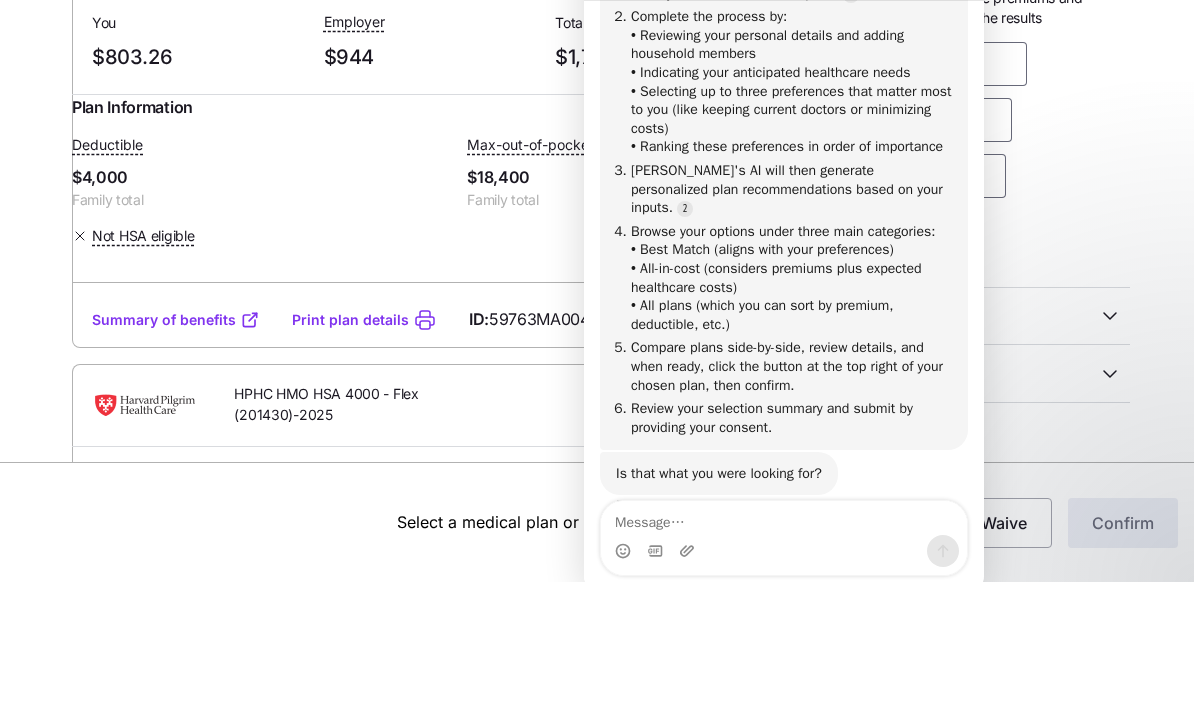 click on "Complete the process by: • Reviewing your personal details and adding household members • Indicating your anticipated healthcare needs • Selecting up to three preferences that matter most to you (like keeping current doctors or minimizing costs) • Ranking these preferences in order of importance" at bounding box center [791, 82] 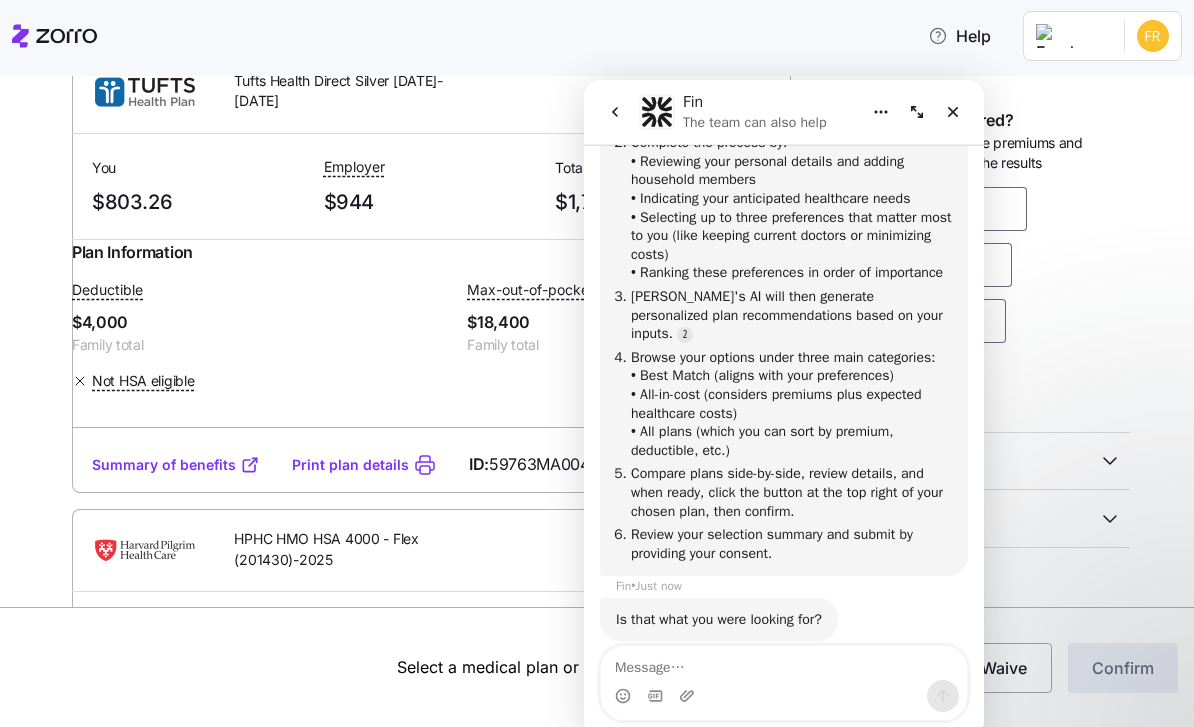 scroll, scrollTop: 581, scrollLeft: 0, axis: vertical 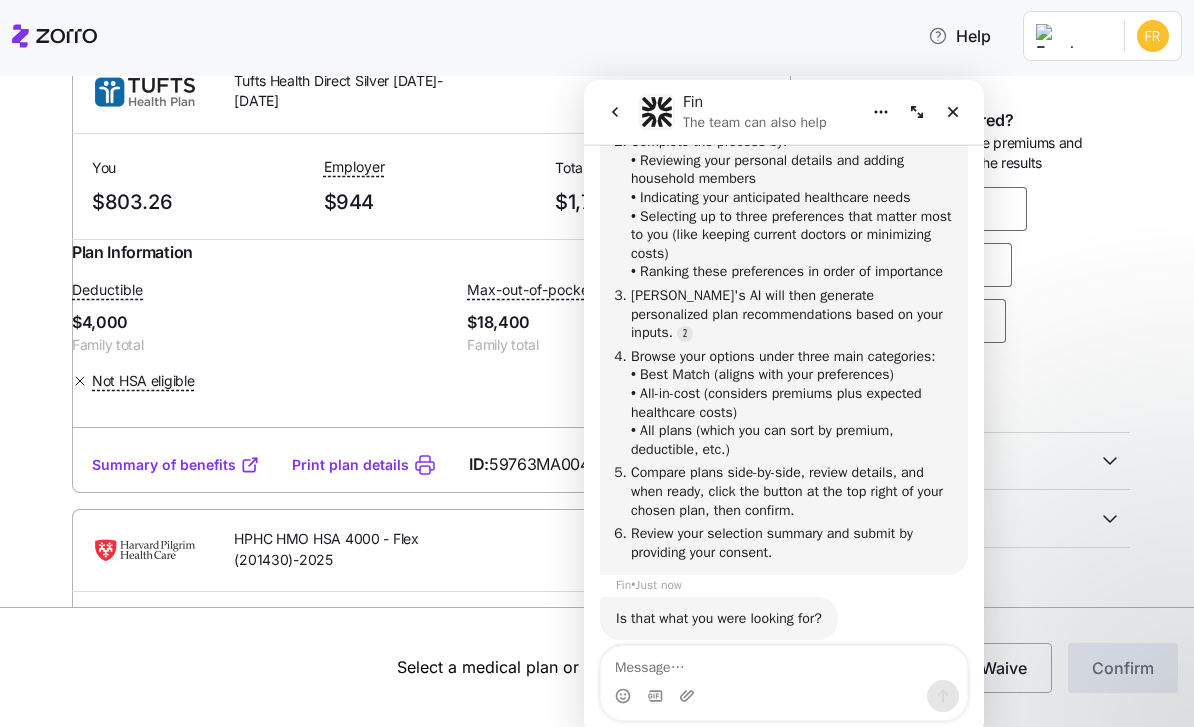 click at bounding box center [953, 112] 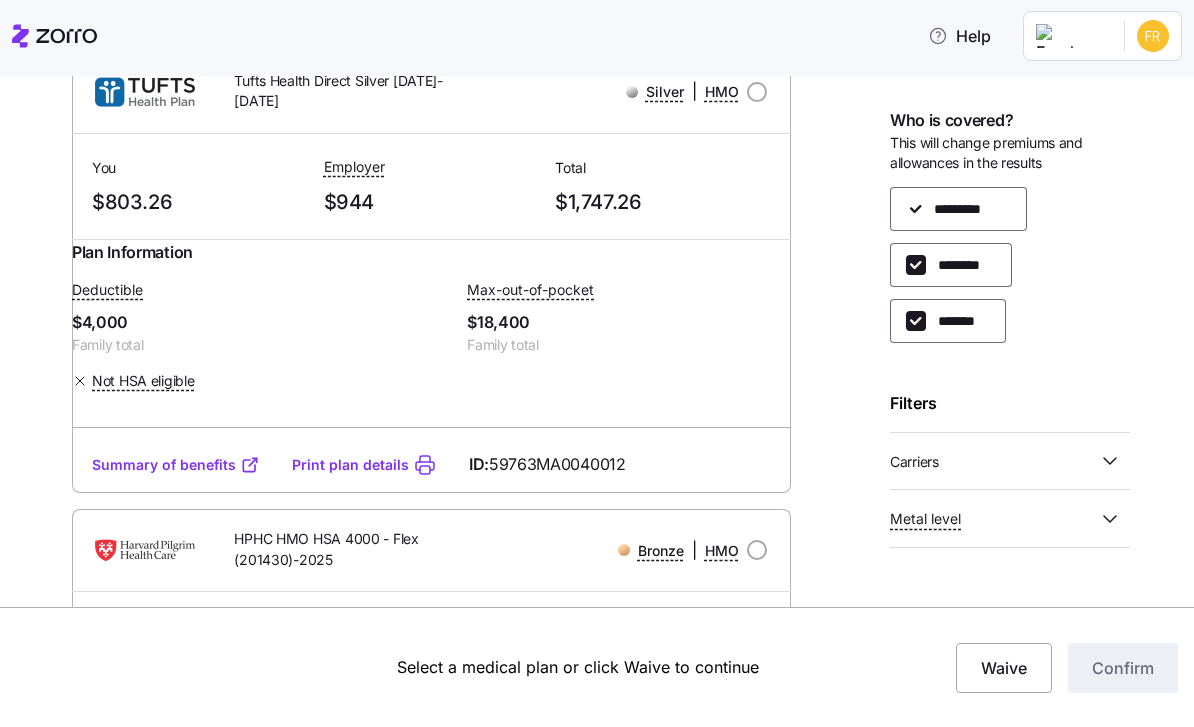 click at bounding box center [757, 92] 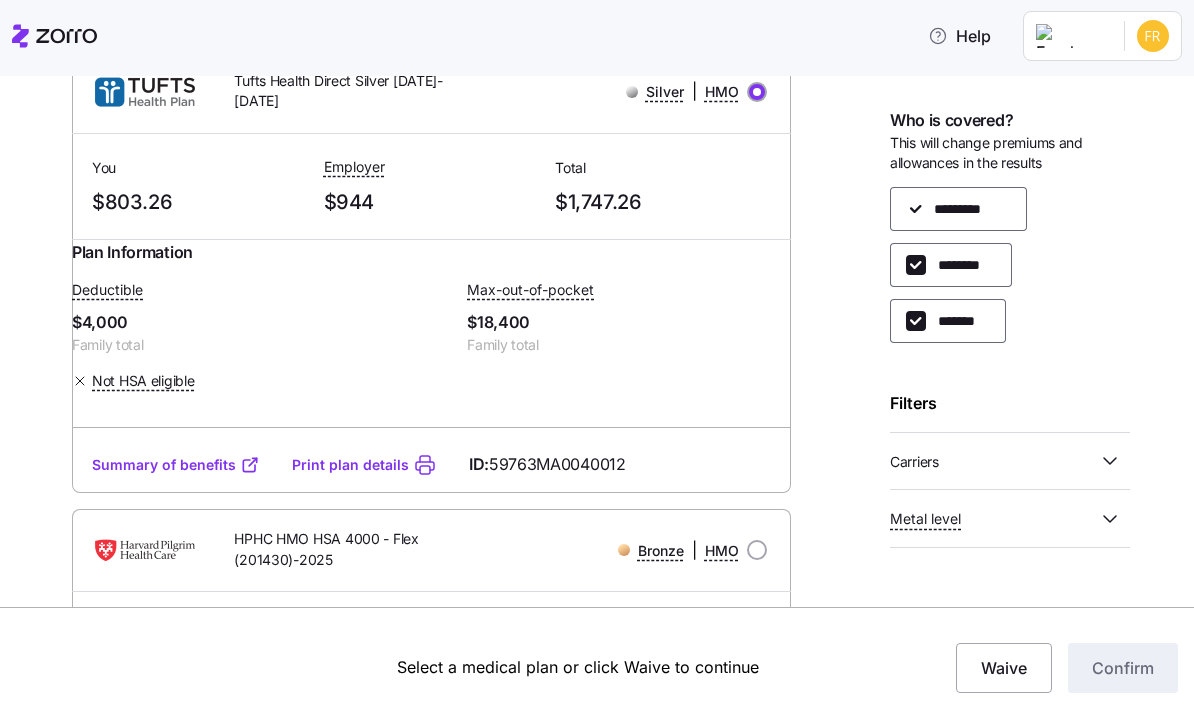 radio on "true" 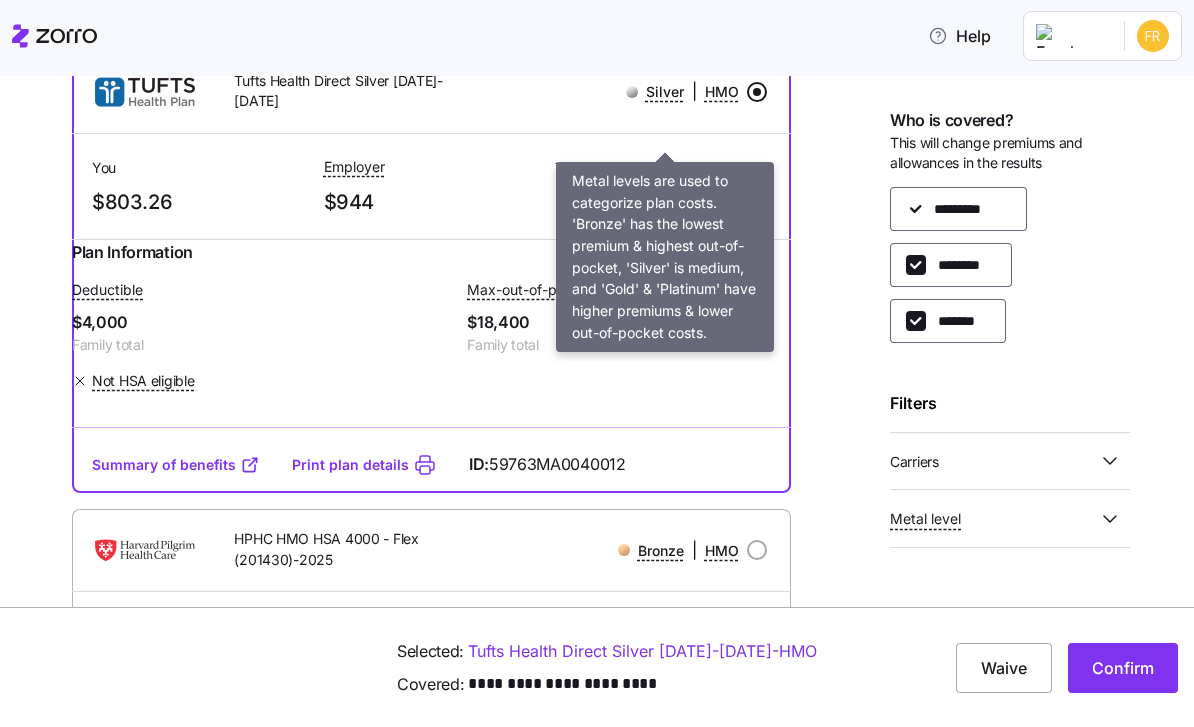 click on "Silver" at bounding box center (665, 92) 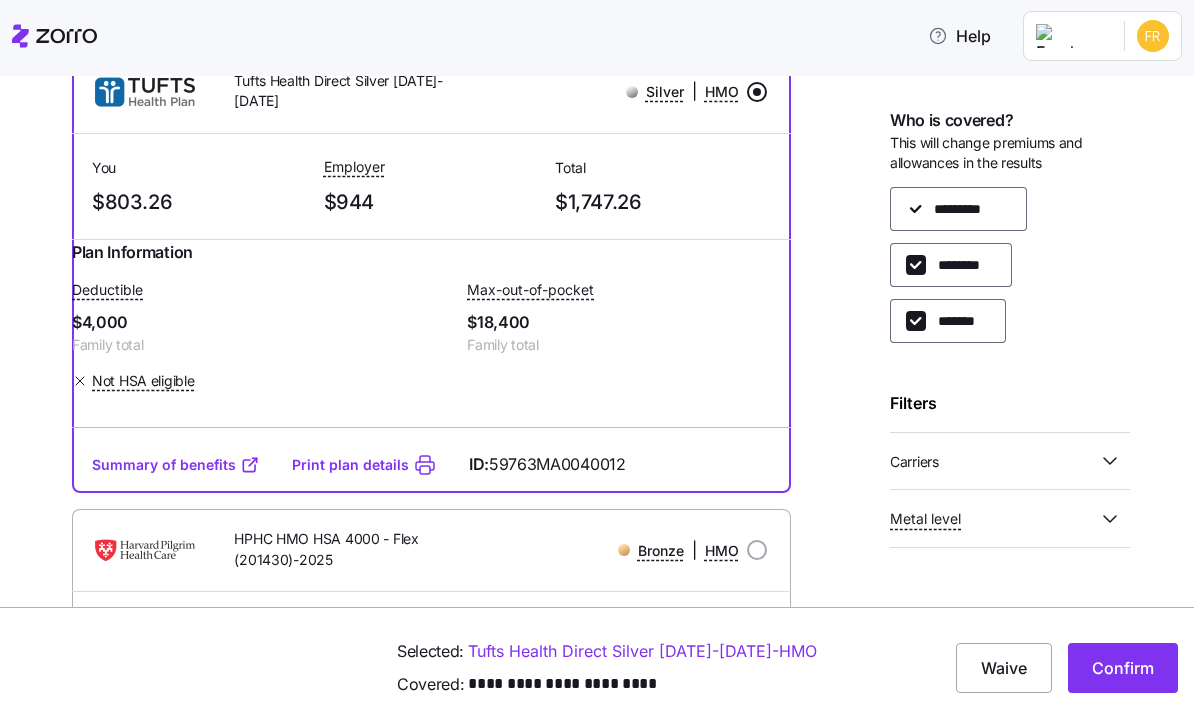 click on "Confirm" at bounding box center (1123, 668) 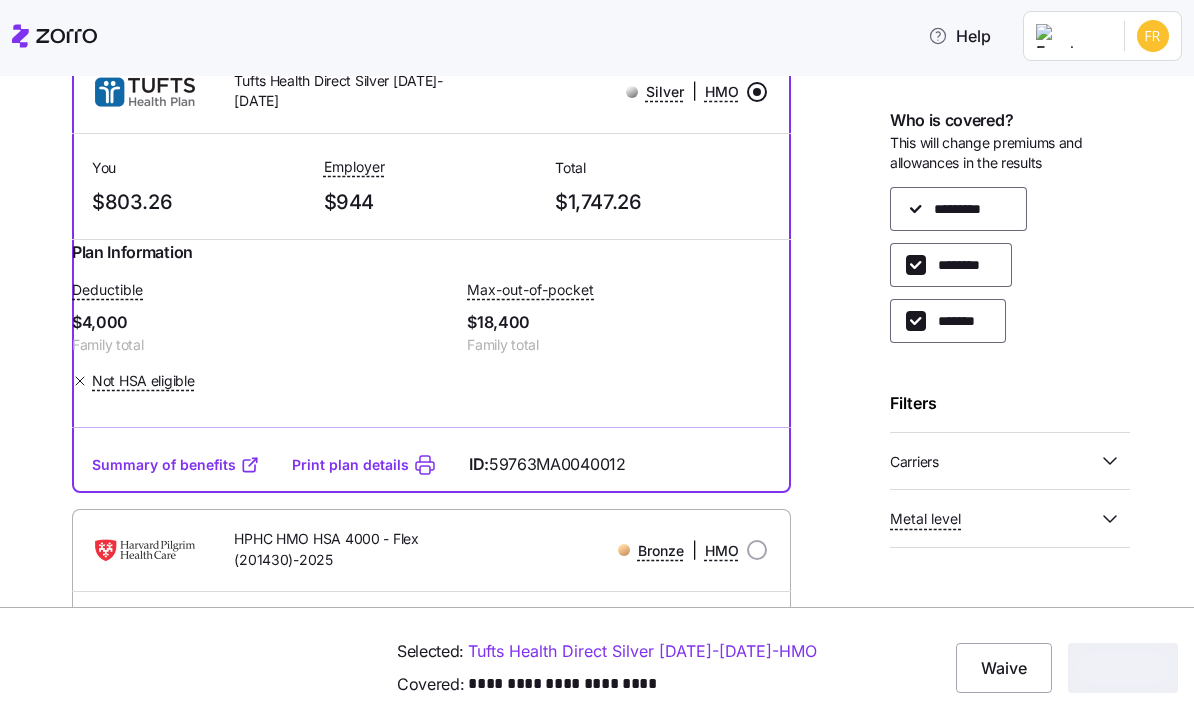 scroll, scrollTop: 0, scrollLeft: 0, axis: both 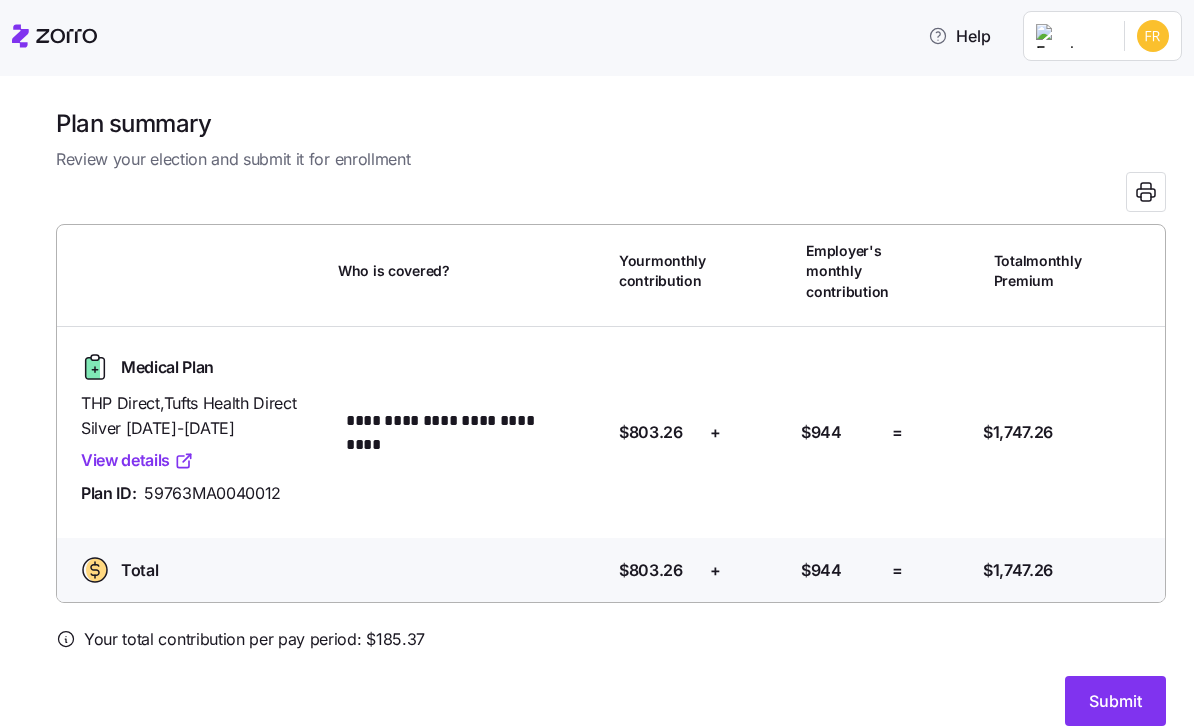 click on "Submit" at bounding box center (1115, 701) 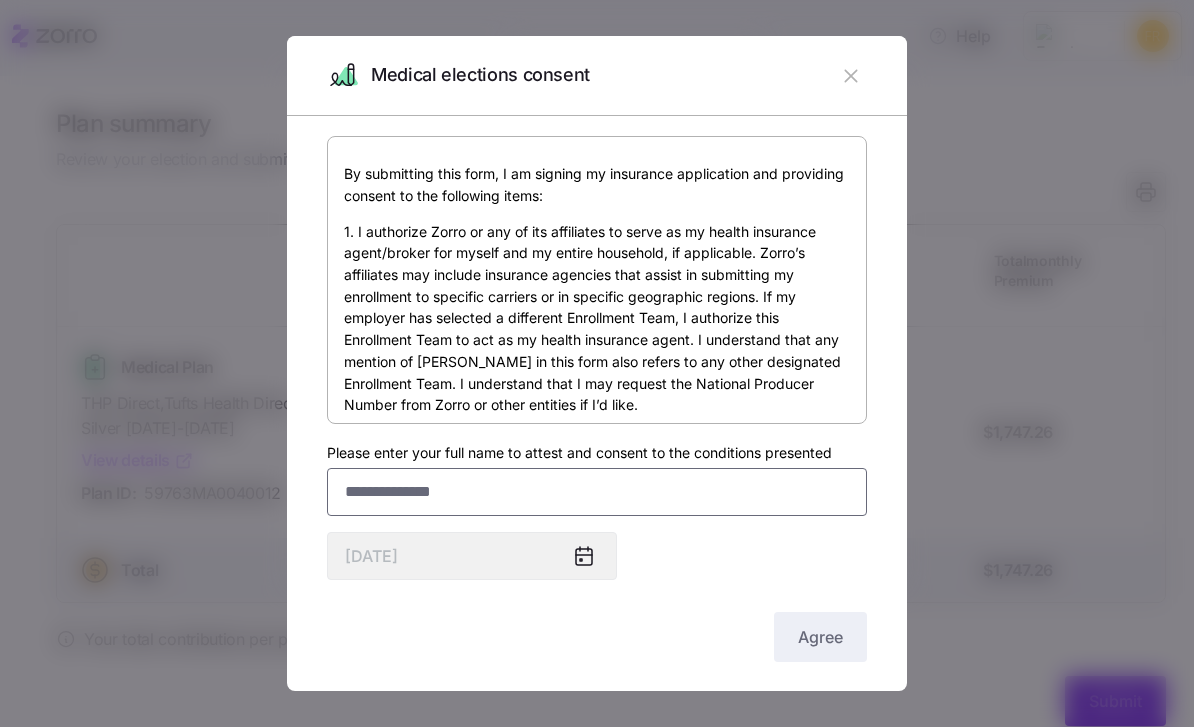 click on "Please enter your full name to attest and consent to the conditions presented" at bounding box center [597, 492] 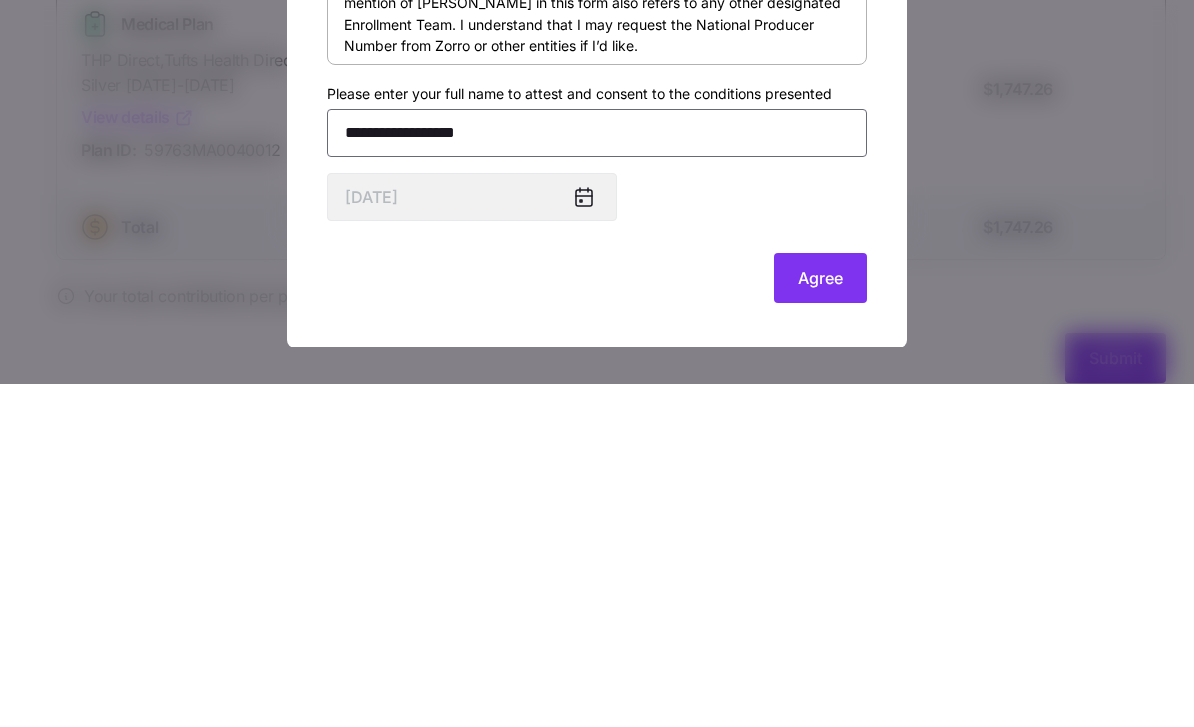 scroll, scrollTop: 16, scrollLeft: 0, axis: vertical 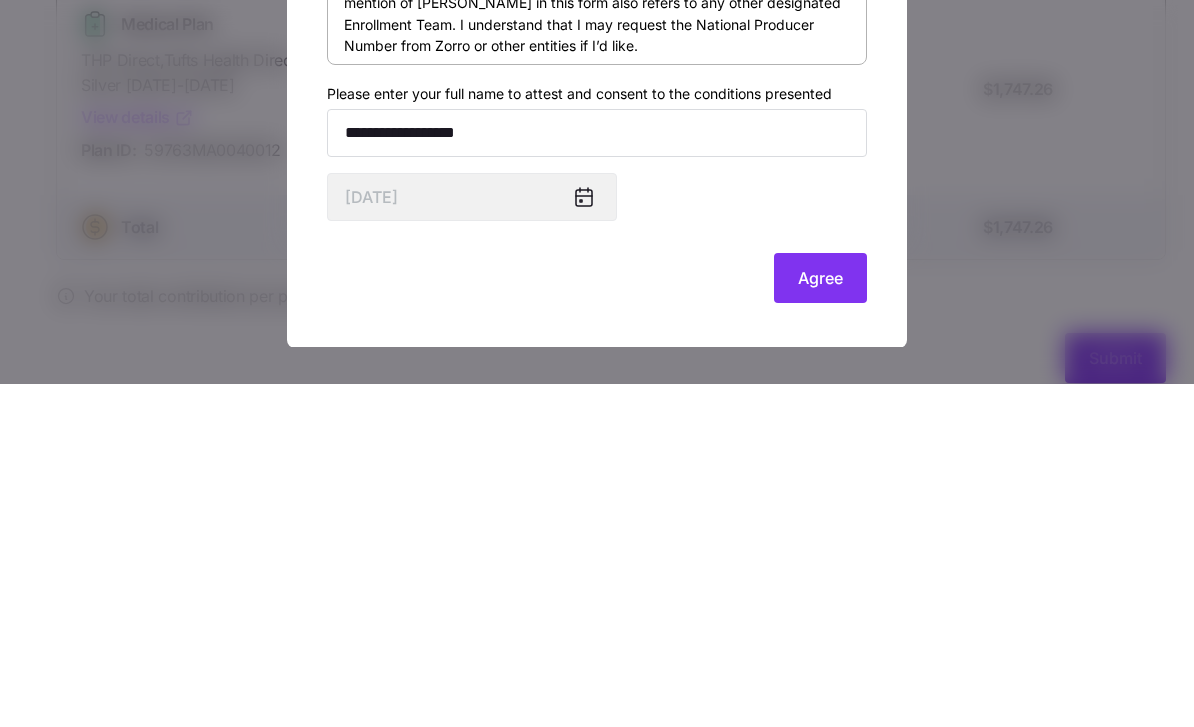 click at bounding box center (597, 363) 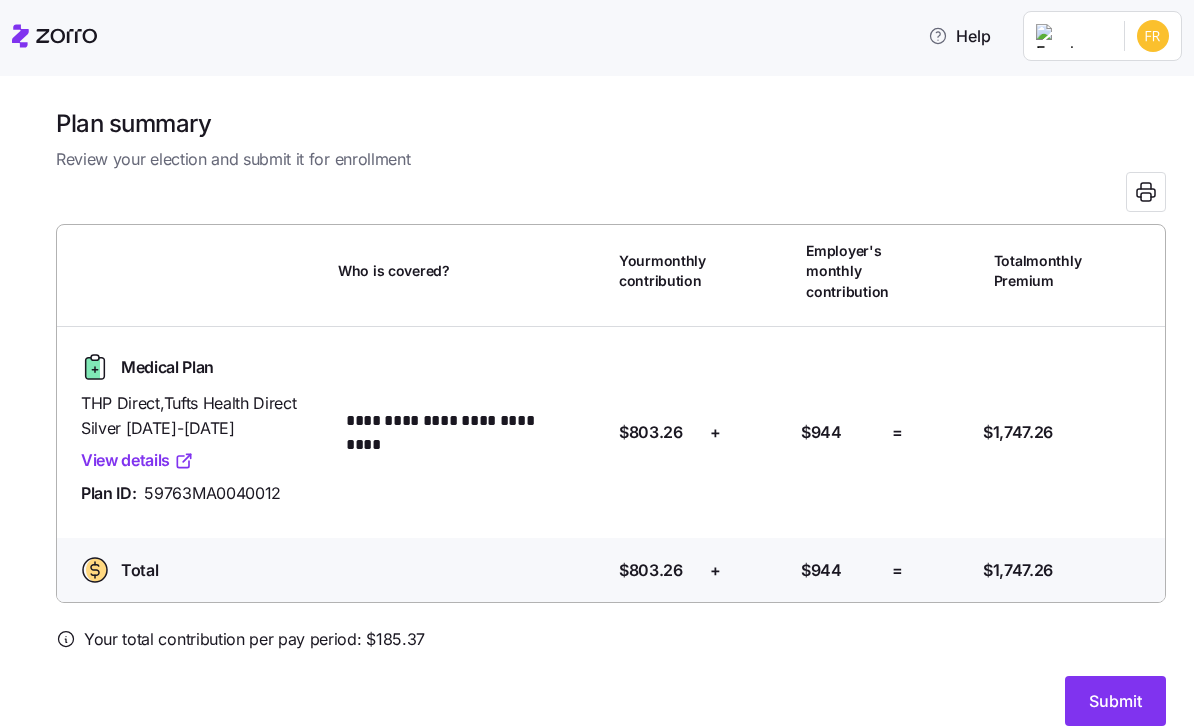 click on "Submit" at bounding box center [1115, 701] 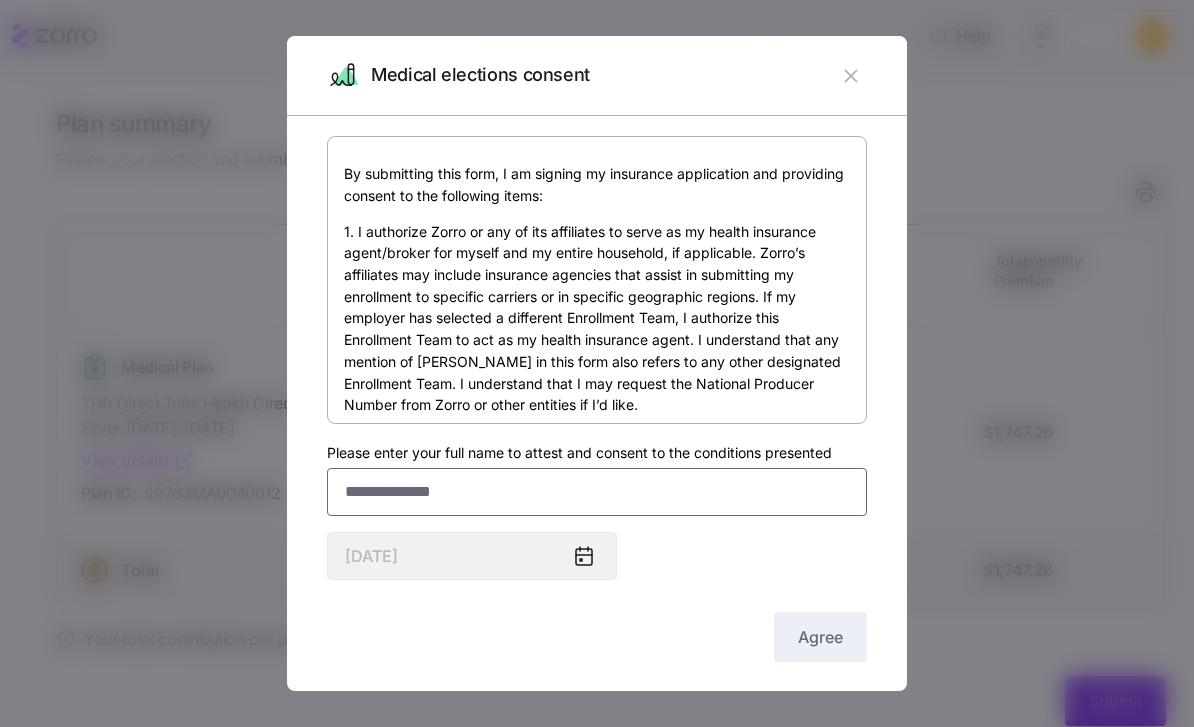 click on "Please enter your full name to attest and consent to the conditions presented" at bounding box center [597, 492] 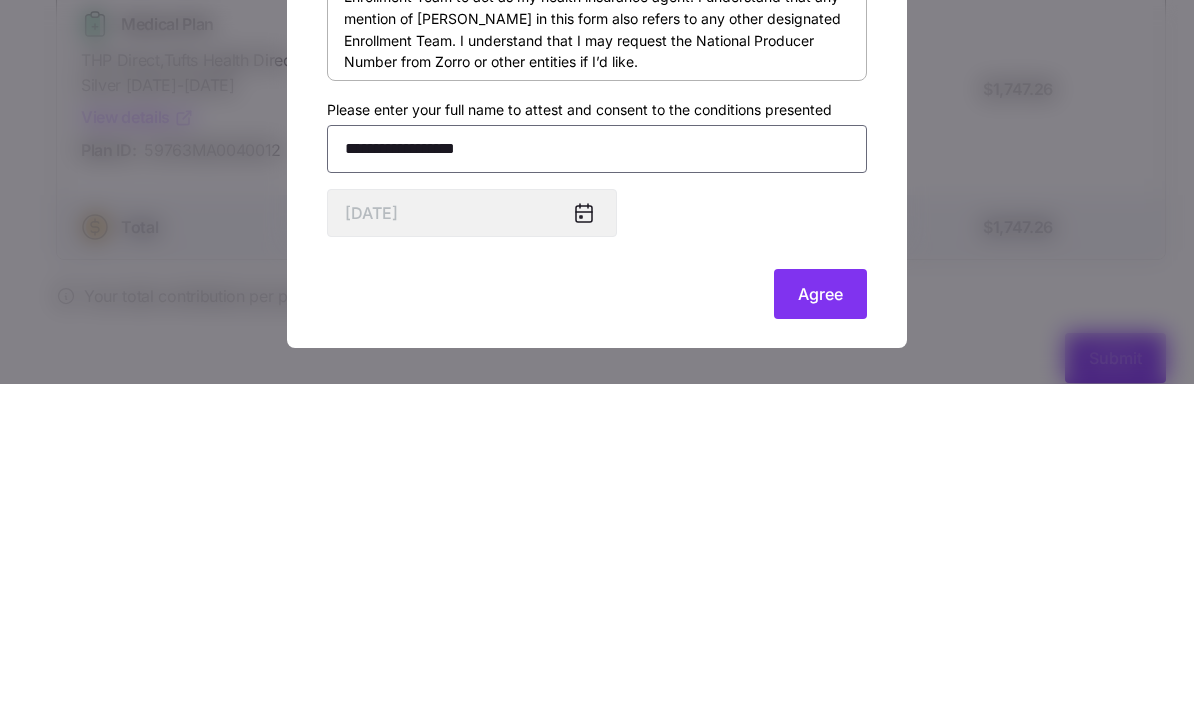 type on "**********" 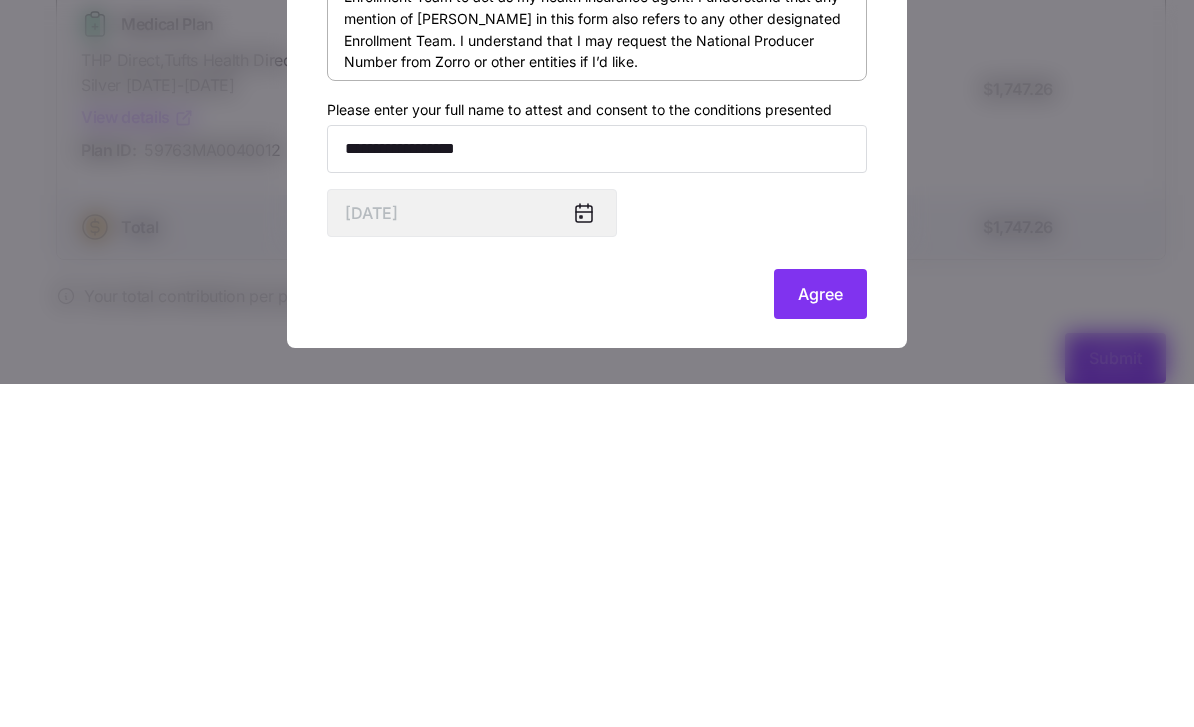 click at bounding box center [597, 363] 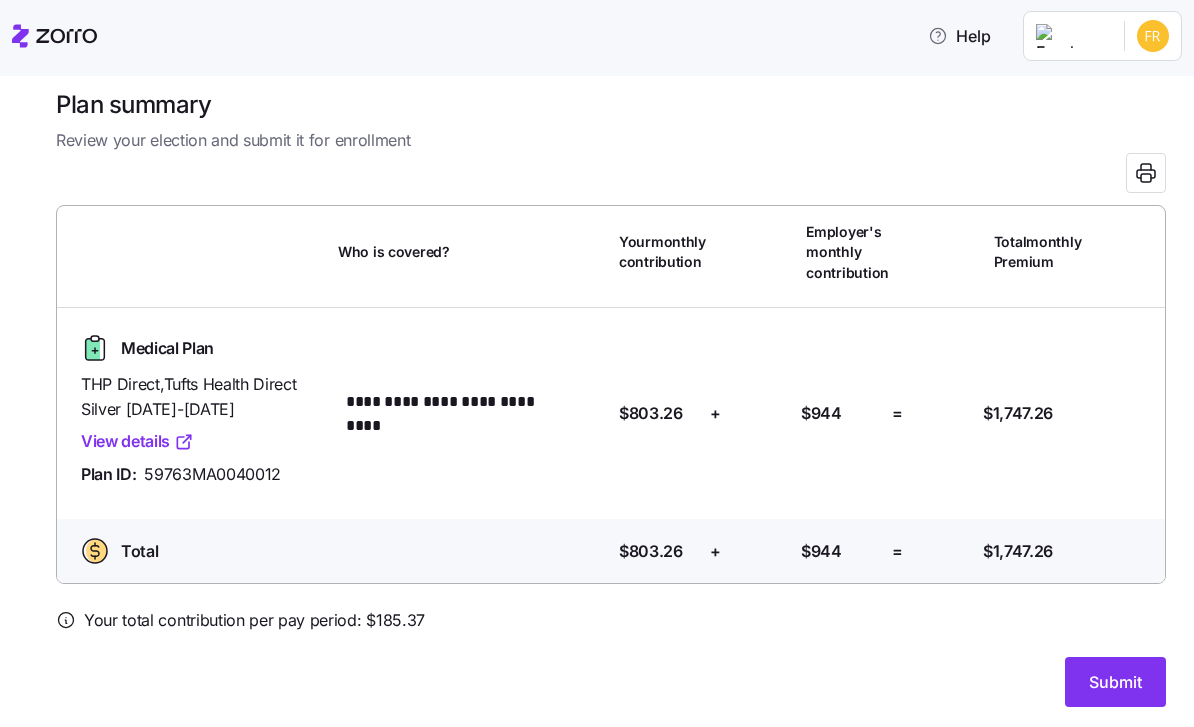scroll, scrollTop: 17, scrollLeft: 0, axis: vertical 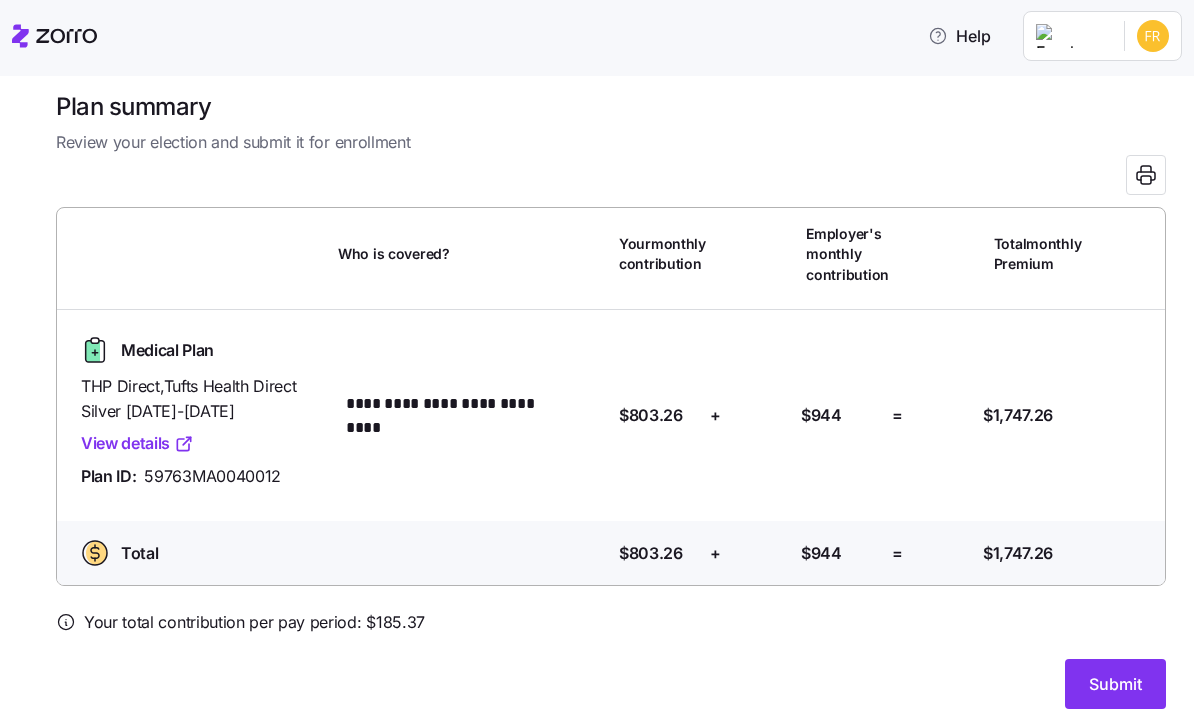 click on "Submit" at bounding box center (1115, 684) 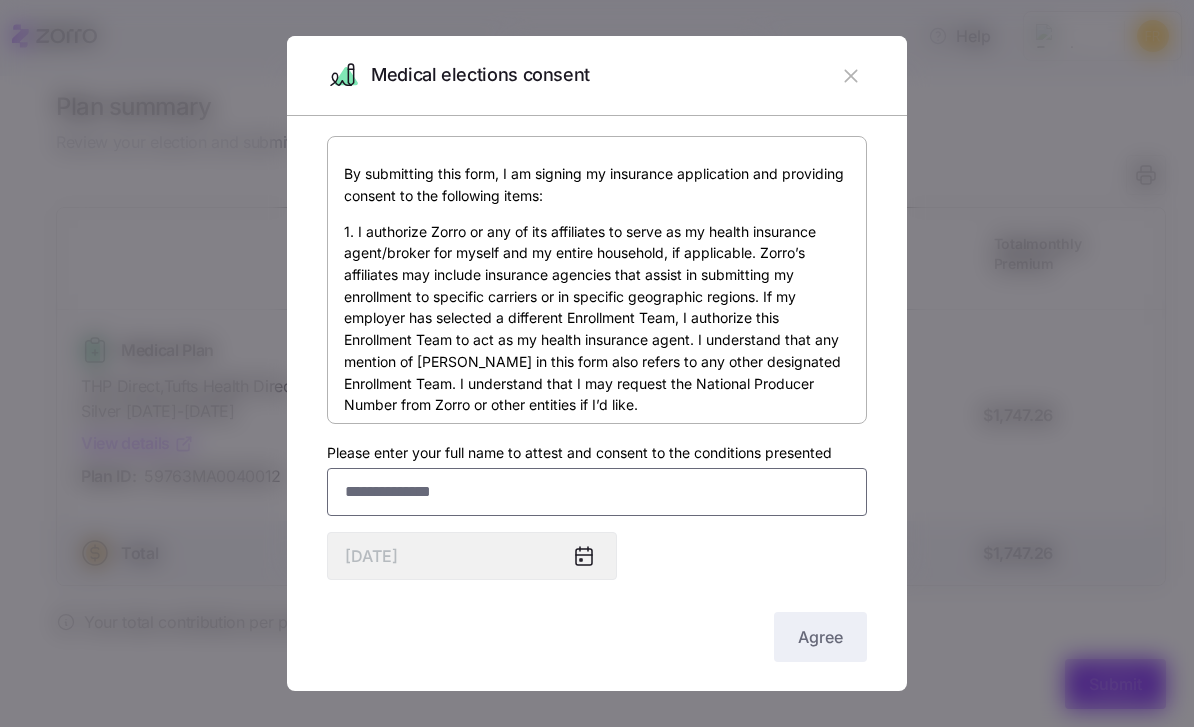 click on "Please enter your full name to attest and consent to the conditions presented" at bounding box center [597, 492] 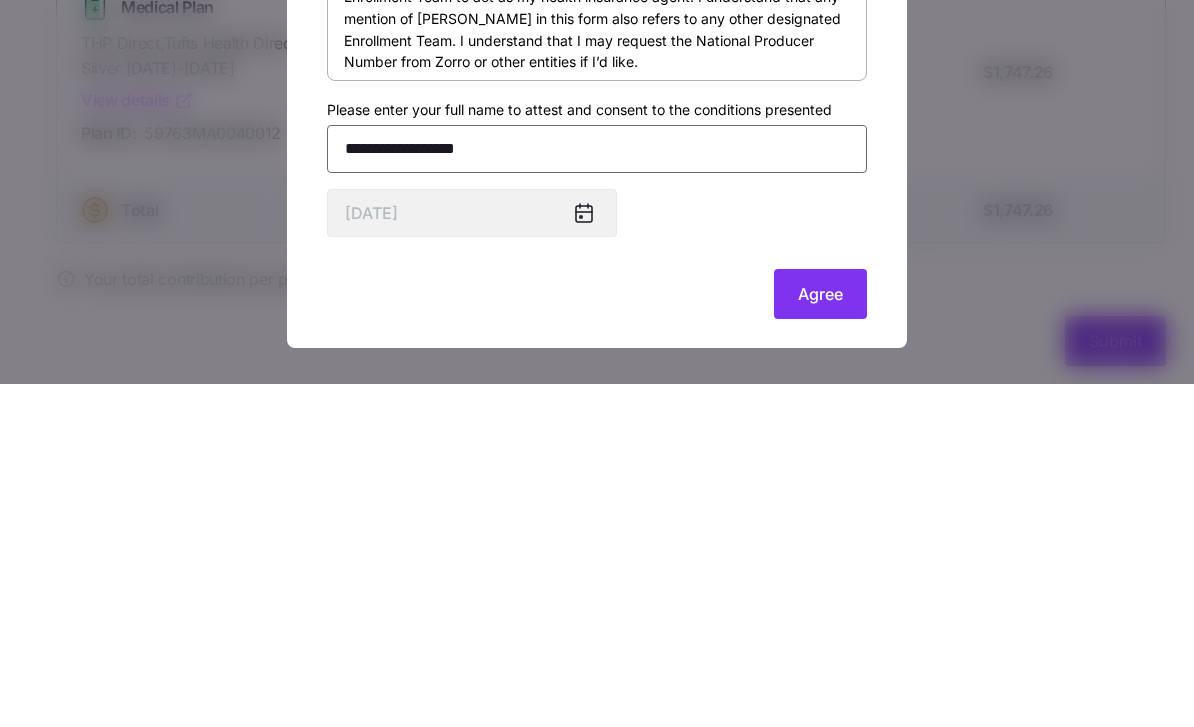 type on "**********" 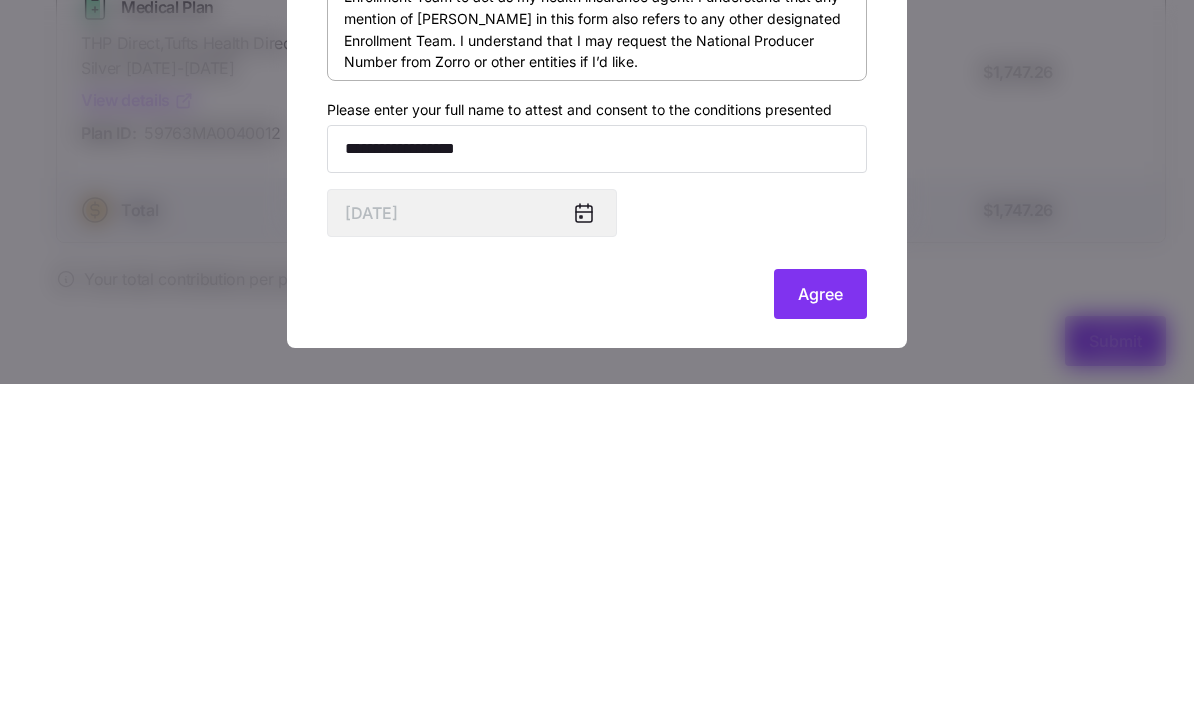 click on "**********" at bounding box center (597, 401) 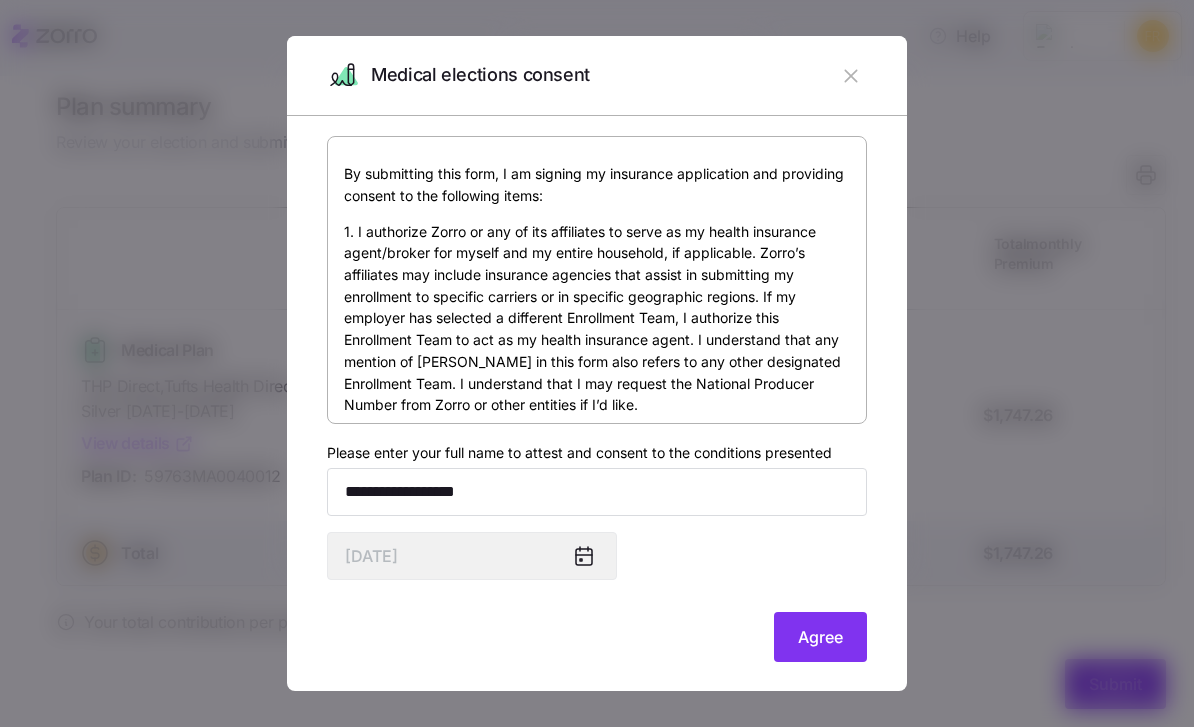 click on "Agree" at bounding box center (820, 637) 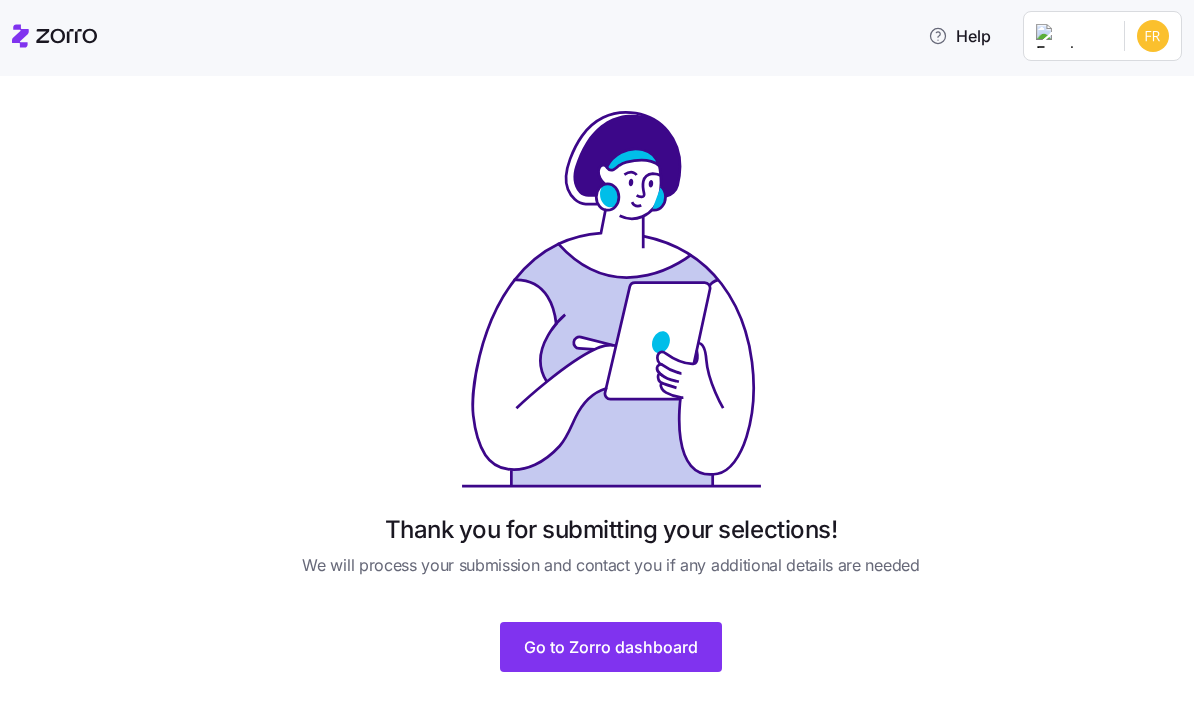 click on "Go to Zorro dashboard" at bounding box center [611, 647] 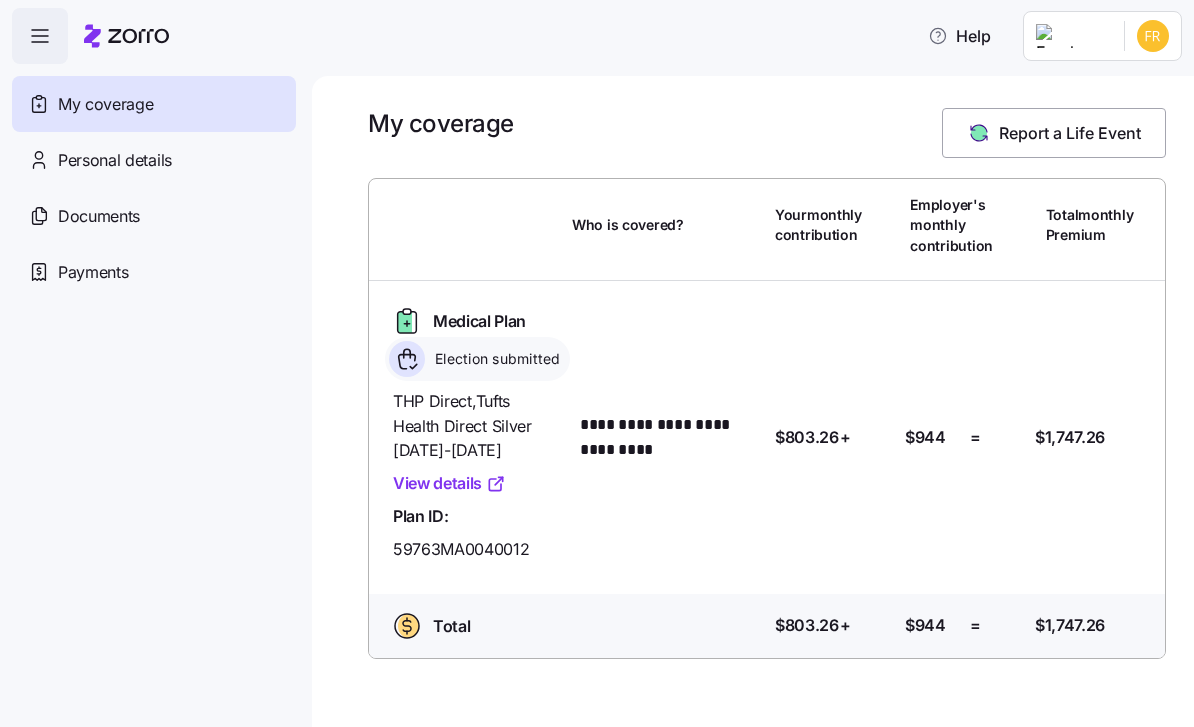 click on "My coverage" at bounding box center (105, 104) 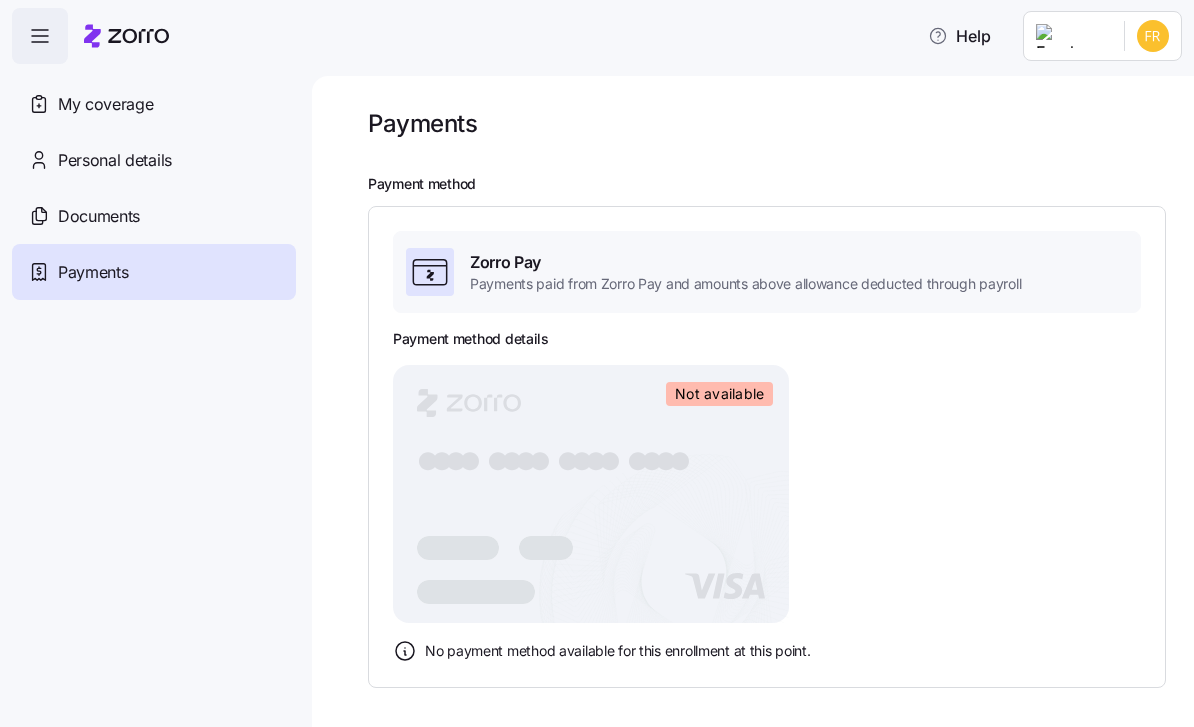 click on "My coverage" at bounding box center (154, 104) 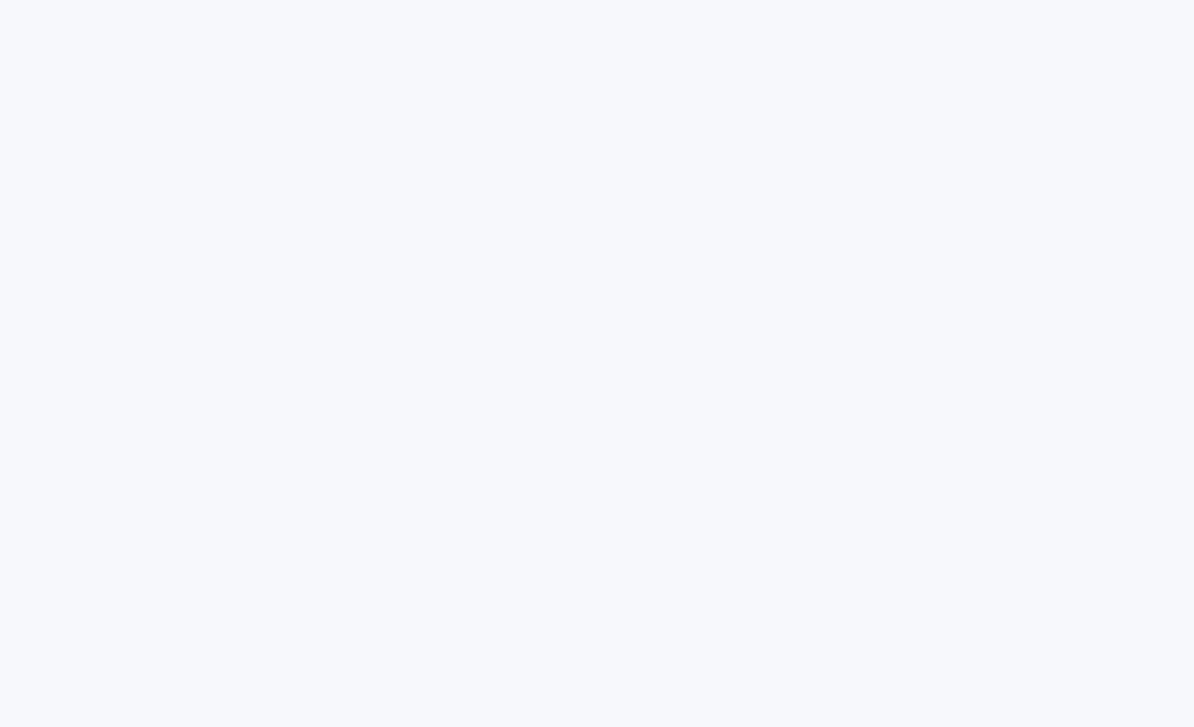 scroll, scrollTop: 0, scrollLeft: 0, axis: both 